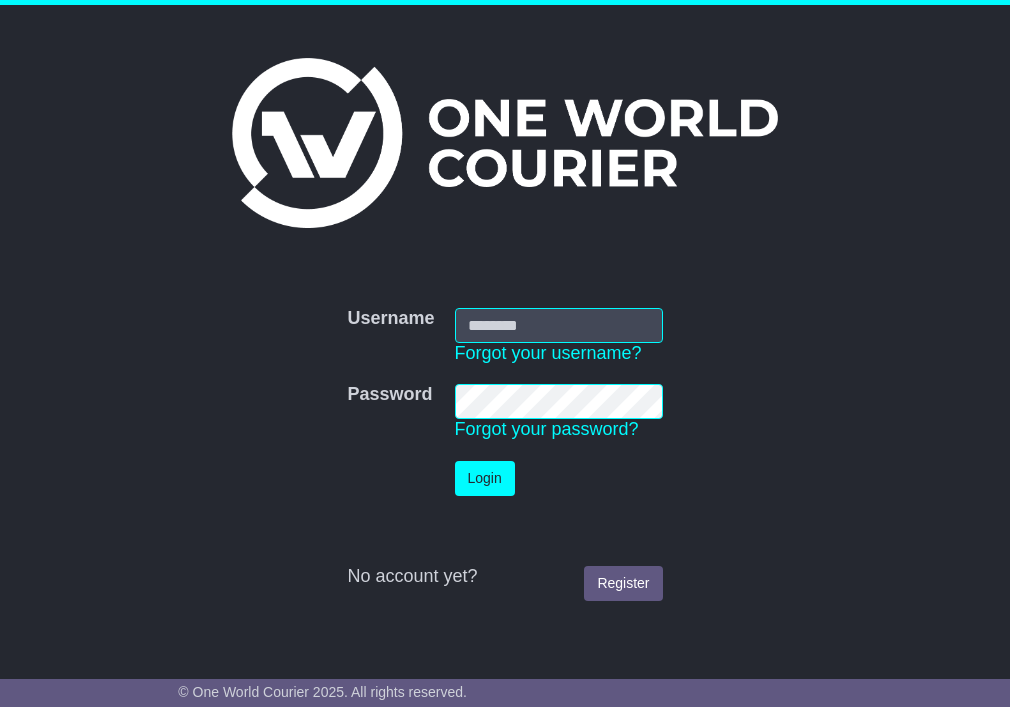 scroll, scrollTop: 0, scrollLeft: 0, axis: both 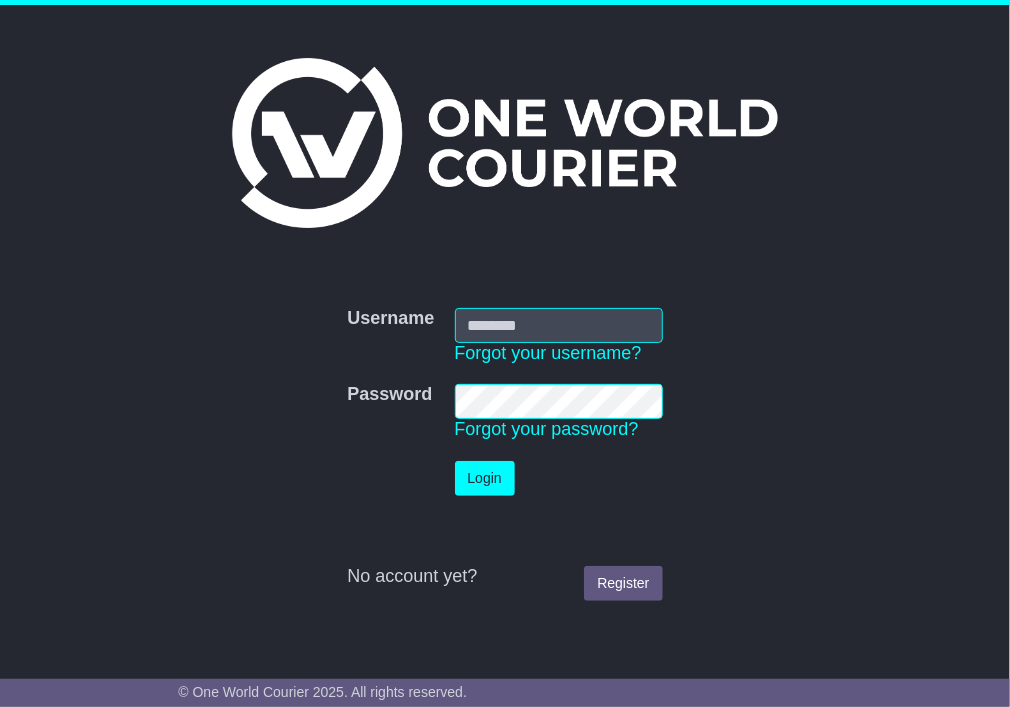 type on "**********" 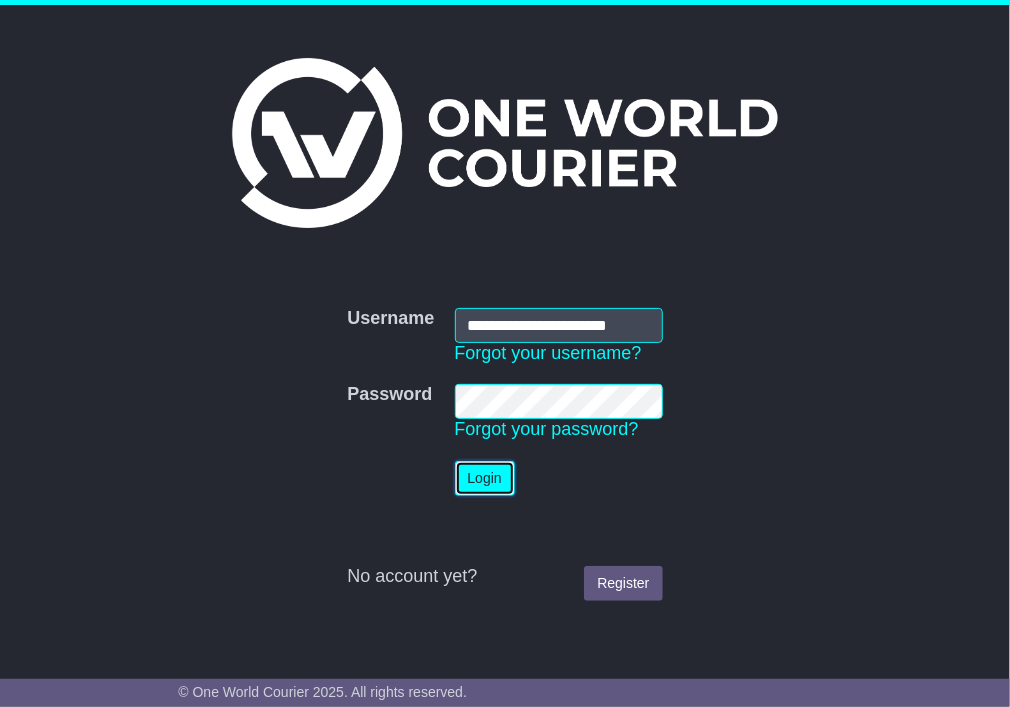 click on "Login" at bounding box center [485, 478] 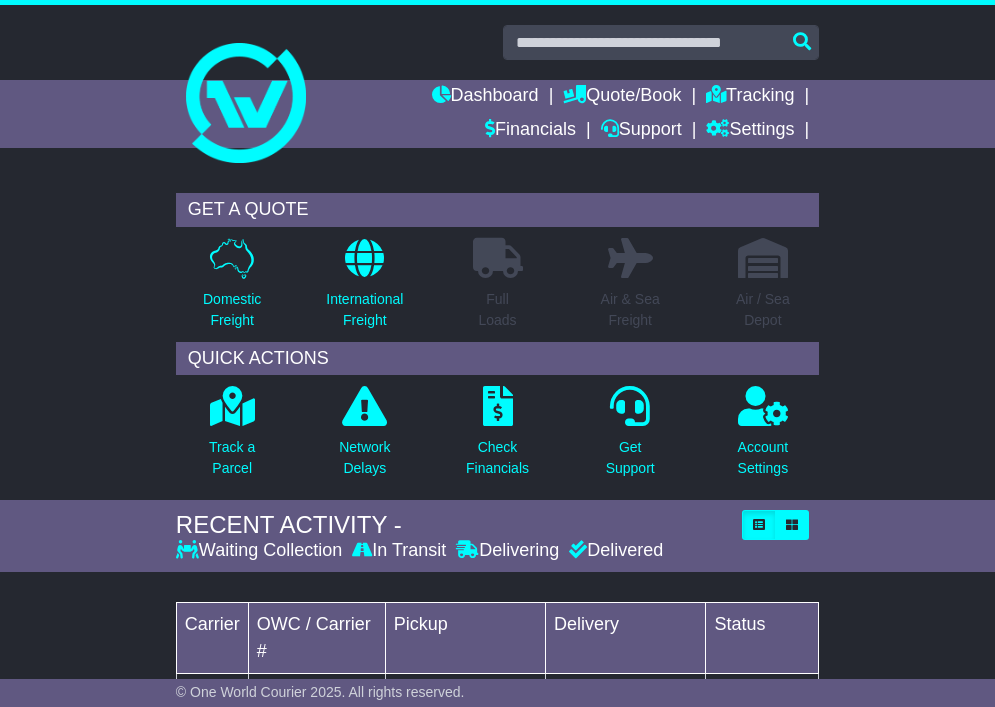 scroll, scrollTop: 0, scrollLeft: 0, axis: both 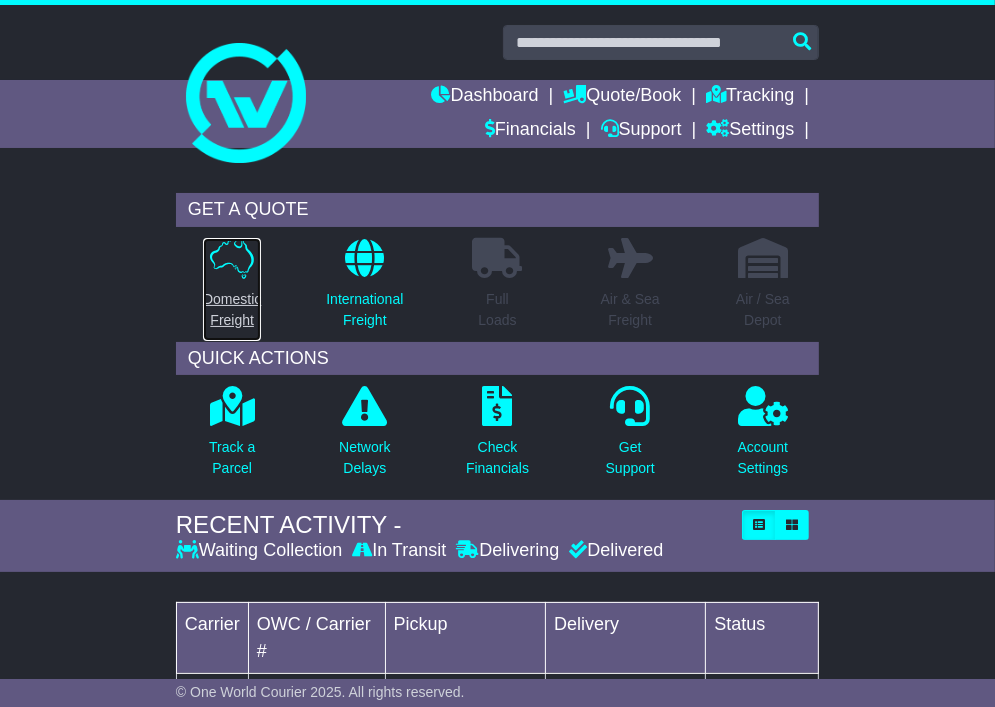 click on "Domestic Freight" at bounding box center [232, 310] 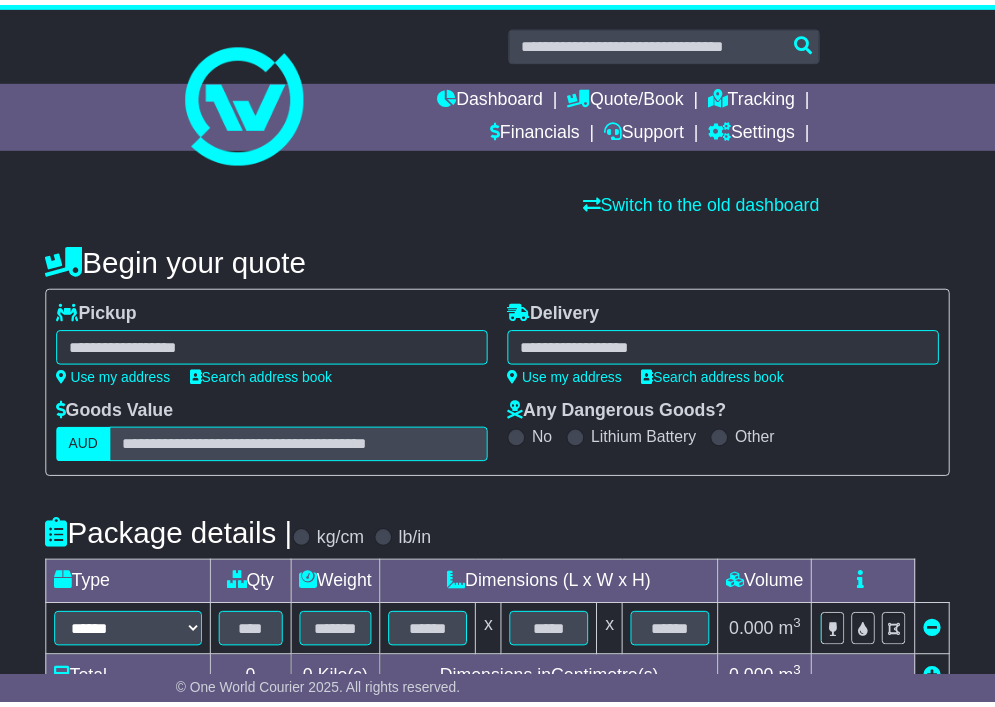 scroll, scrollTop: 0, scrollLeft: 0, axis: both 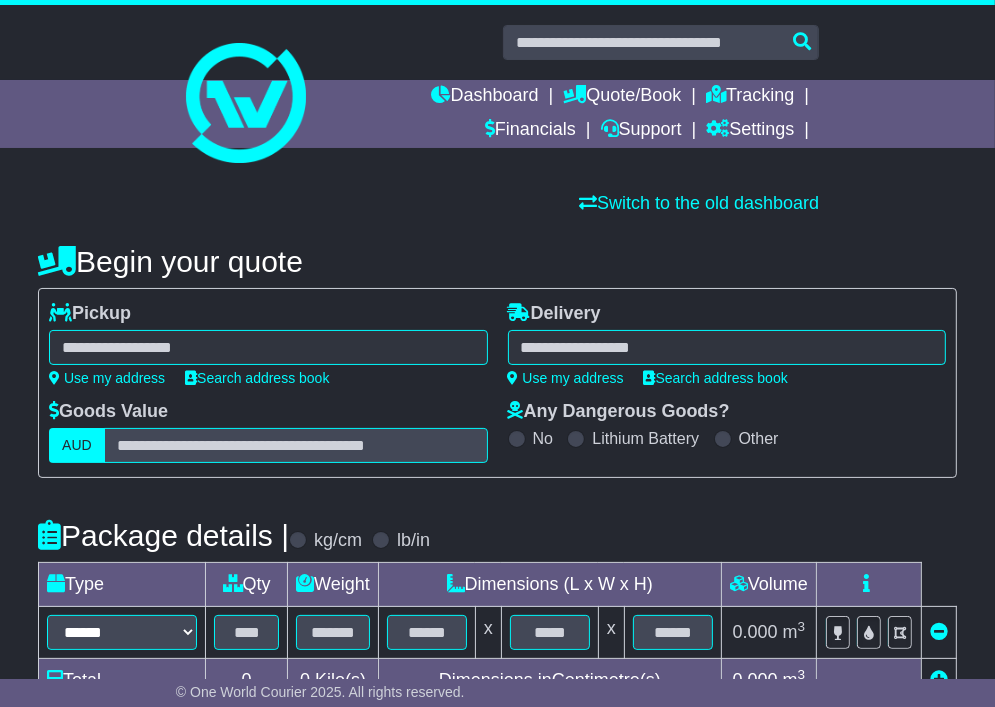 click on "Begin your quote" at bounding box center [497, 261] 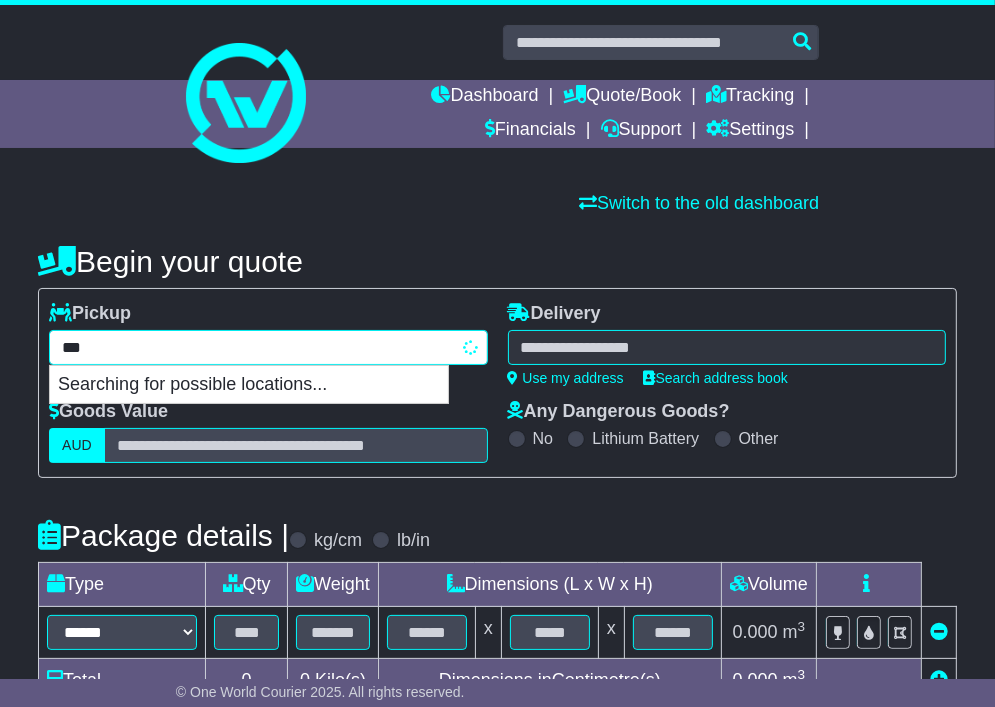 type on "****" 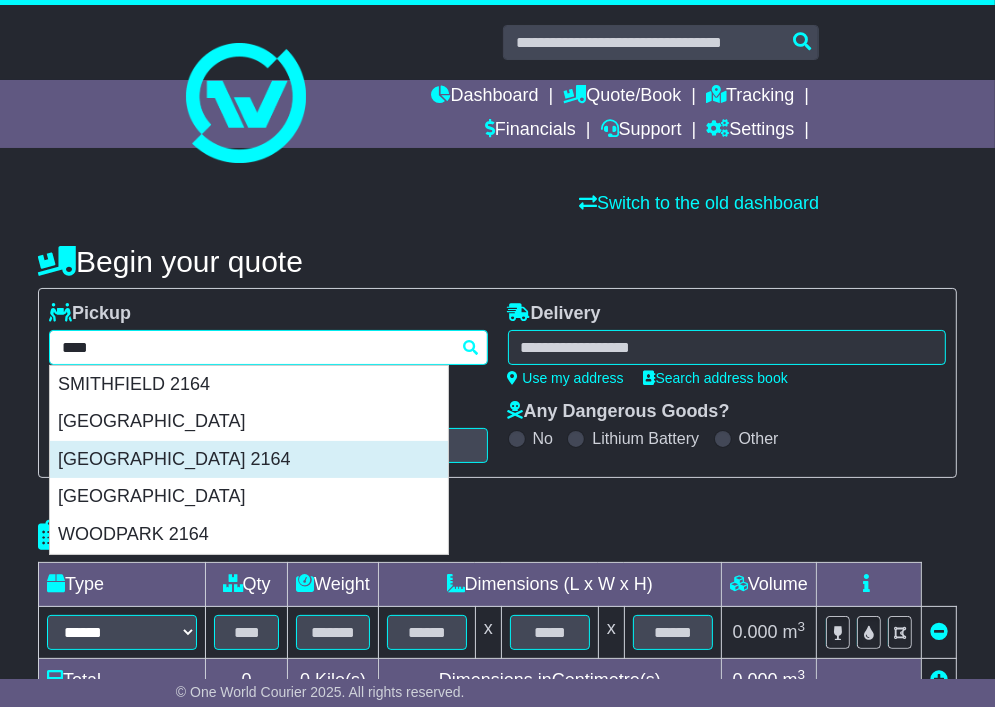 click on "WETHERILL PARK 2164" at bounding box center [249, 460] 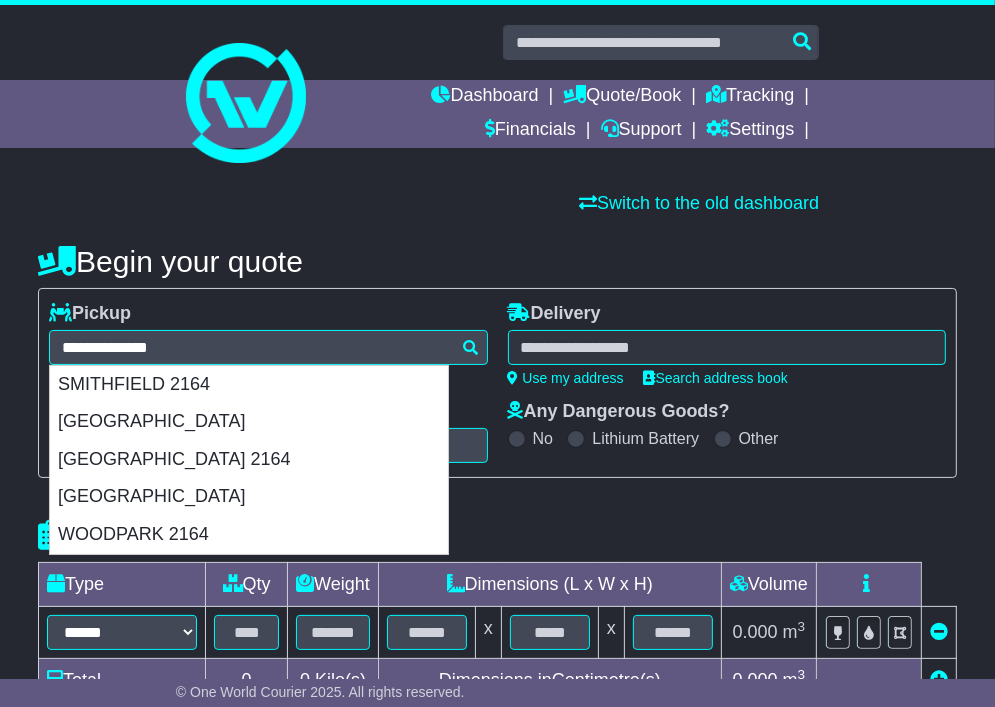 type on "**********" 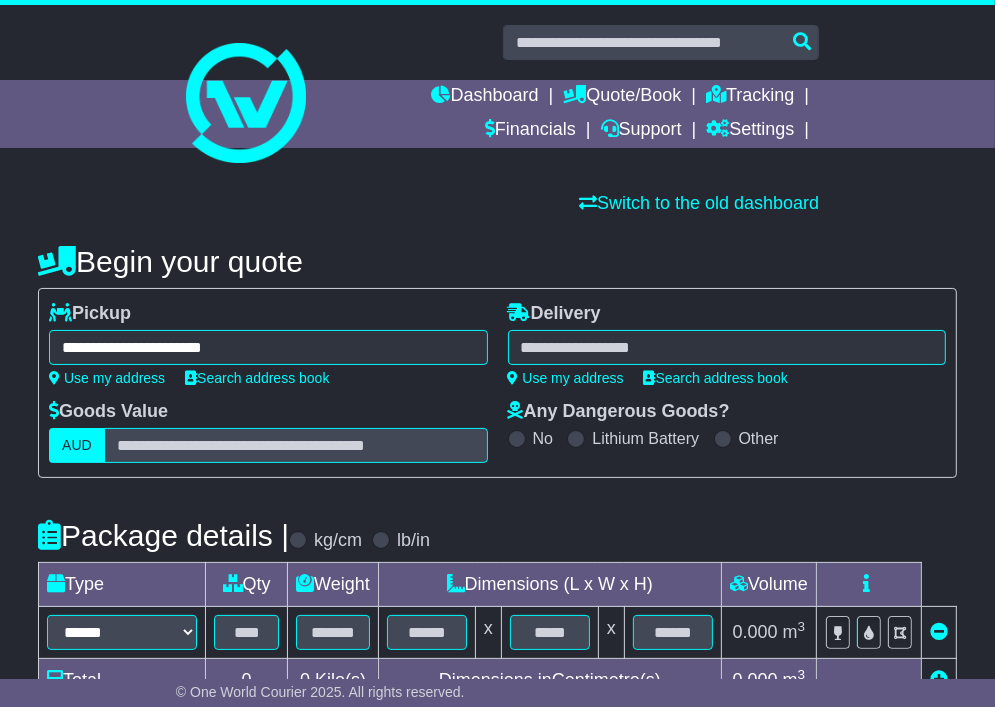 click at bounding box center (727, 347) 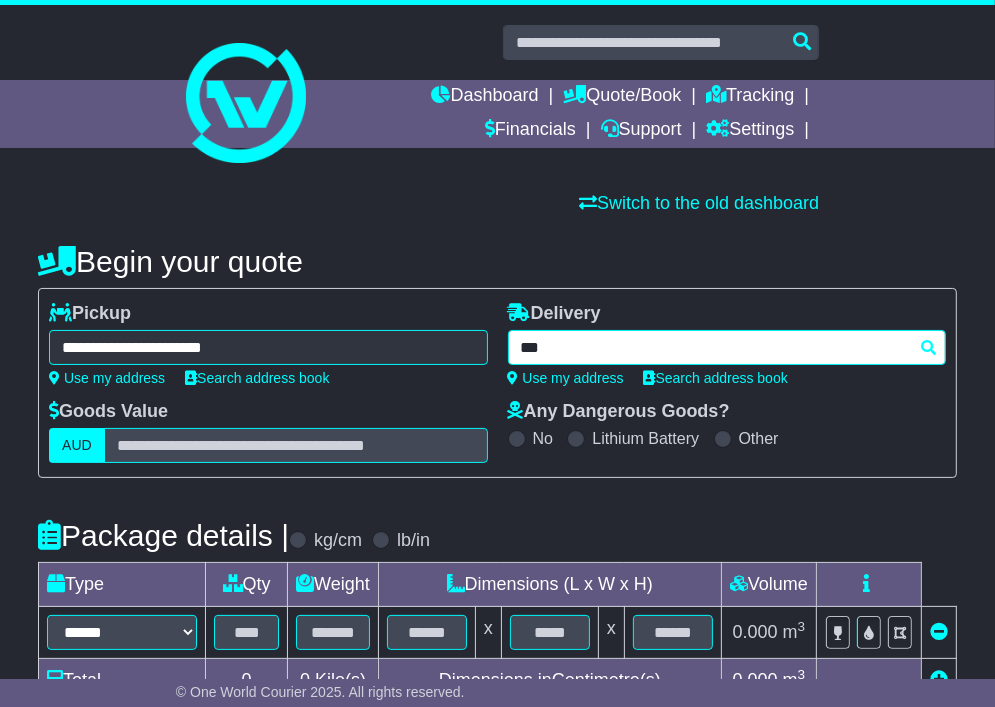 type on "****" 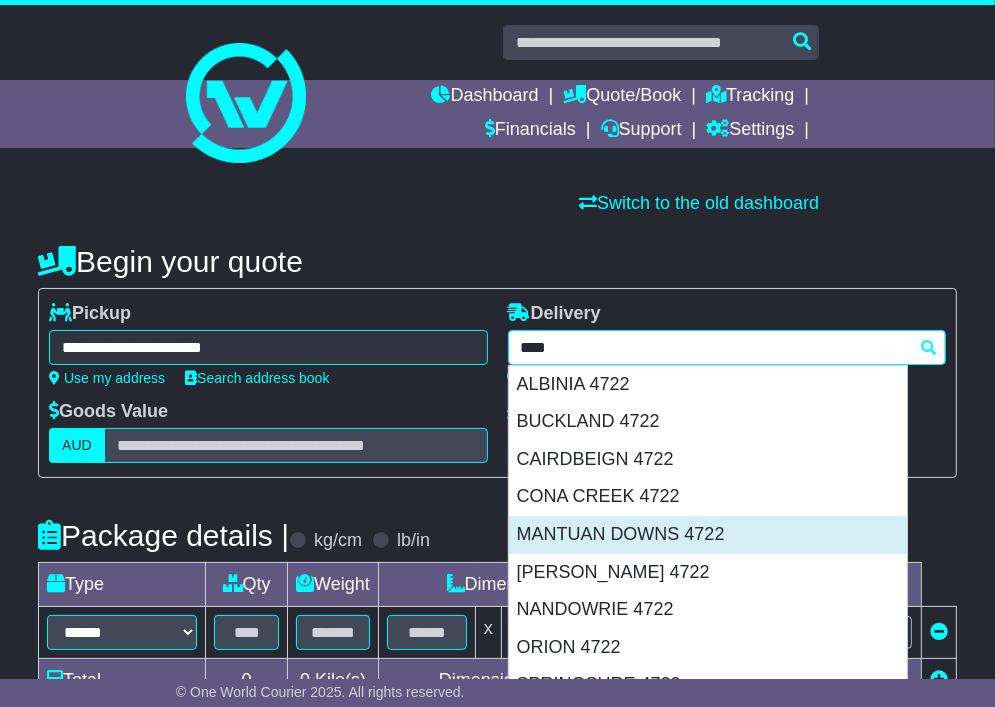 click on "MANTUAN DOWNS 4722" at bounding box center [708, 535] 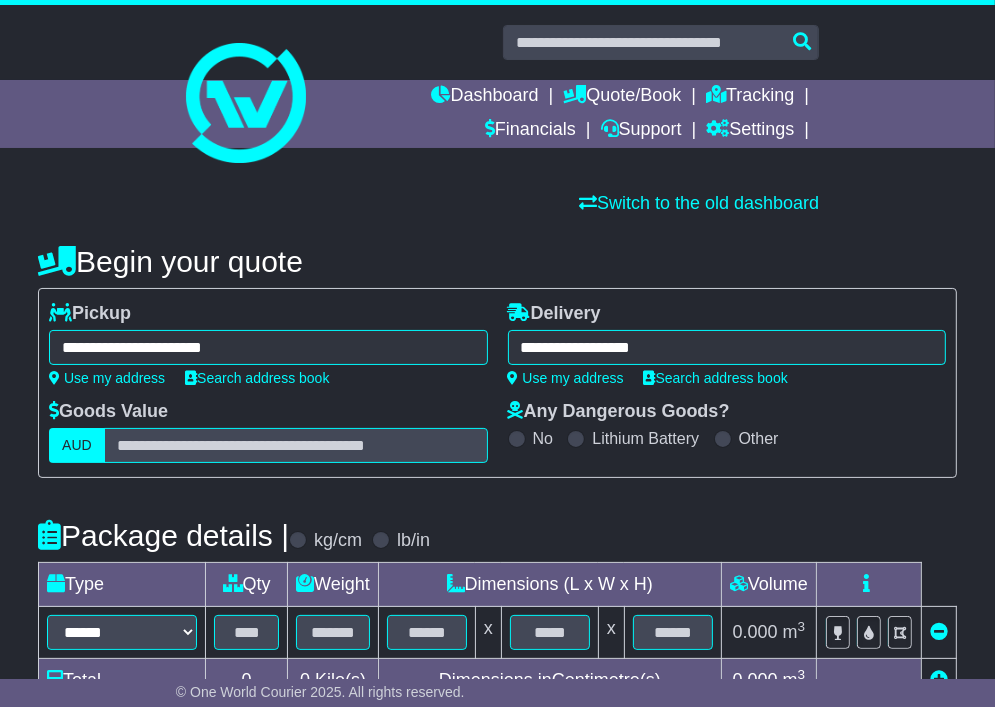type on "**********" 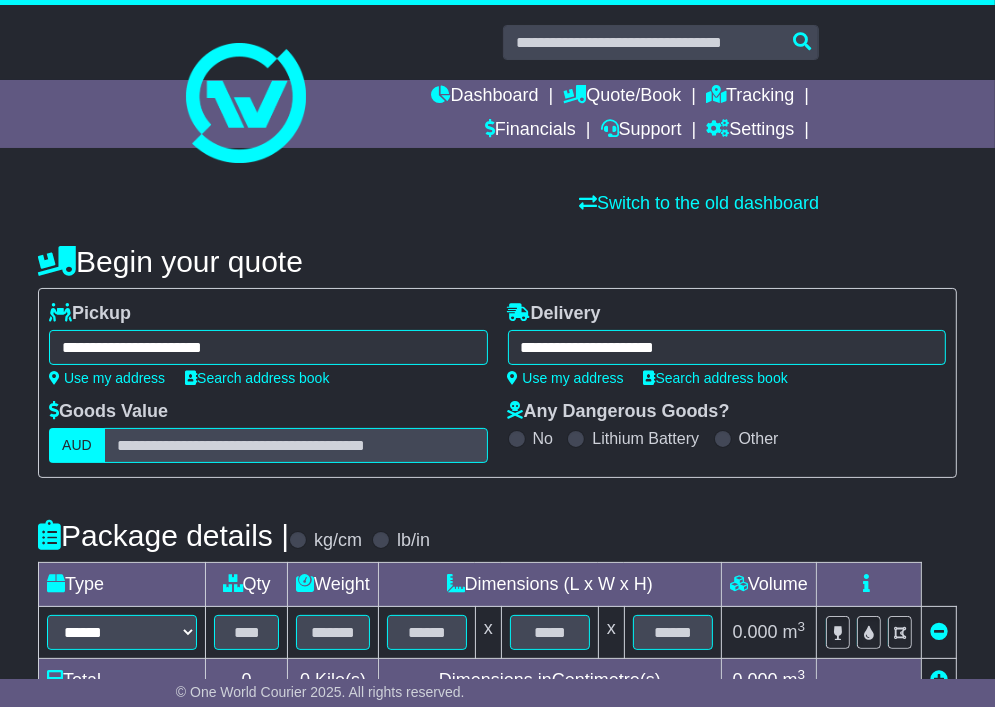 click on "Switch to the old dashboard" at bounding box center (497, 204) 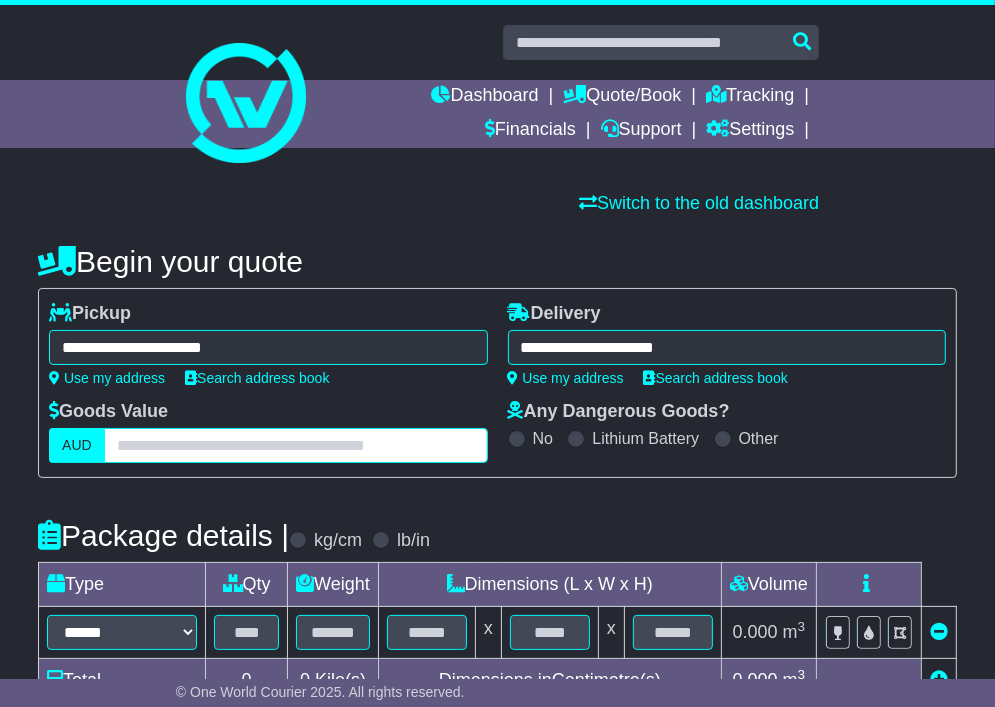 click at bounding box center [296, 445] 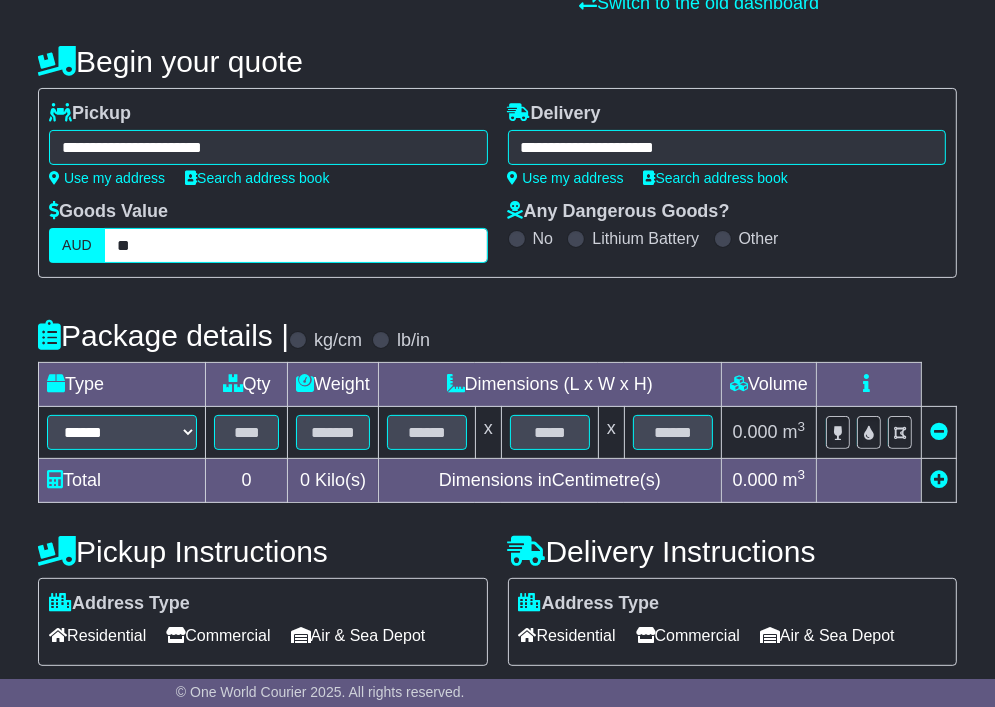 scroll, scrollTop: 300, scrollLeft: 0, axis: vertical 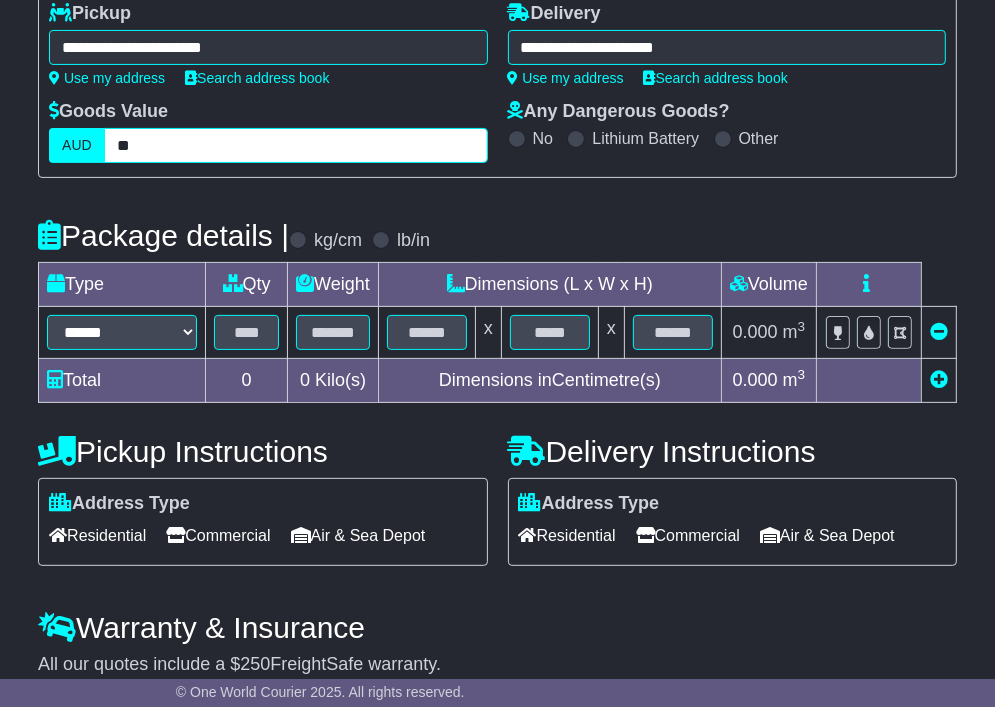 type on "**" 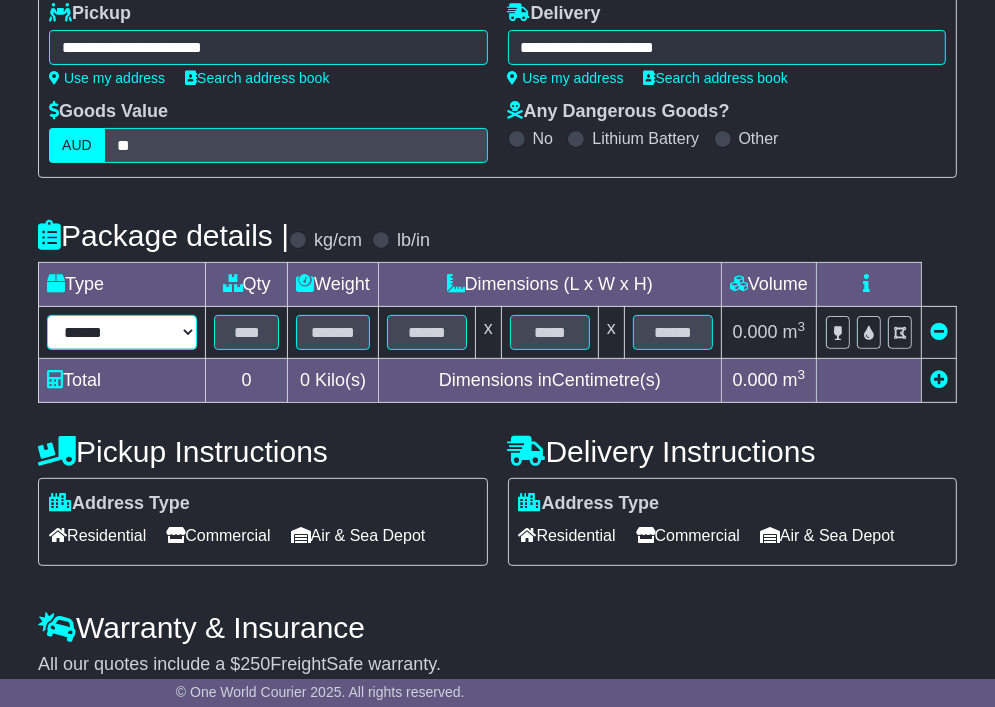 click on "****** ****** *** ******** ***** **** **** ****** *** *******" at bounding box center [122, 332] 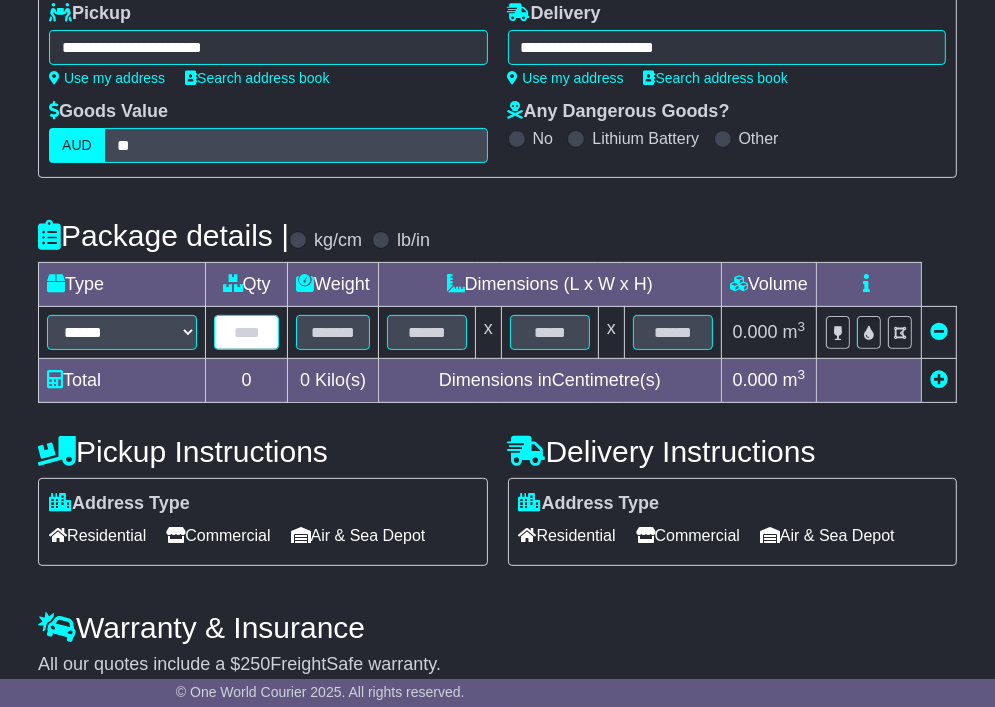 click at bounding box center (246, 332) 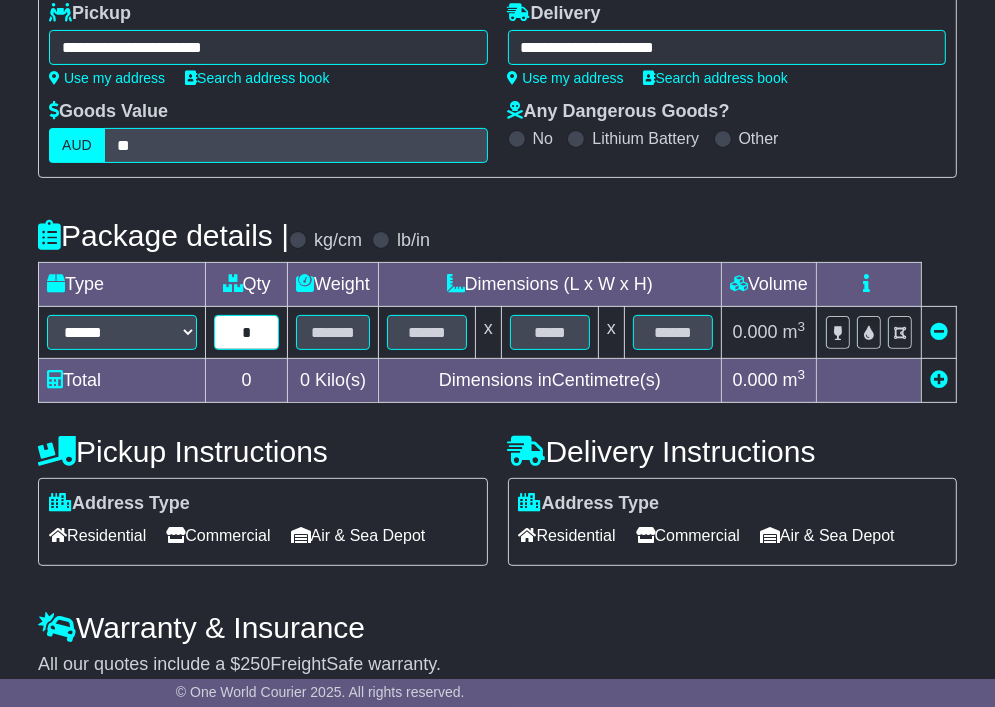 type on "*" 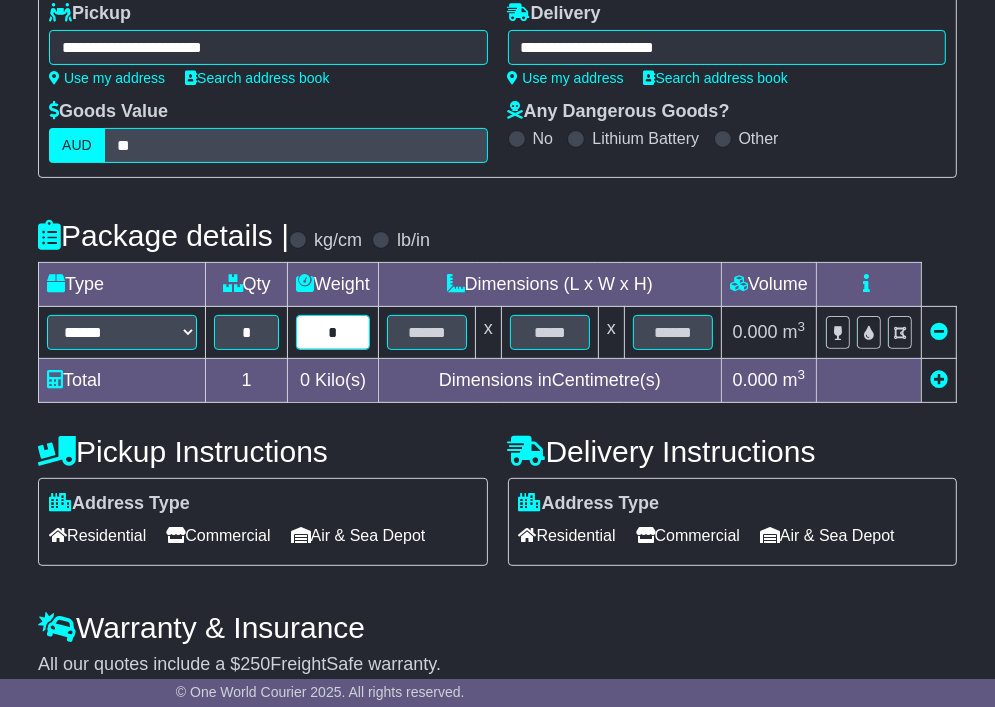 type on "*" 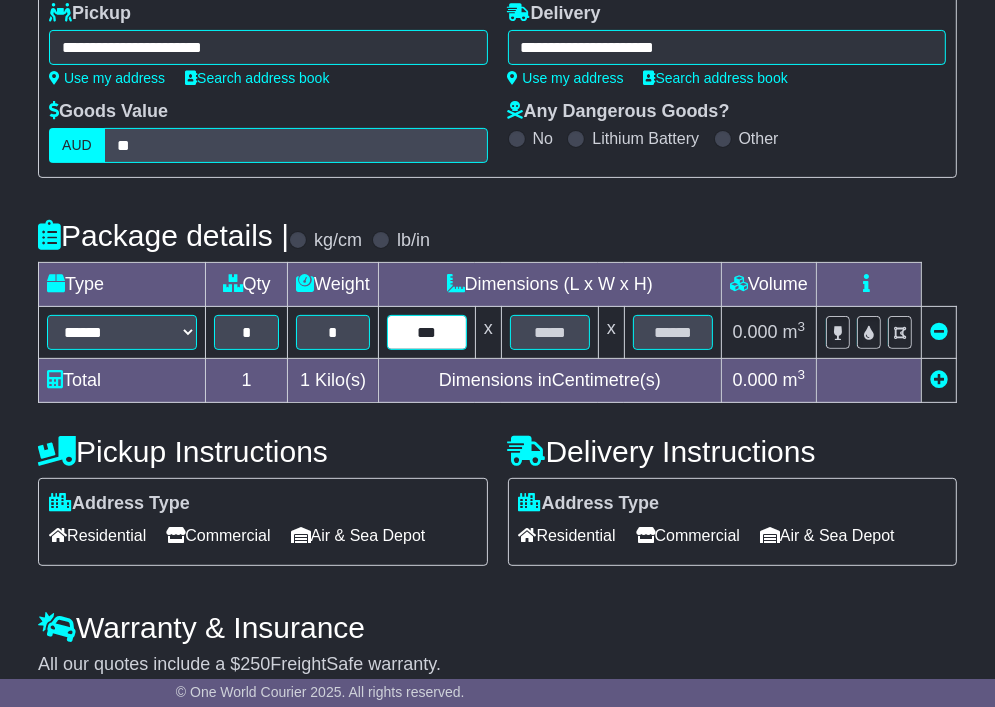 type on "***" 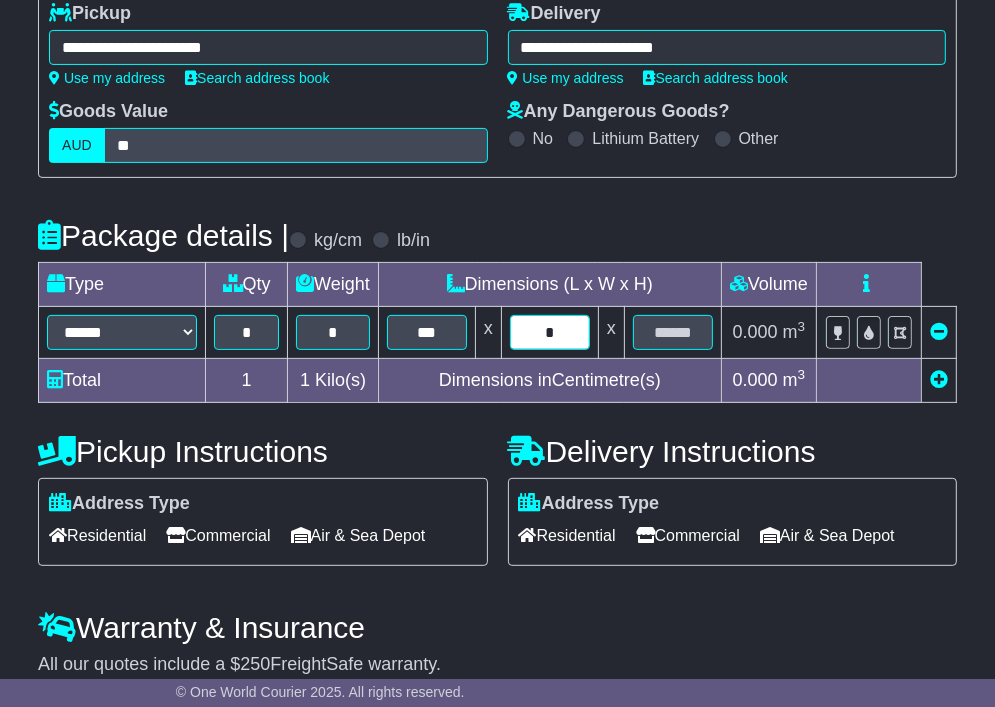 type on "*" 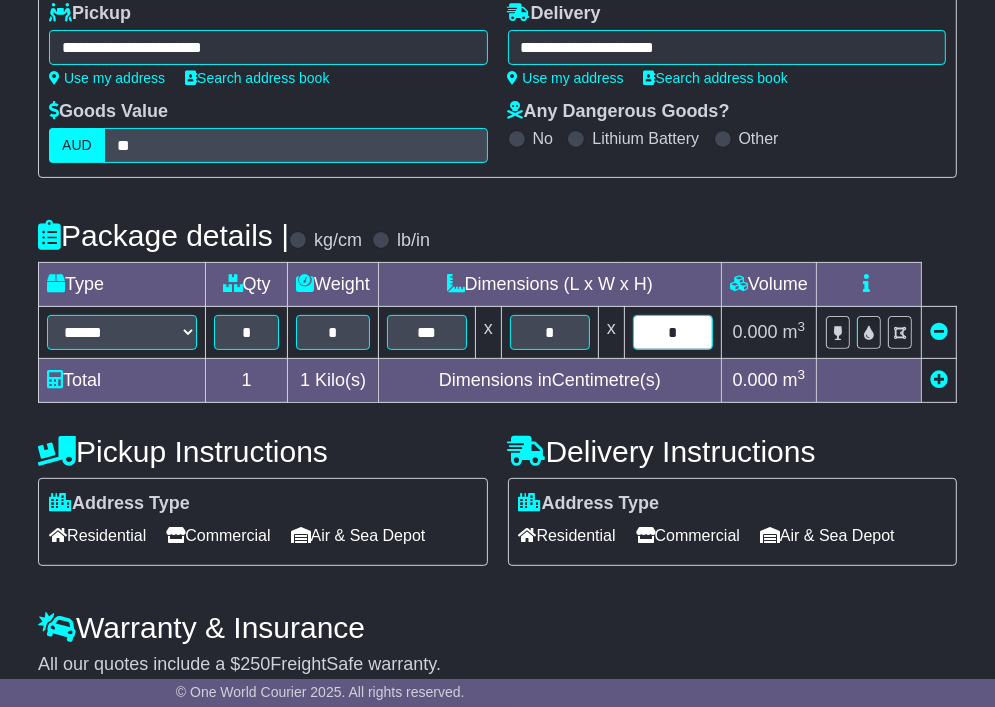 type on "*" 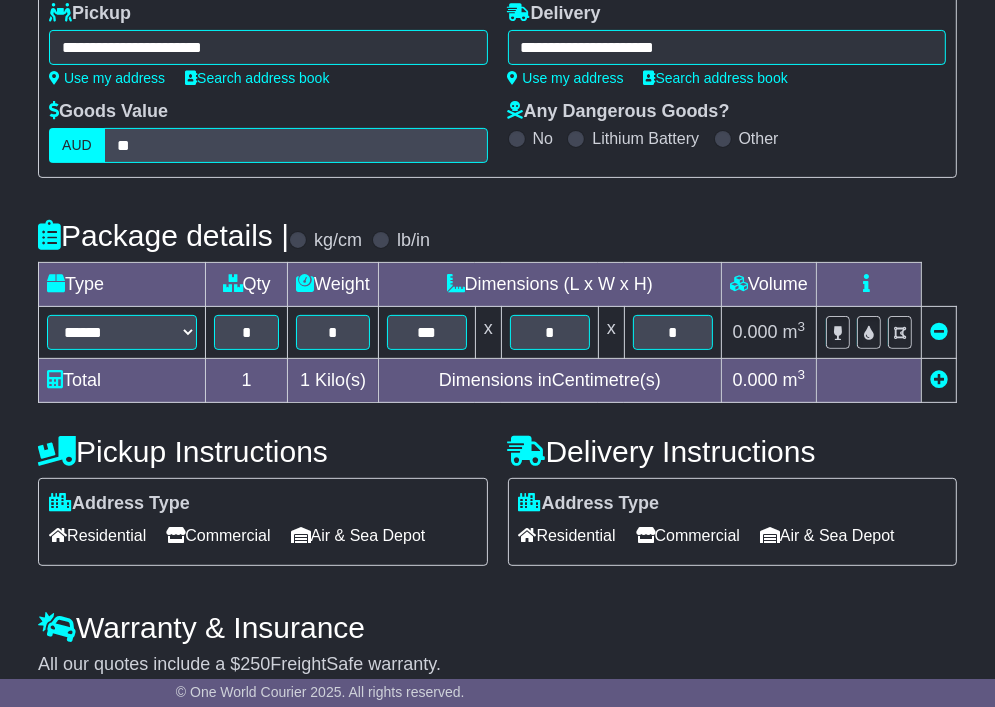 scroll, scrollTop: 600, scrollLeft: 0, axis: vertical 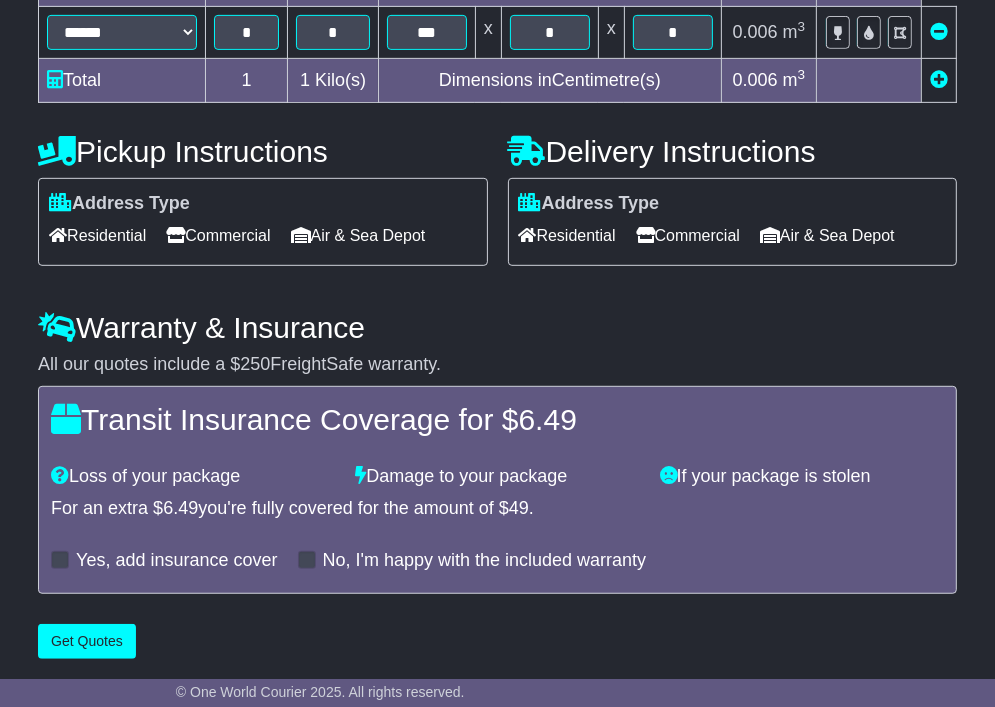 click on "Commercial" at bounding box center (218, 235) 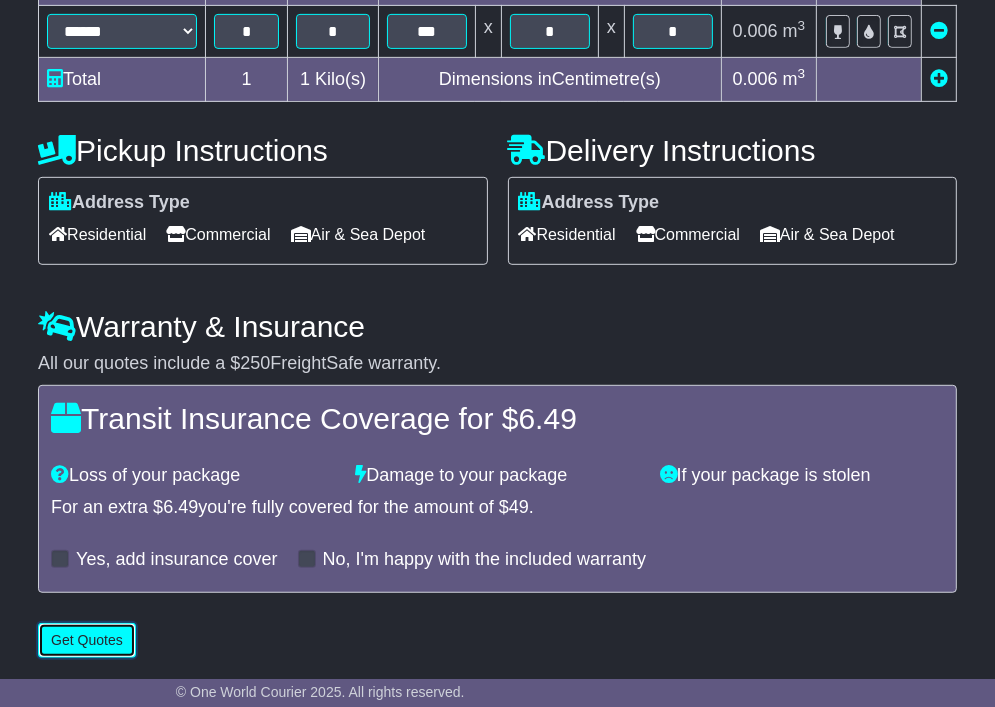 click on "Get Quotes" at bounding box center [87, 640] 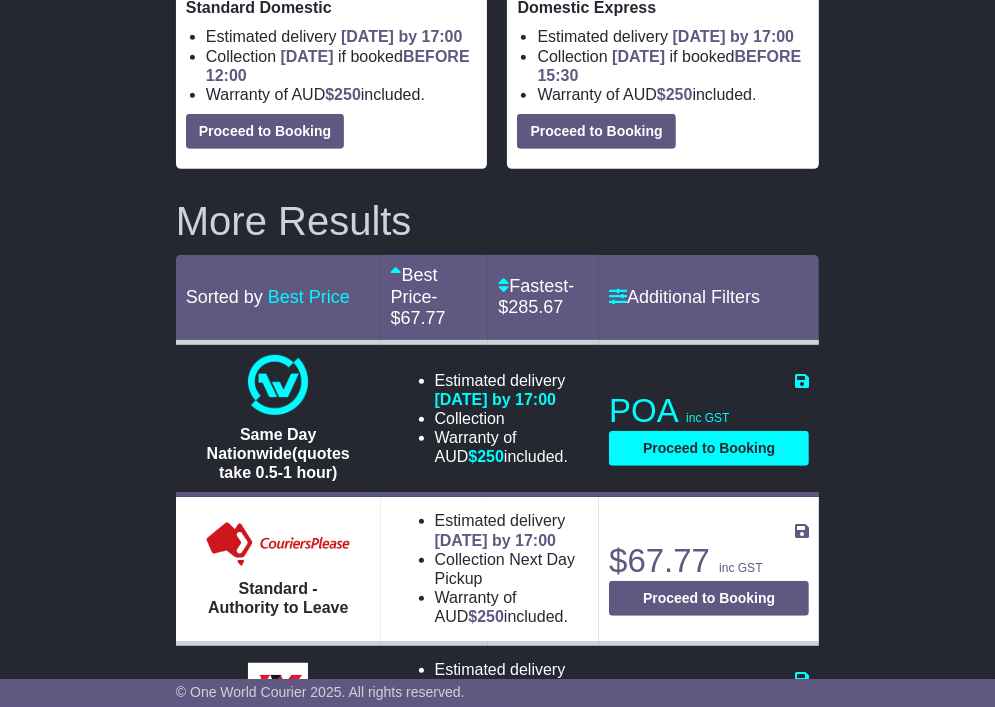 scroll, scrollTop: 200, scrollLeft: 0, axis: vertical 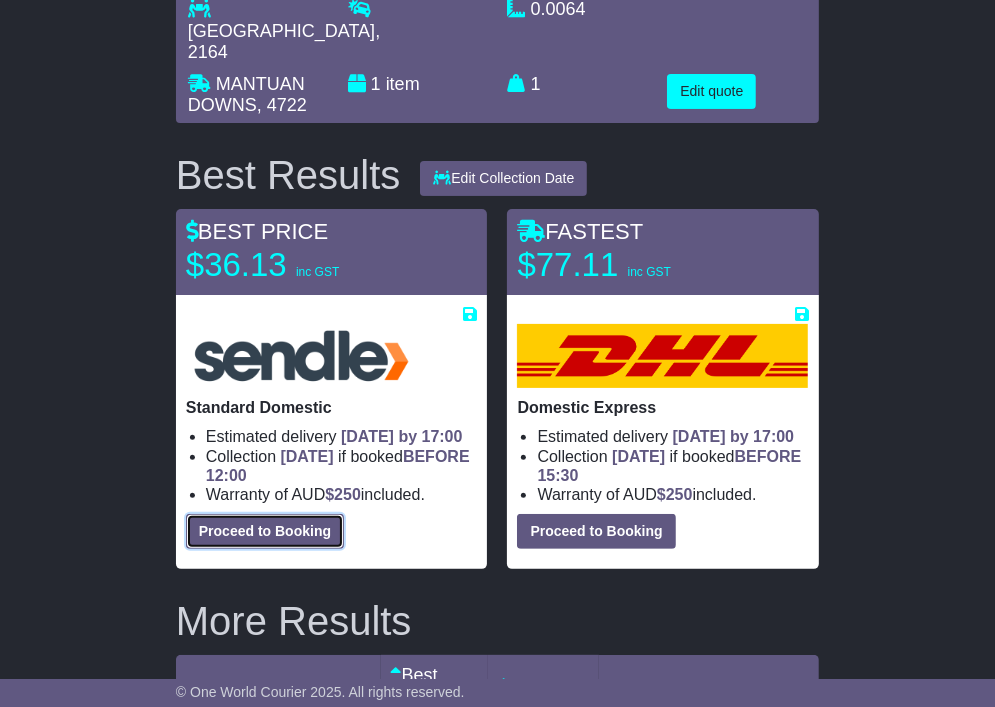 click on "Proceed to Booking" at bounding box center [265, 531] 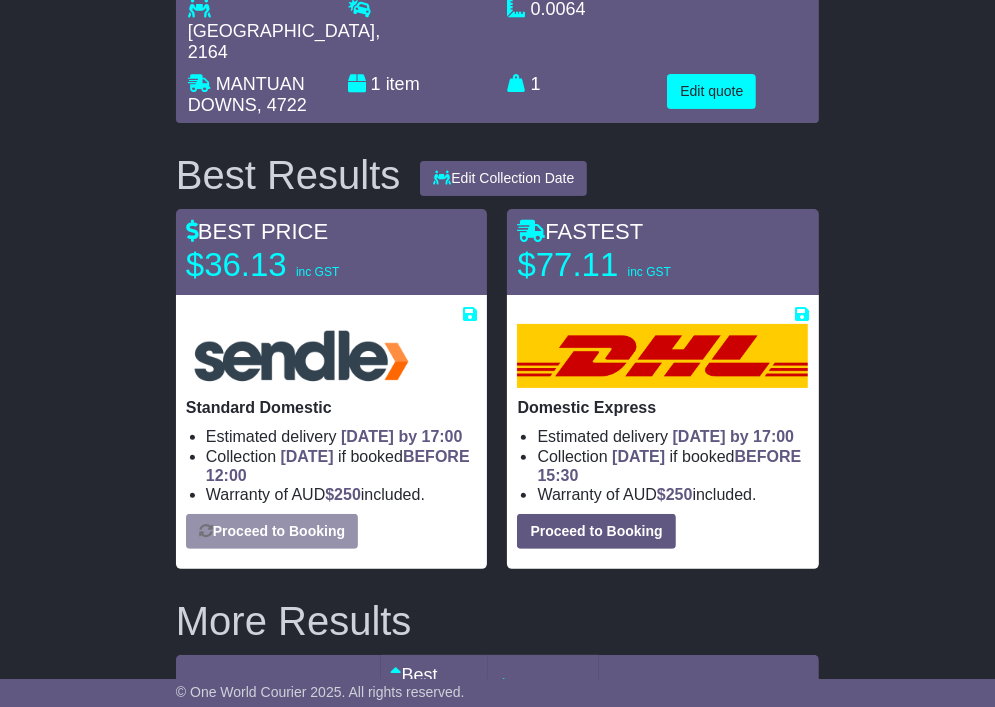 select on "**********" 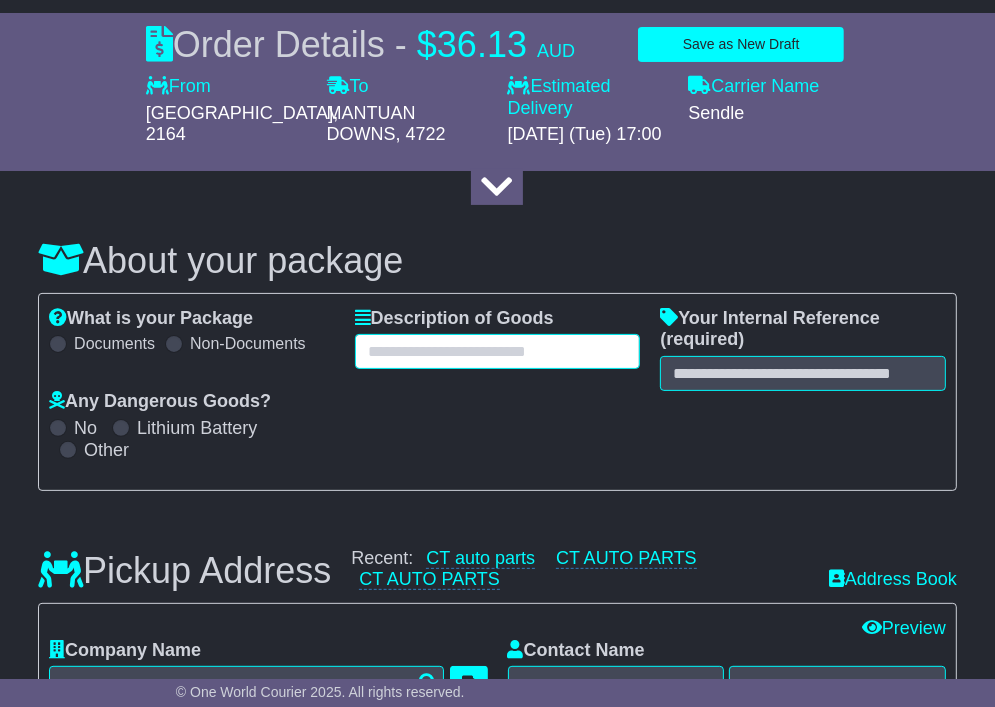 click at bounding box center [498, 351] 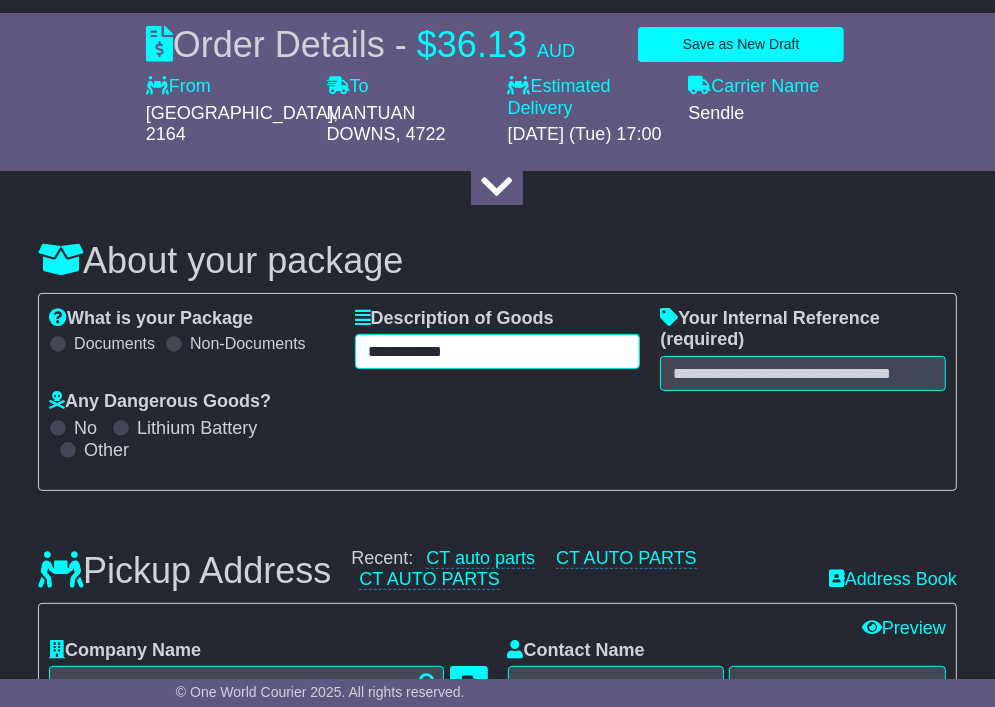 type on "**********" 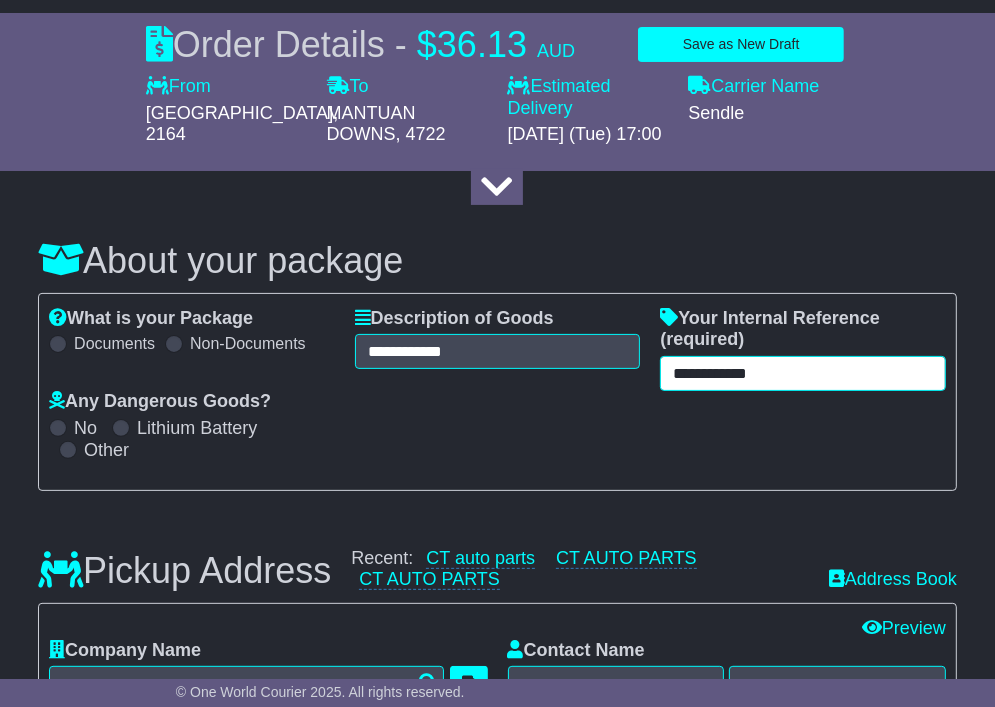 scroll, scrollTop: 600, scrollLeft: 0, axis: vertical 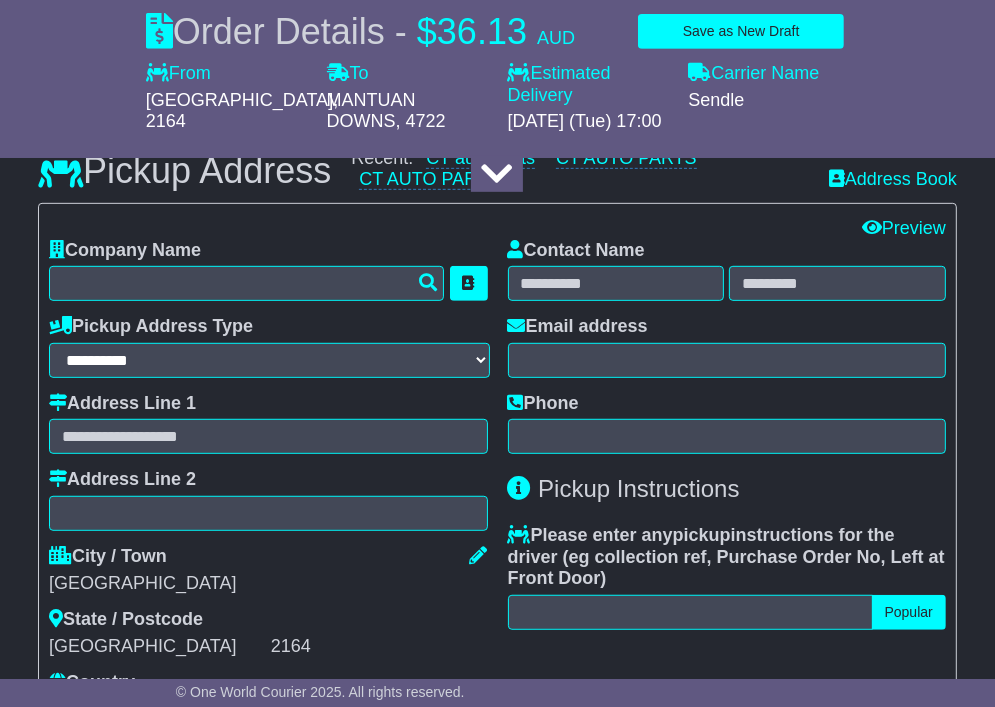 type on "**********" 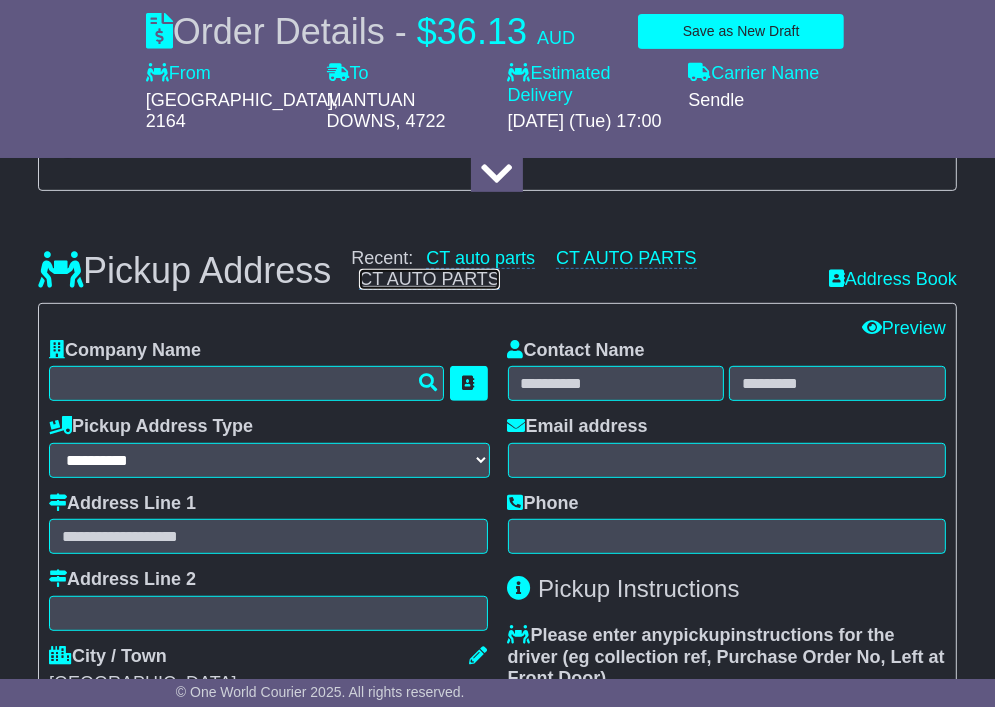 click on "CT AUTO PARTS" at bounding box center (429, 279) 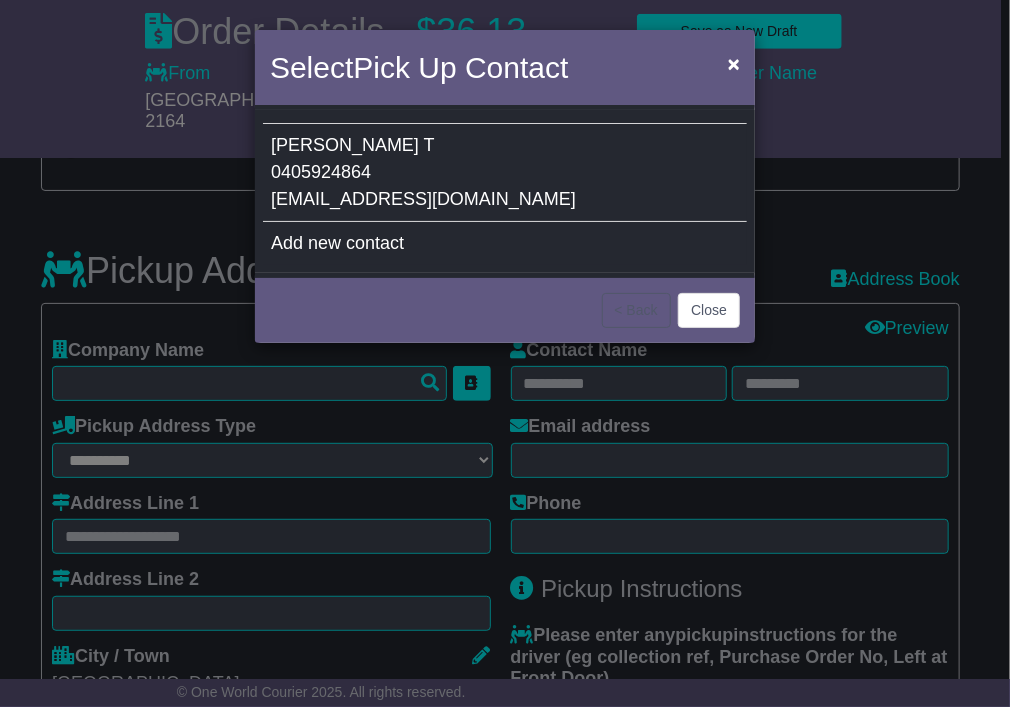 click on "0405924864" at bounding box center [321, 172] 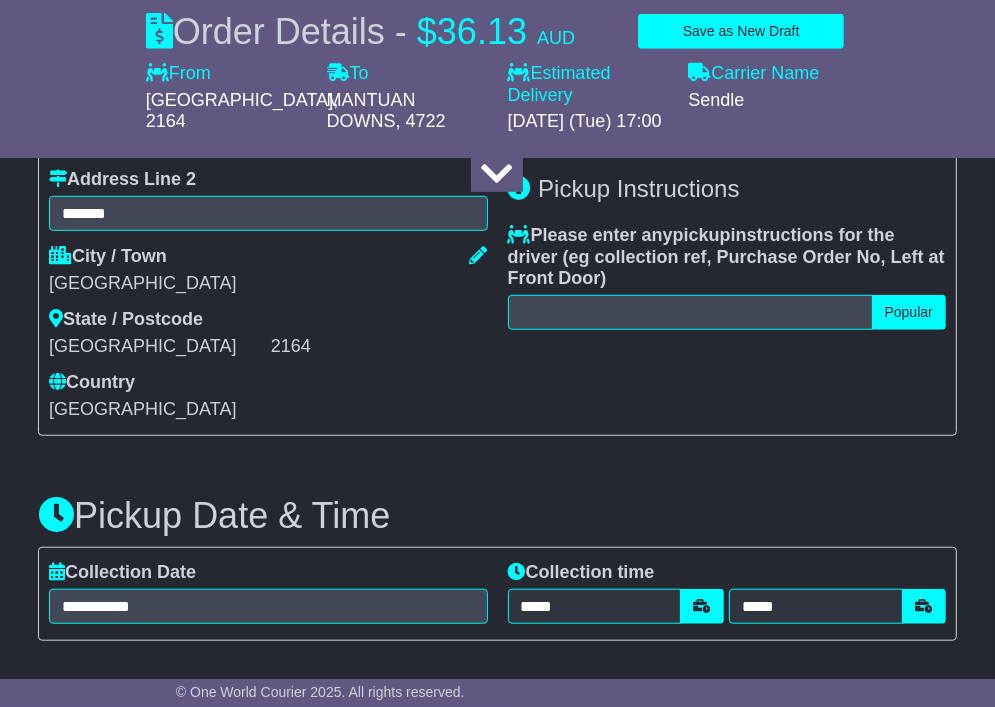 scroll, scrollTop: 1200, scrollLeft: 0, axis: vertical 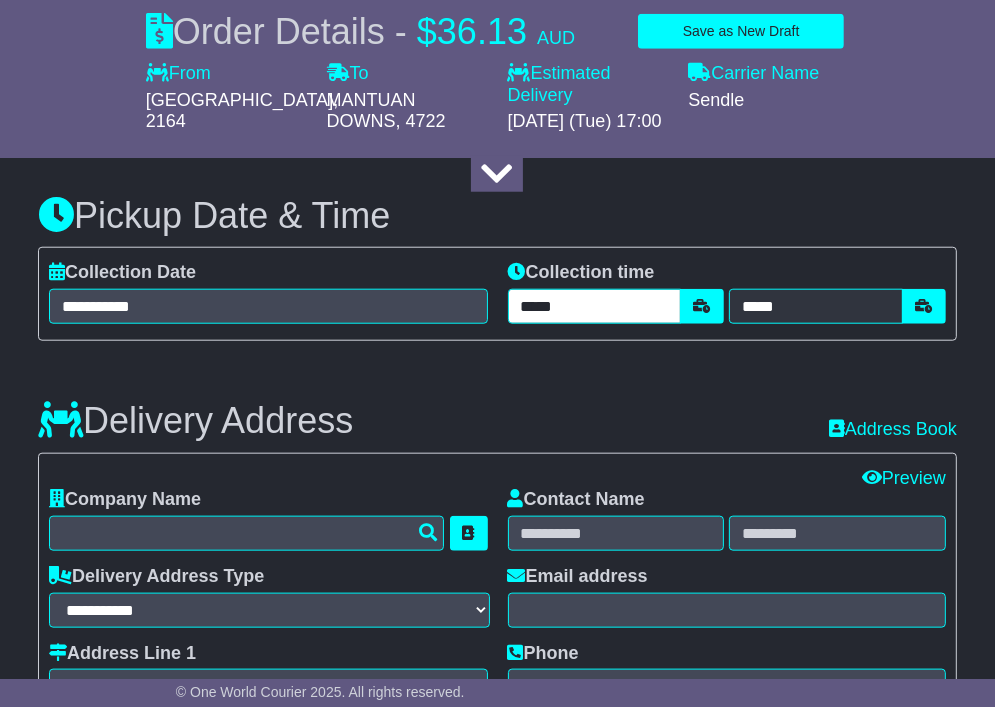 click on "*****" at bounding box center (595, 306) 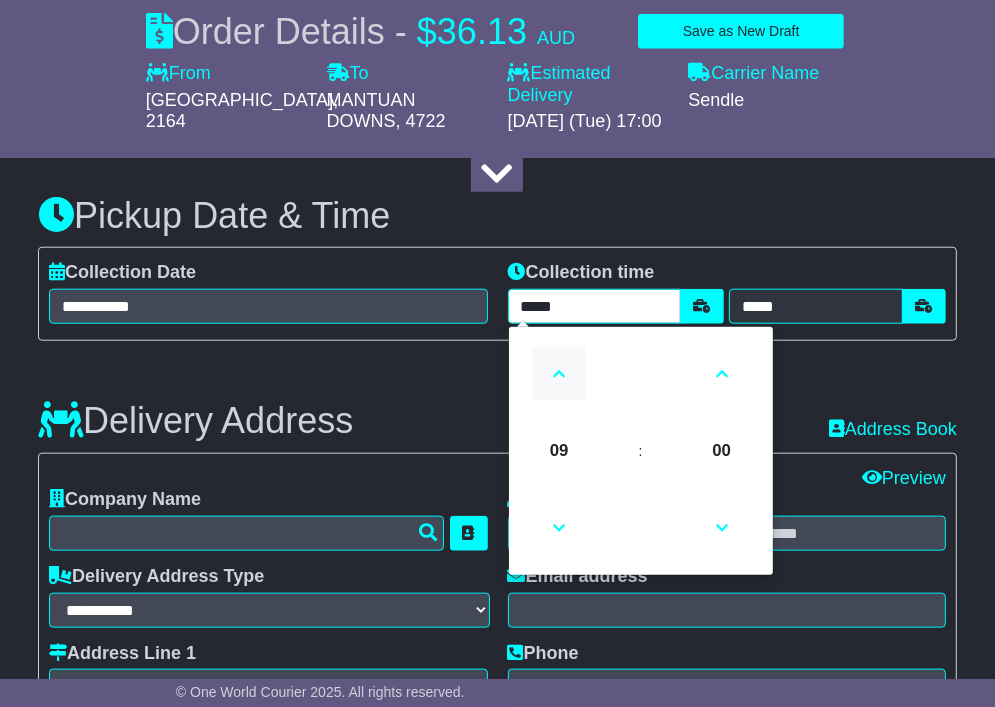 click at bounding box center (559, 374) 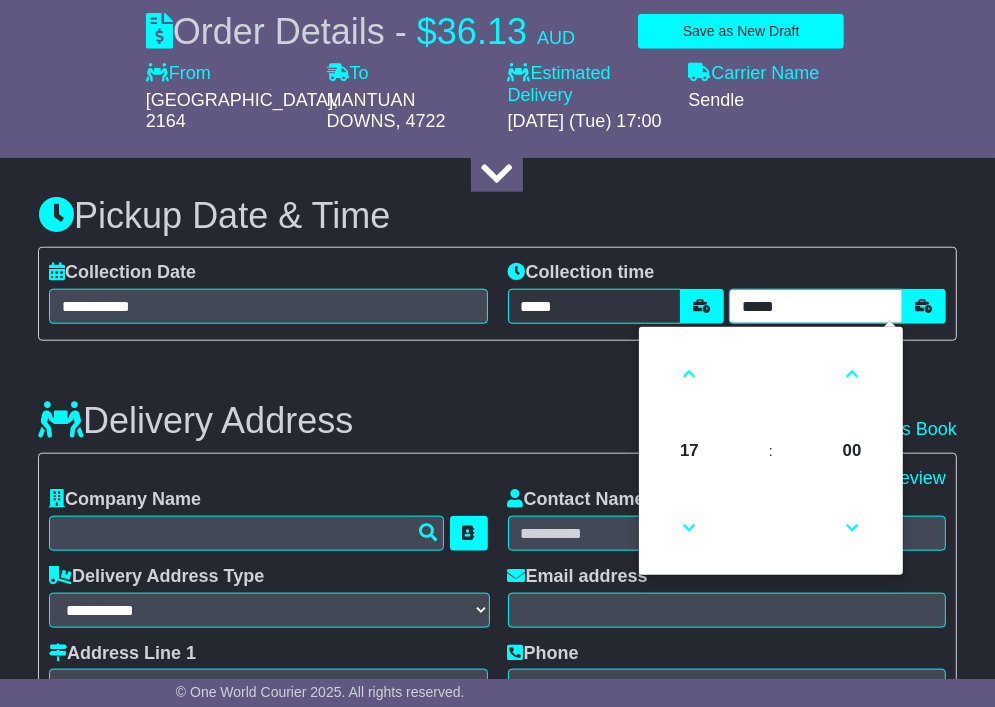 click on "*****" at bounding box center (816, 306) 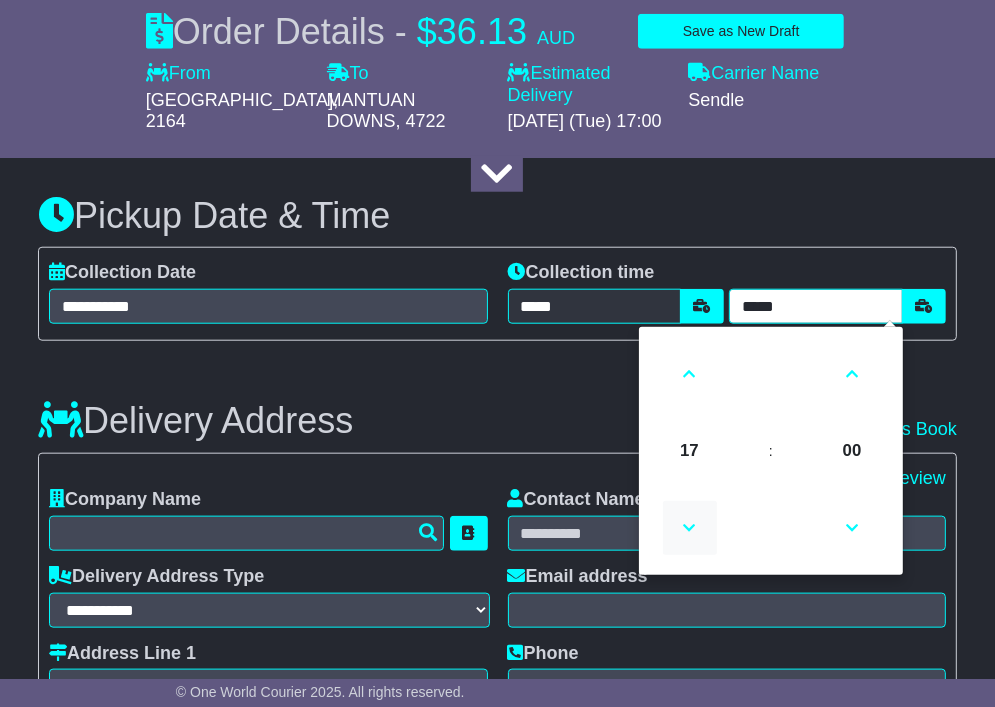 click at bounding box center (690, 528) 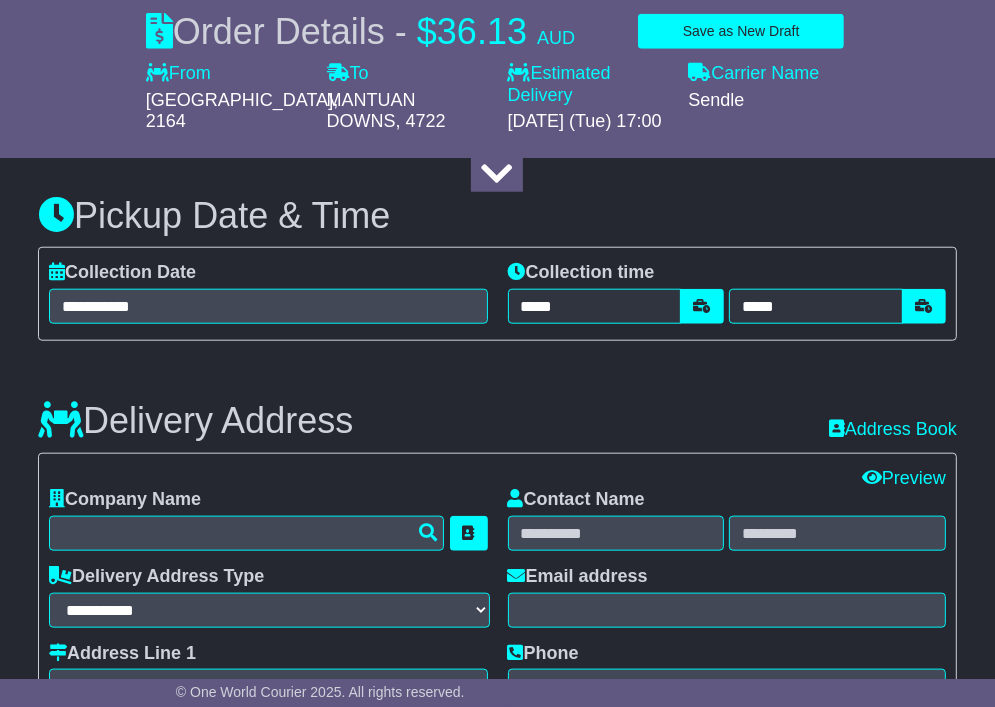 drag, startPoint x: 435, startPoint y: 208, endPoint x: 436, endPoint y: 255, distance: 47.010635 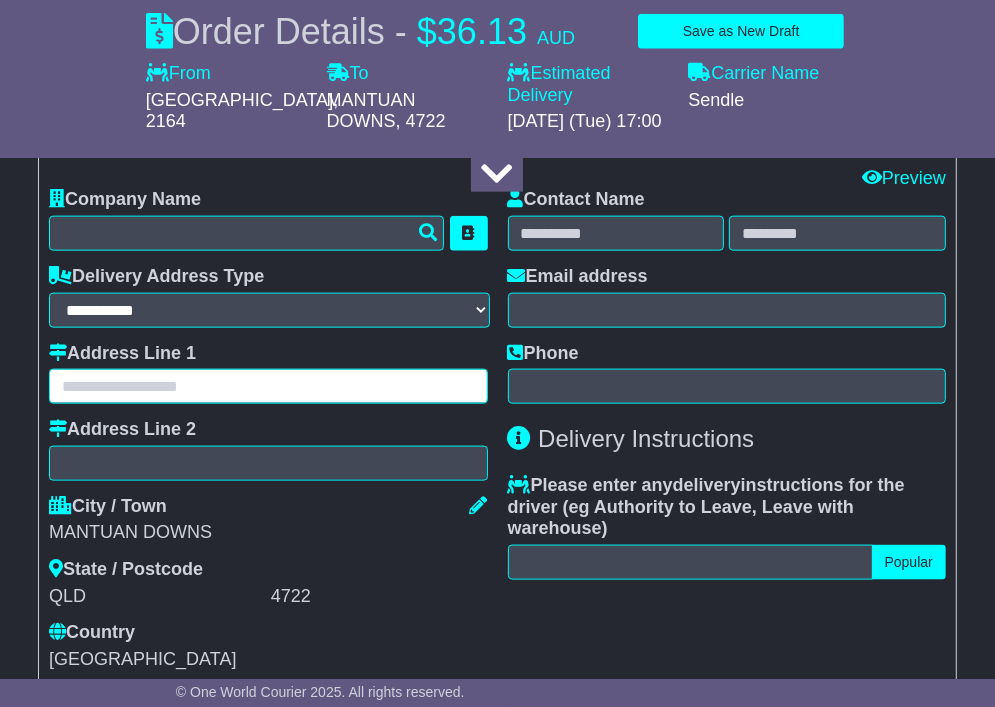 click at bounding box center [268, 386] 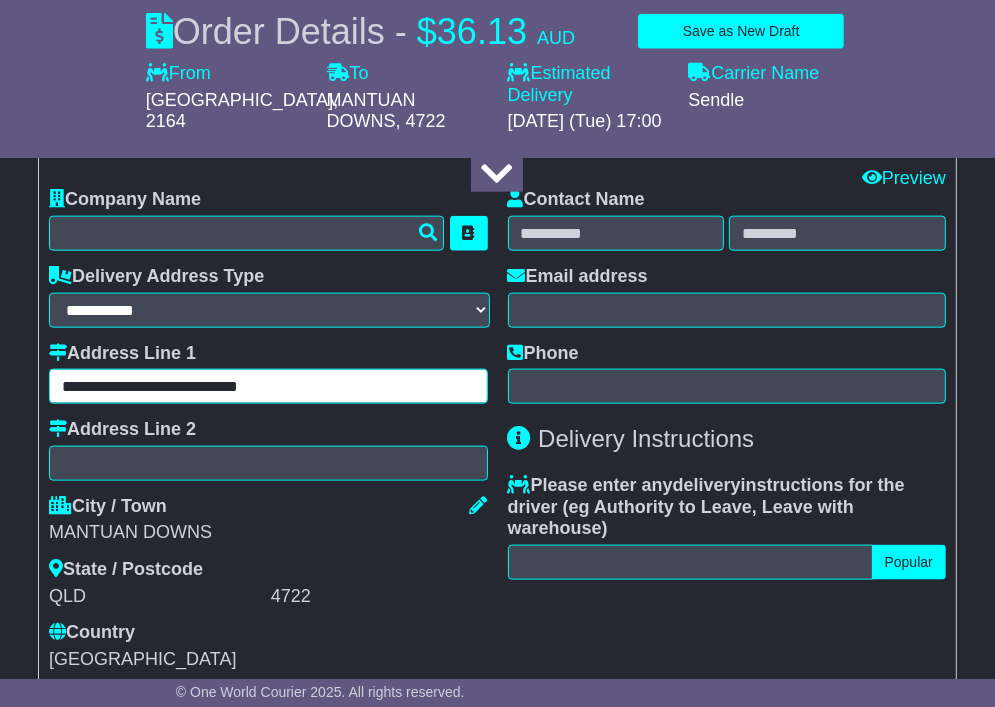 drag, startPoint x: 195, startPoint y: 386, endPoint x: 432, endPoint y: 397, distance: 237.25514 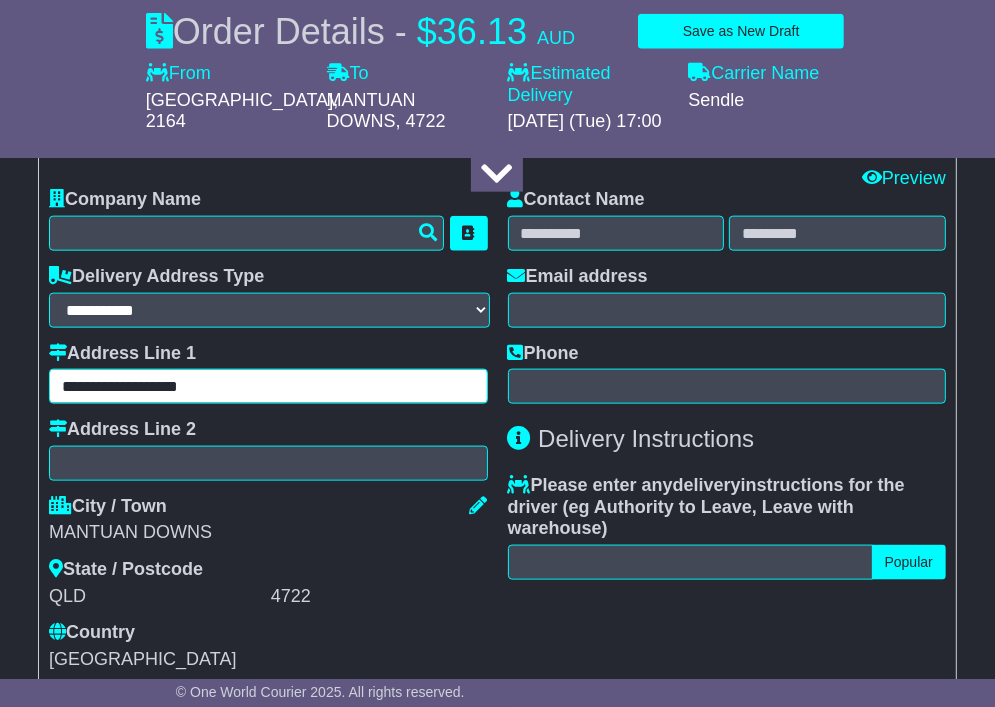 type on "**********" 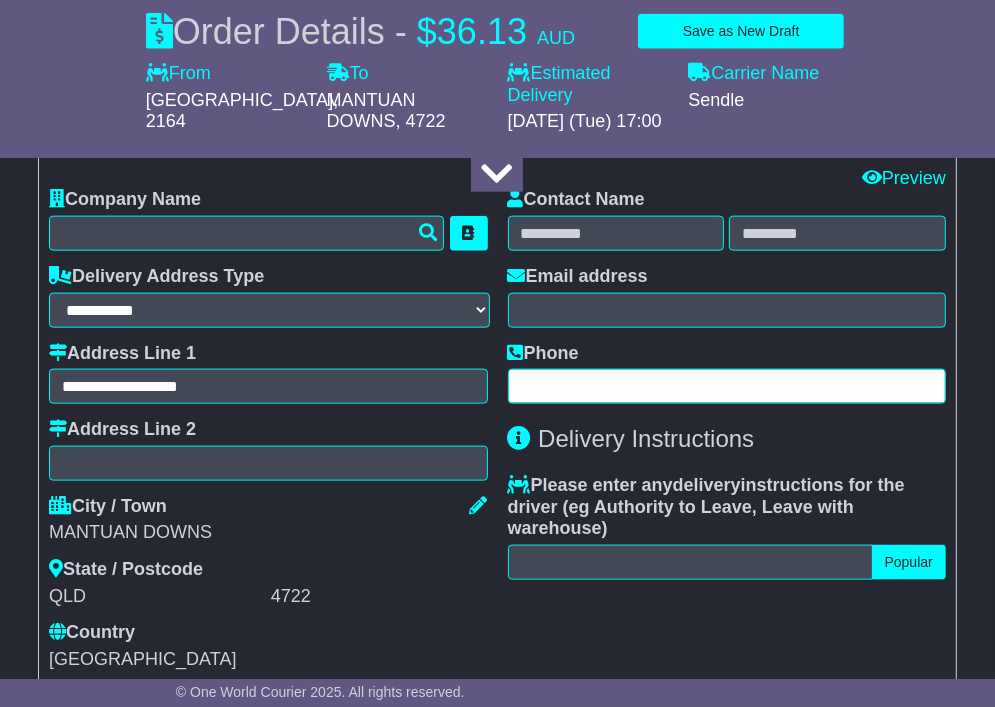 click at bounding box center (727, 386) 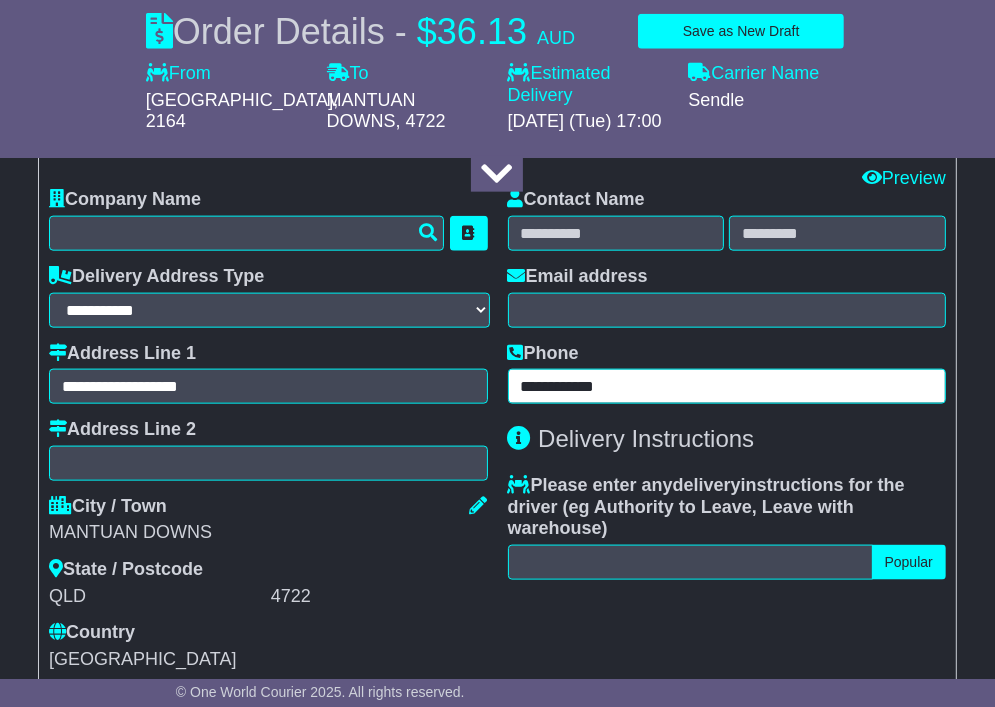 type on "**********" 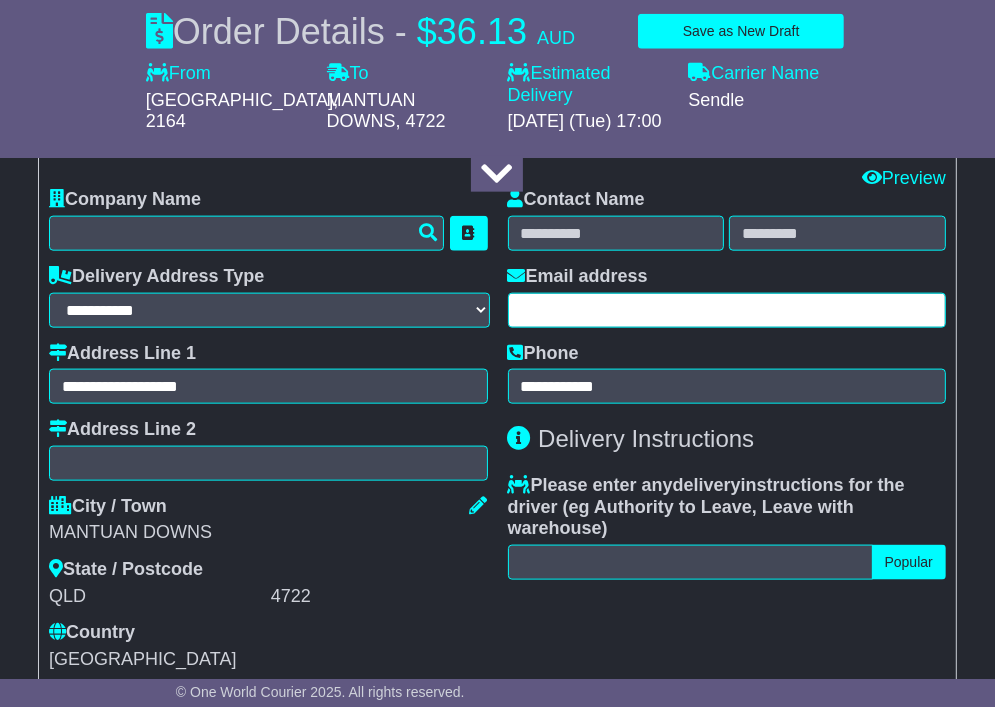 click at bounding box center [727, 310] 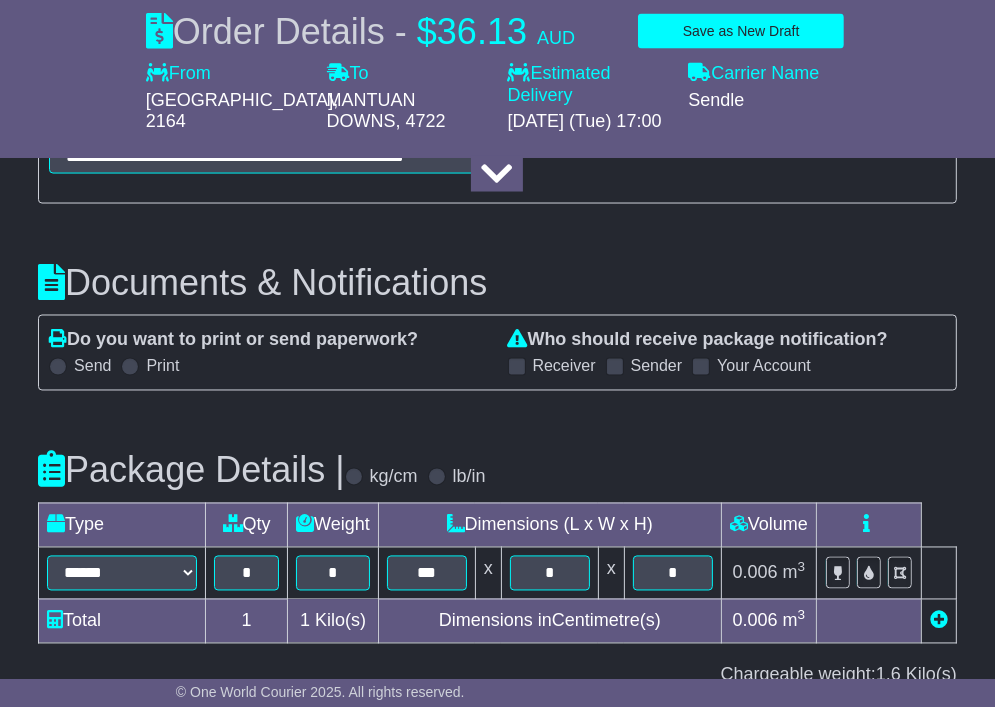 scroll, scrollTop: 1800, scrollLeft: 0, axis: vertical 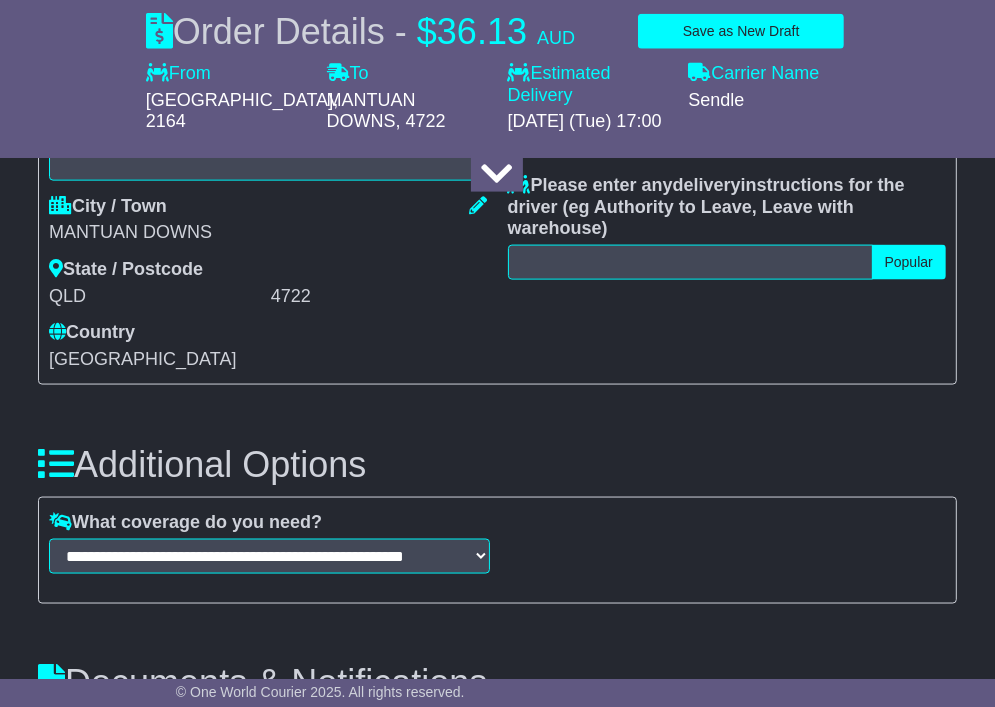 type on "**********" 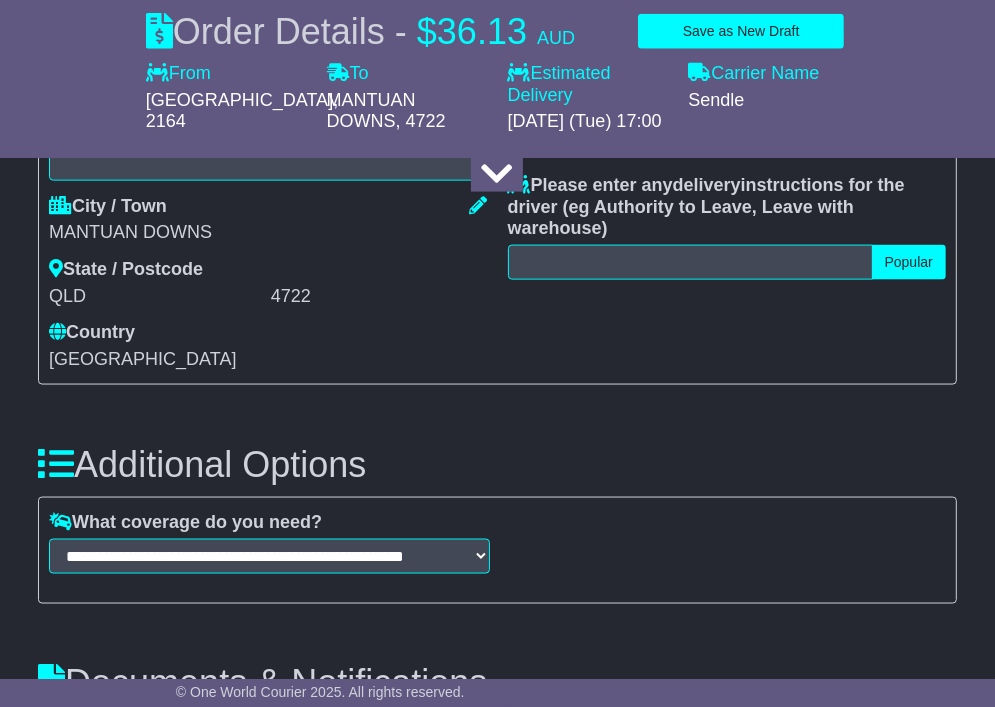 drag, startPoint x: 625, startPoint y: 351, endPoint x: 630, endPoint y: 361, distance: 11.18034 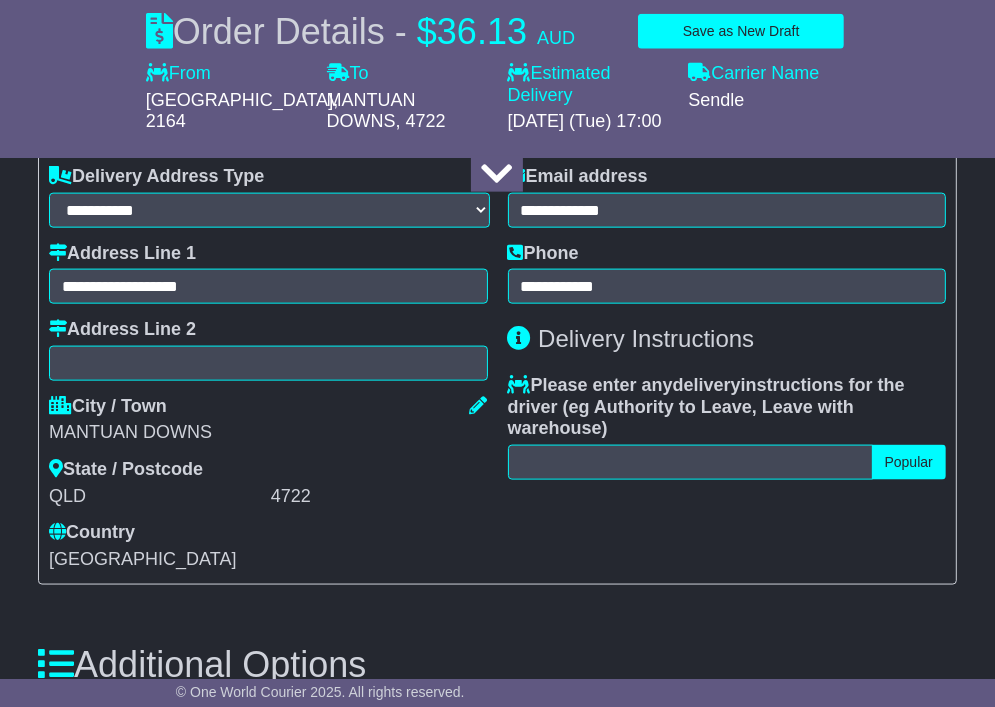 scroll, scrollTop: 1300, scrollLeft: 0, axis: vertical 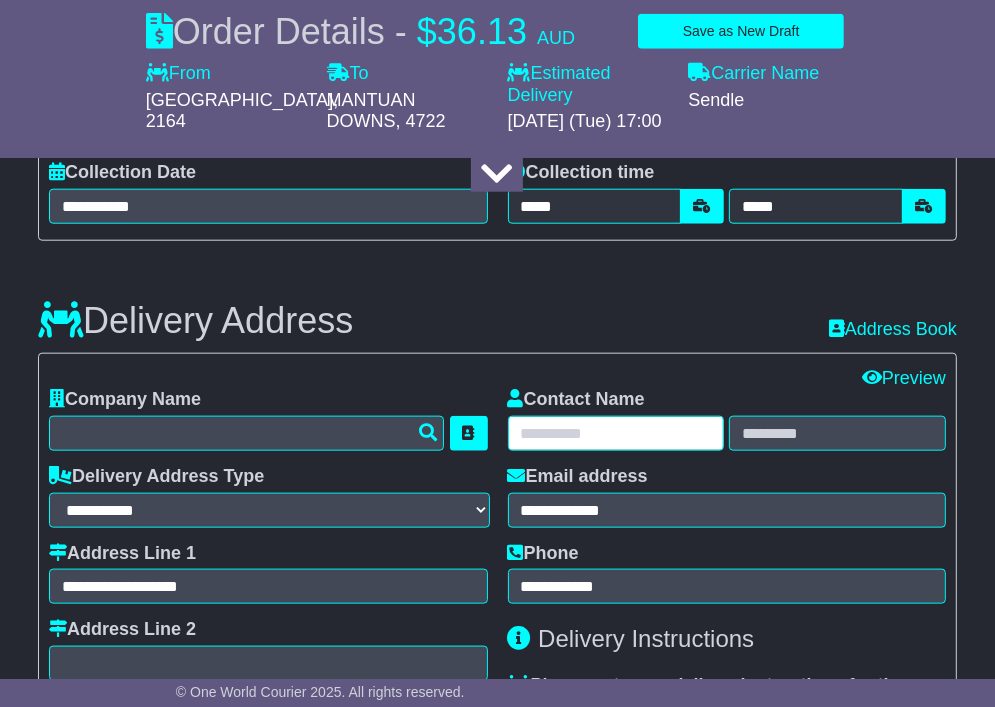 click at bounding box center [616, 433] 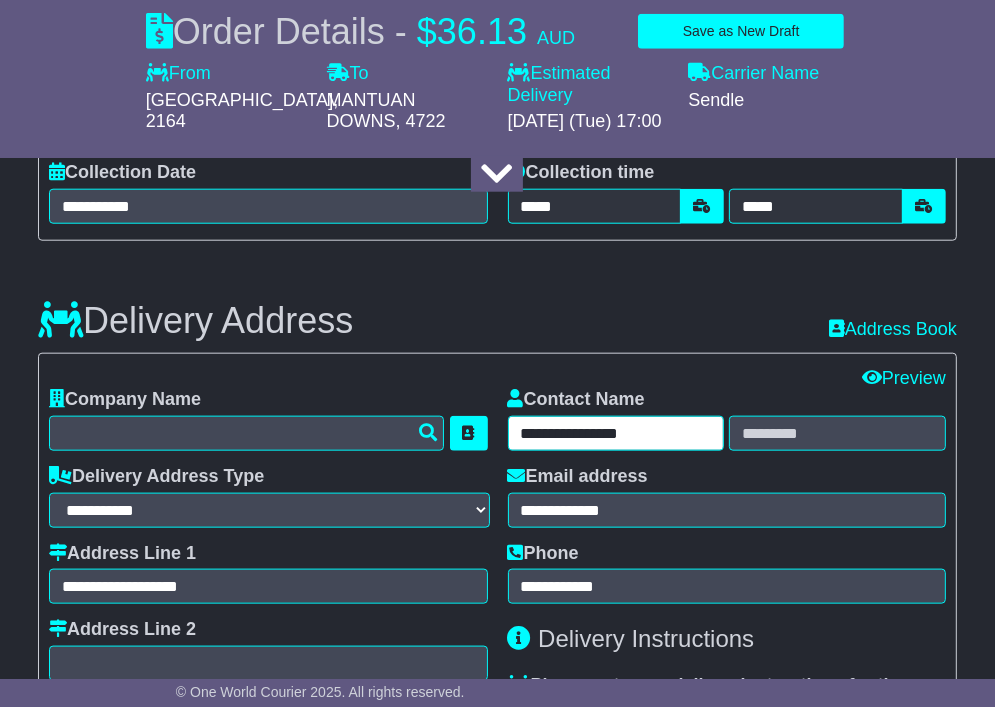 type on "**********" 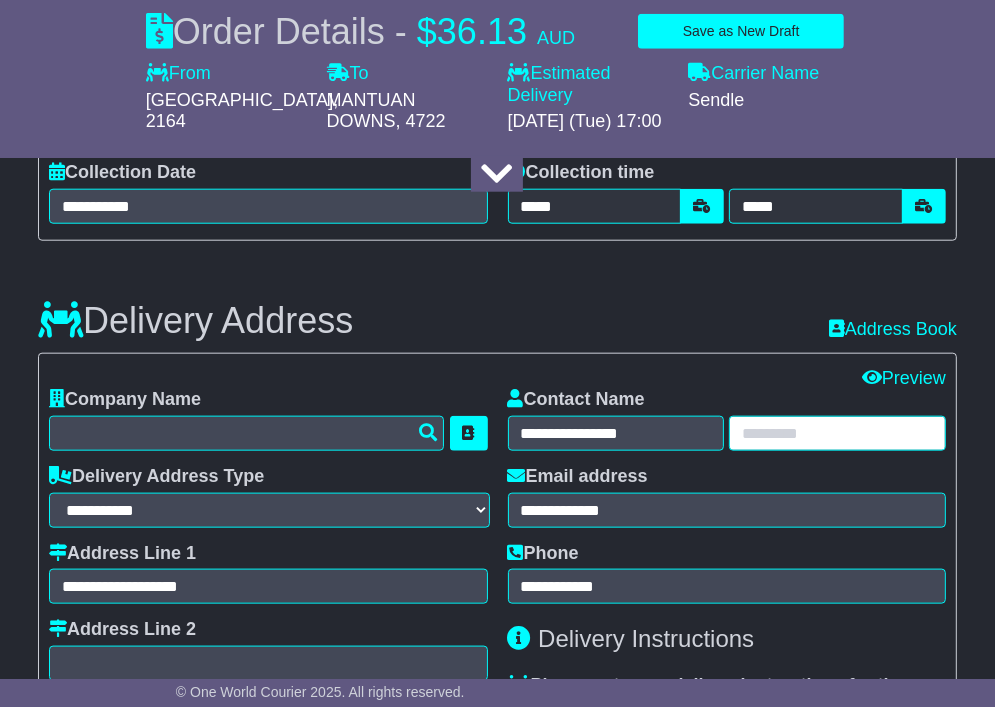 paste on "**********" 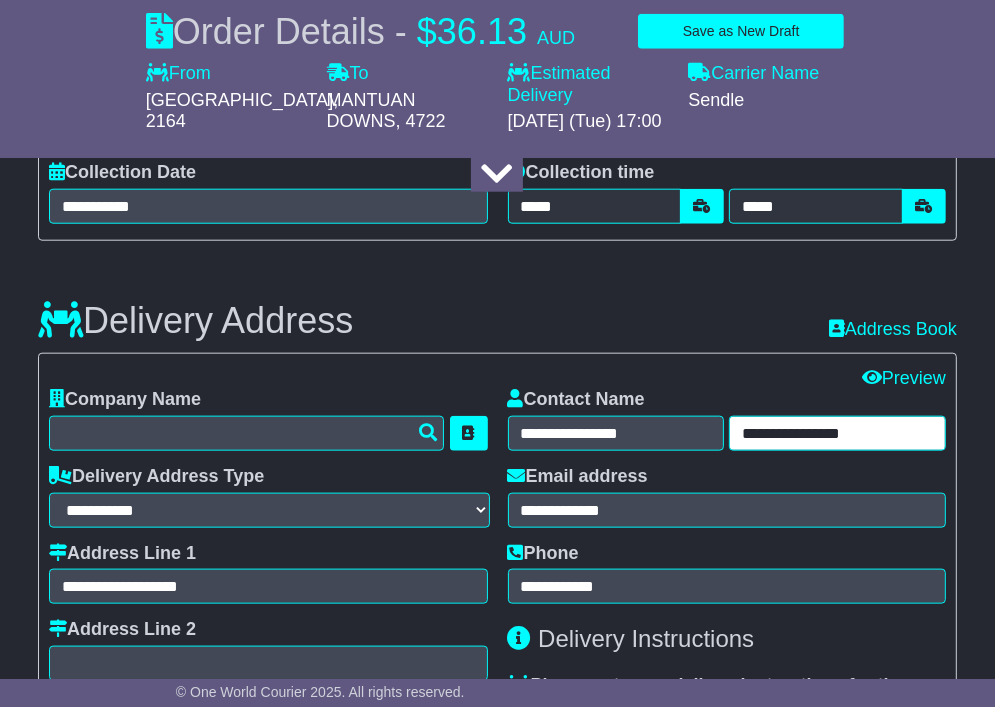 type on "**********" 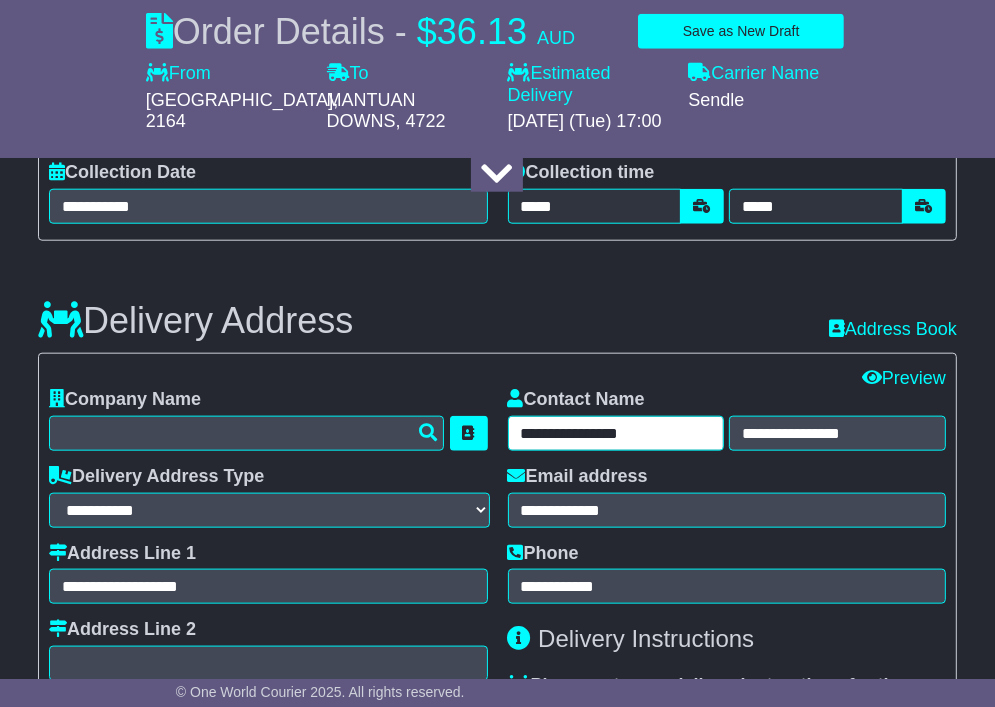 drag, startPoint x: 648, startPoint y: 436, endPoint x: 588, endPoint y: 431, distance: 60.207973 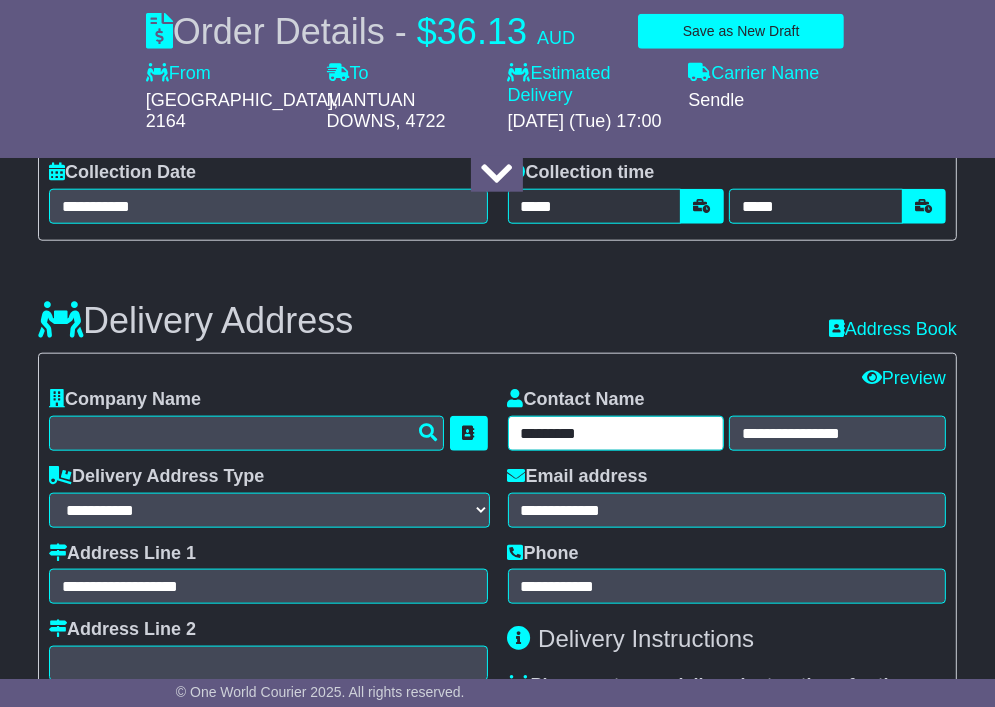 type on "********" 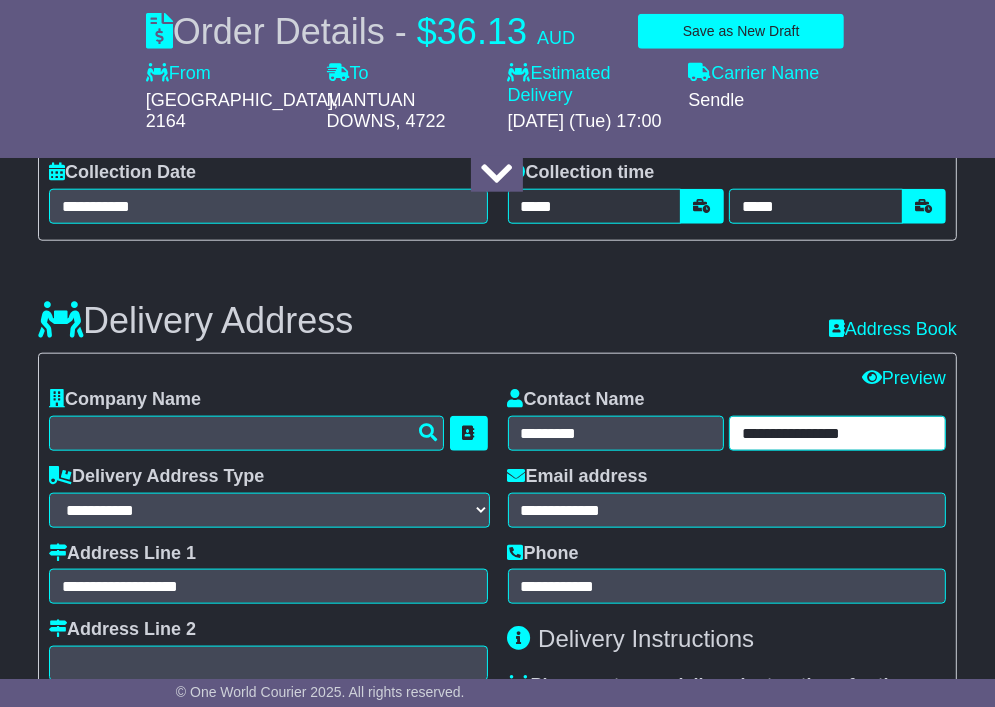 drag, startPoint x: 809, startPoint y: 434, endPoint x: 650, endPoint y: 452, distance: 160.01562 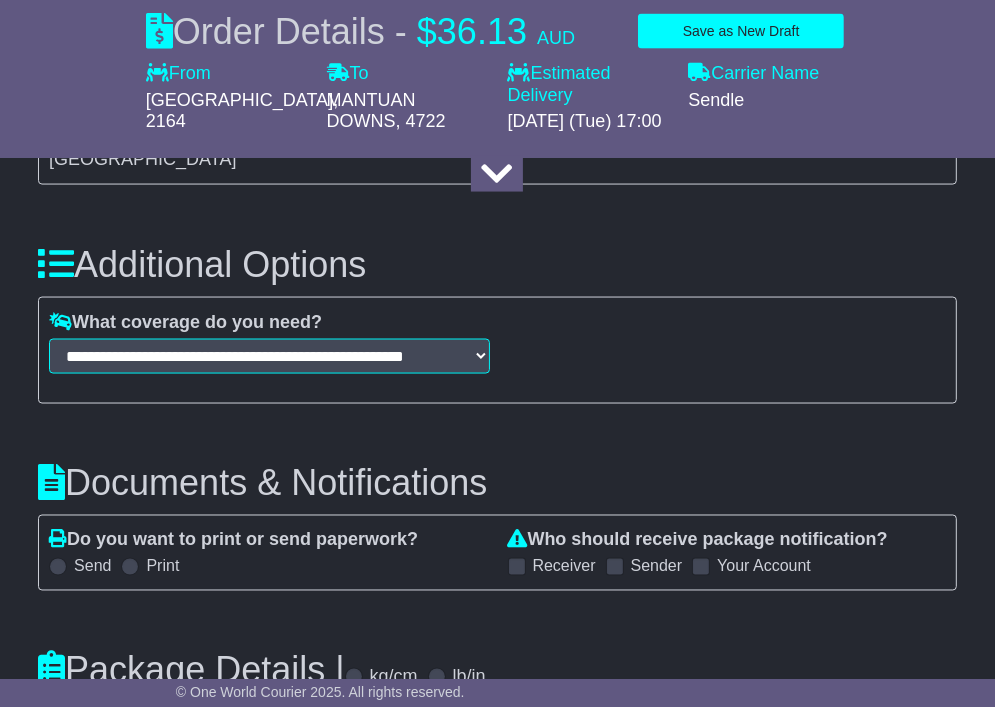scroll, scrollTop: 2503, scrollLeft: 0, axis: vertical 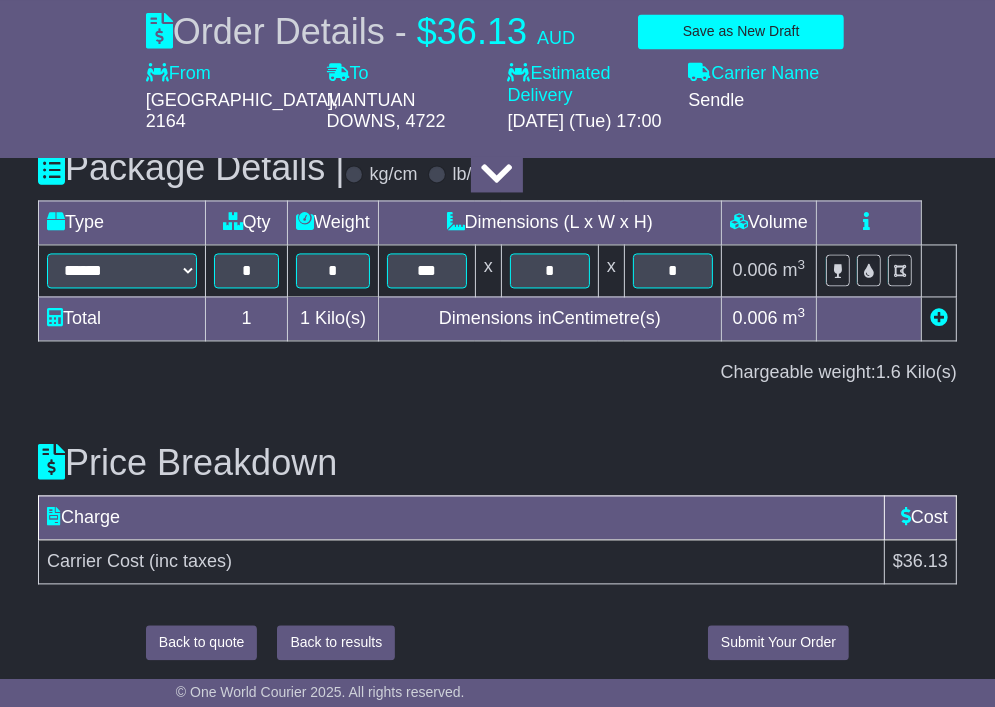 type on "*******" 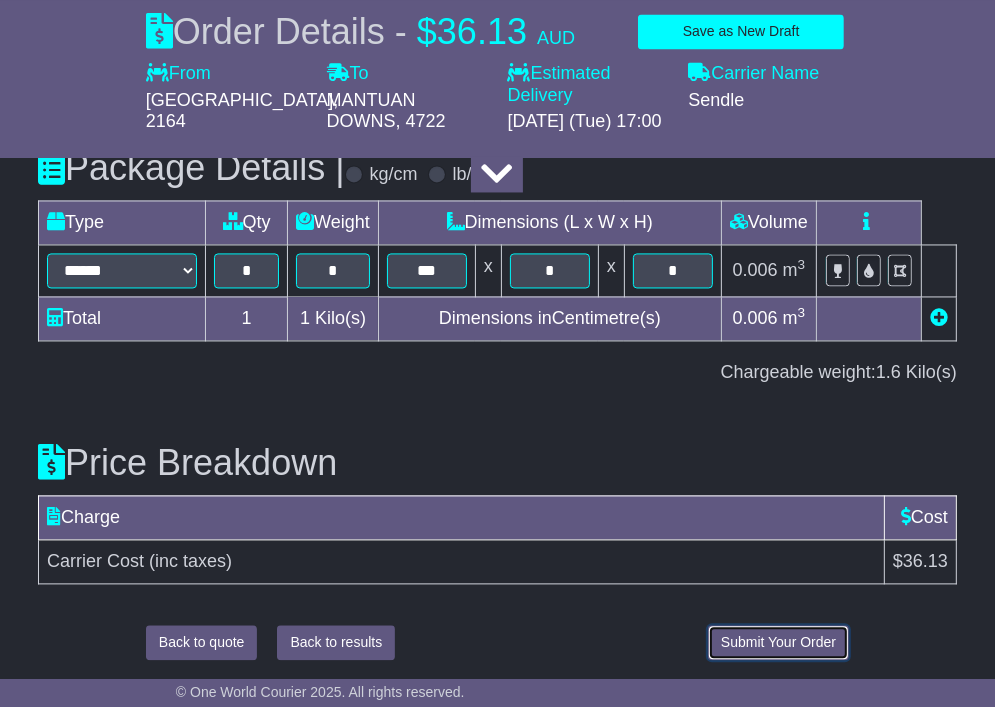 click on "Submit Your Order" at bounding box center [778, 642] 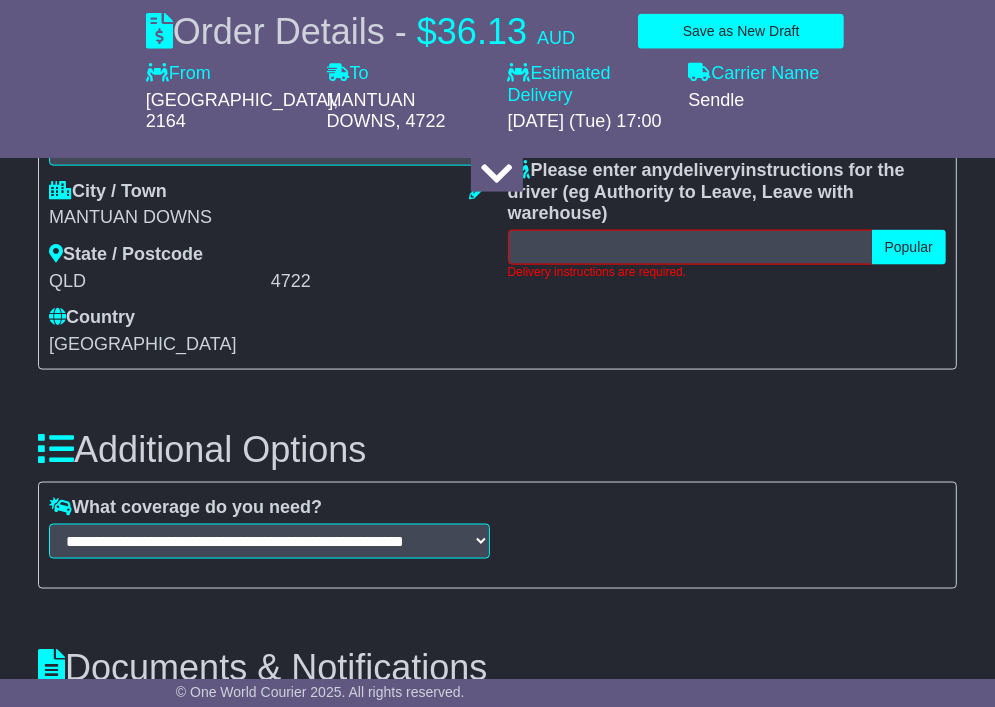 scroll, scrollTop: 1615, scrollLeft: 0, axis: vertical 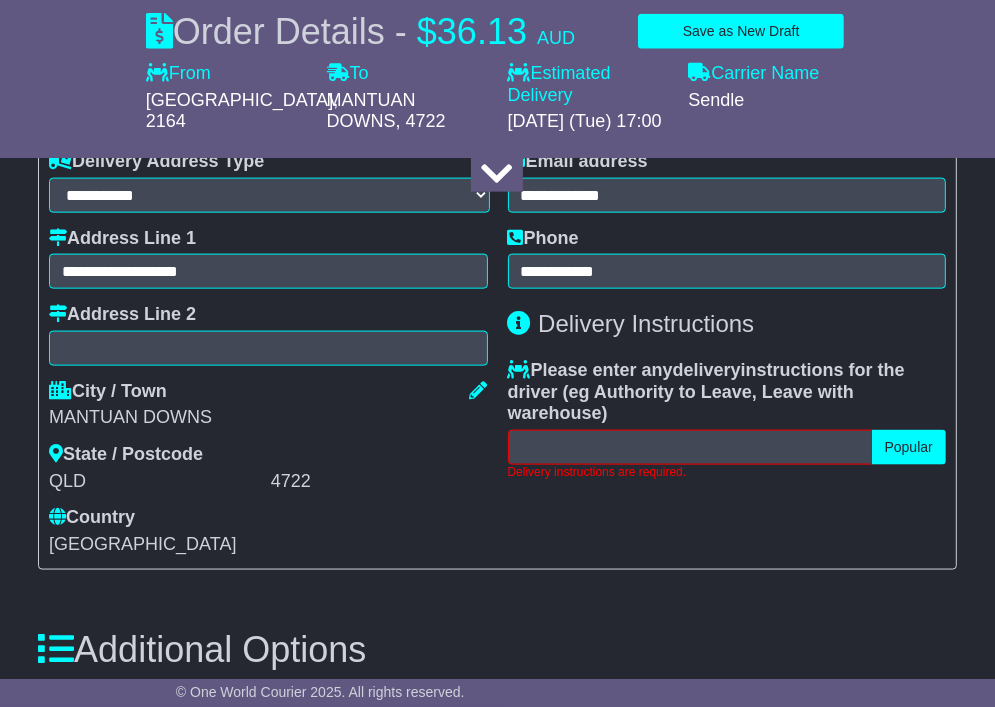 click on "**********" at bounding box center (727, 314) 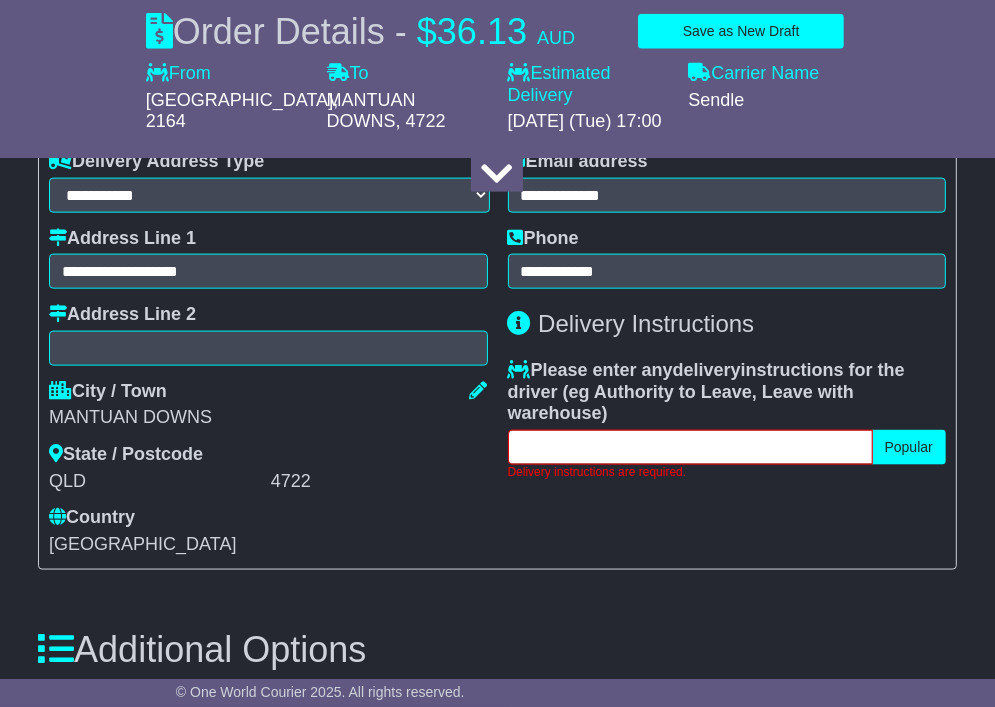 click at bounding box center [690, 447] 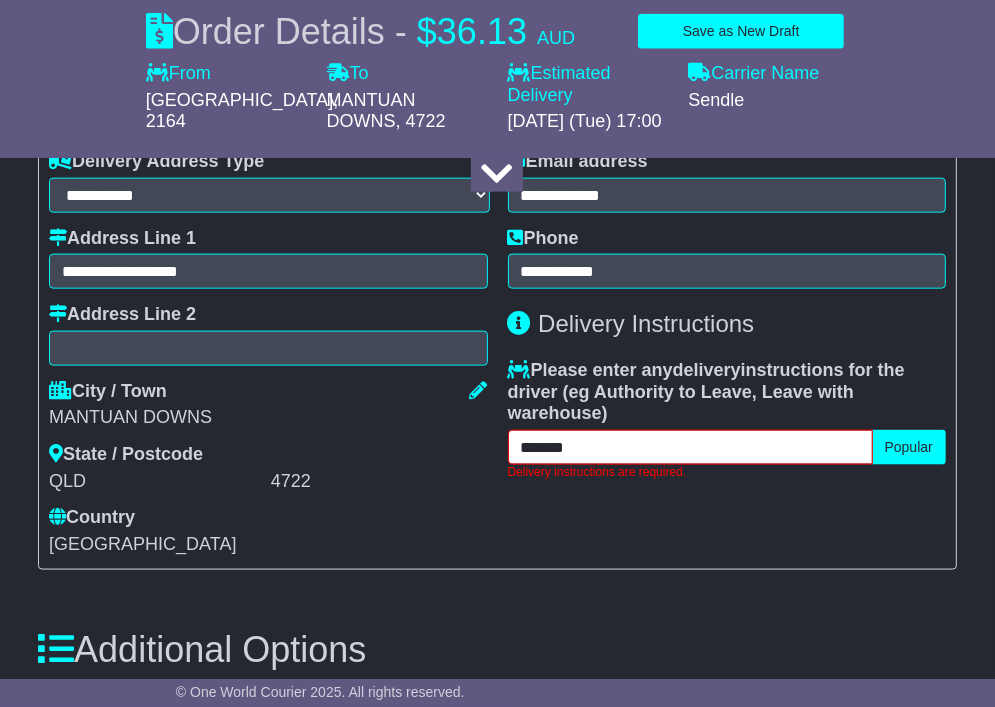 scroll, scrollTop: 1215, scrollLeft: 0, axis: vertical 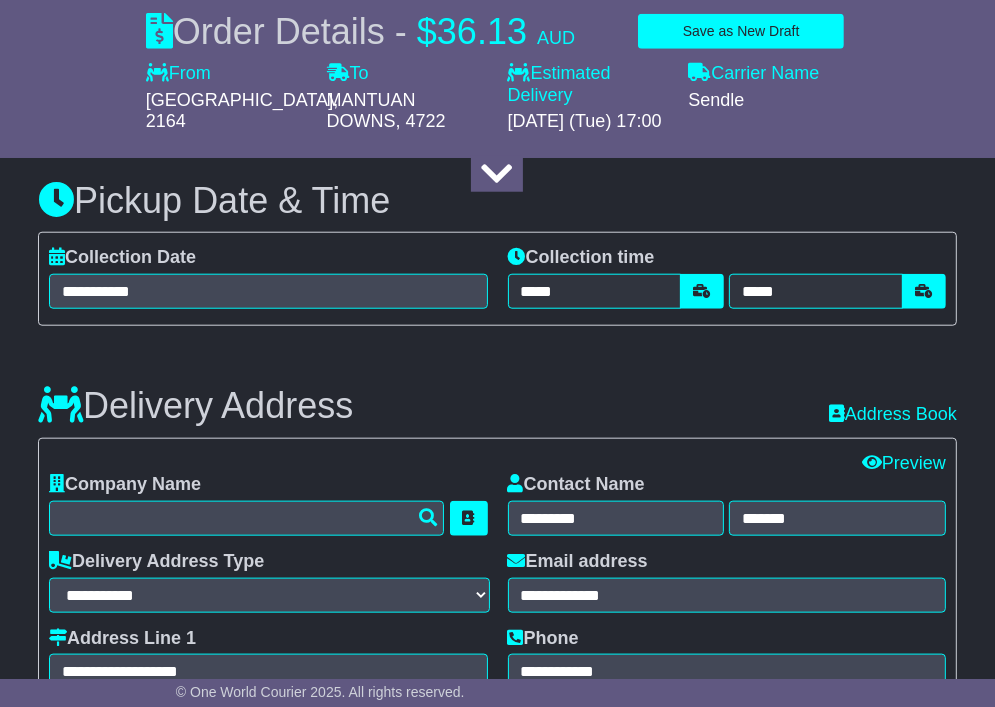 type on "*******" 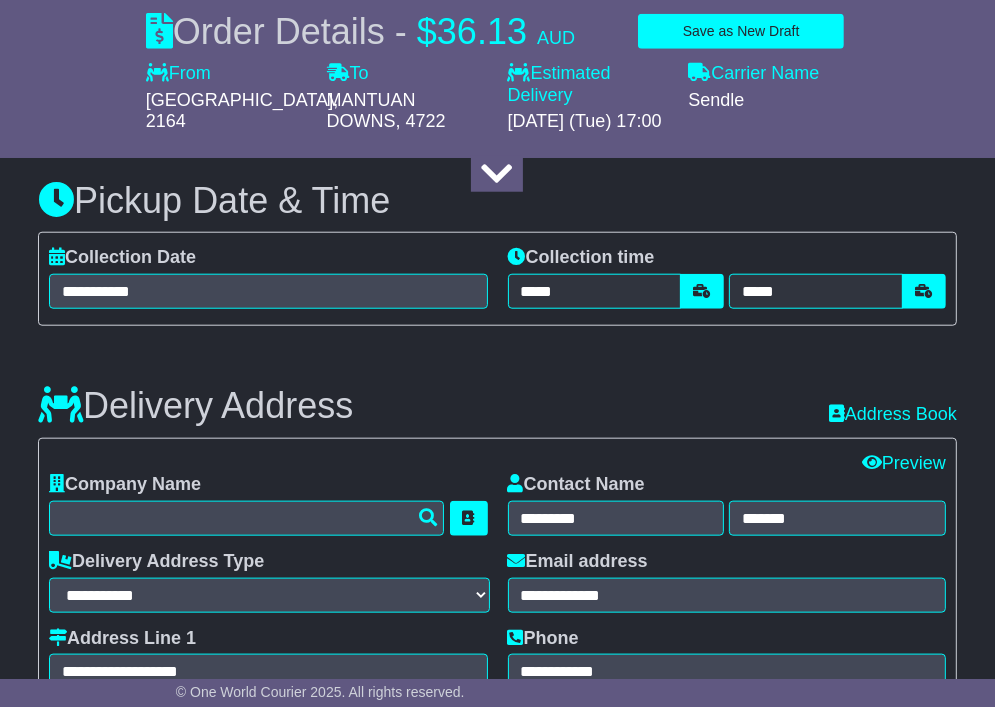 click on "Pickup Date & Time" at bounding box center [497, 201] 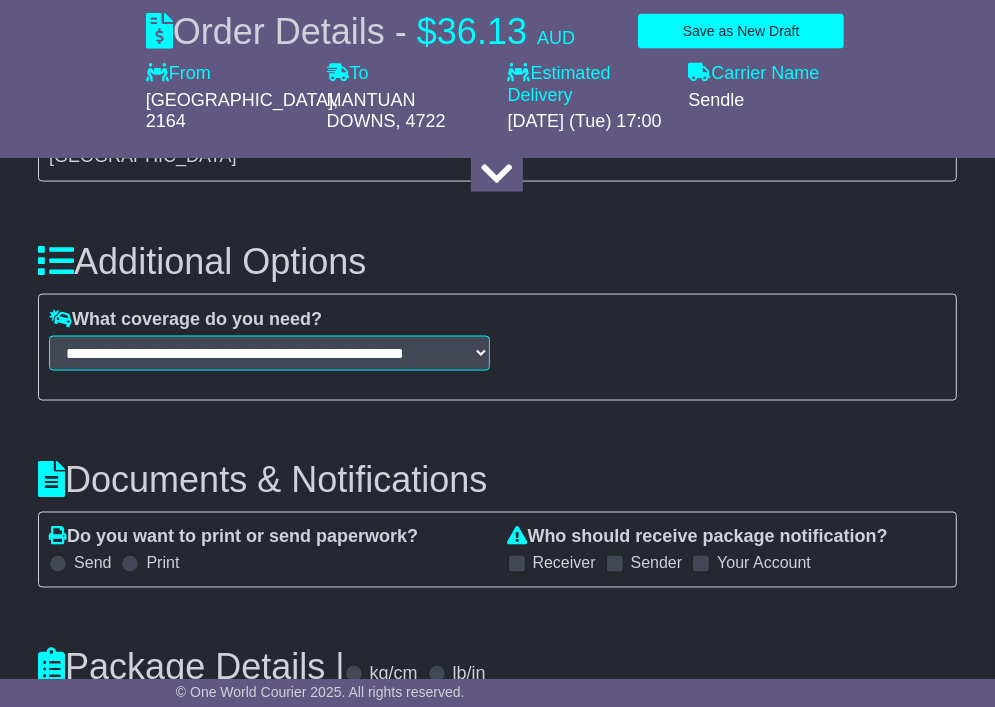 scroll, scrollTop: 2503, scrollLeft: 0, axis: vertical 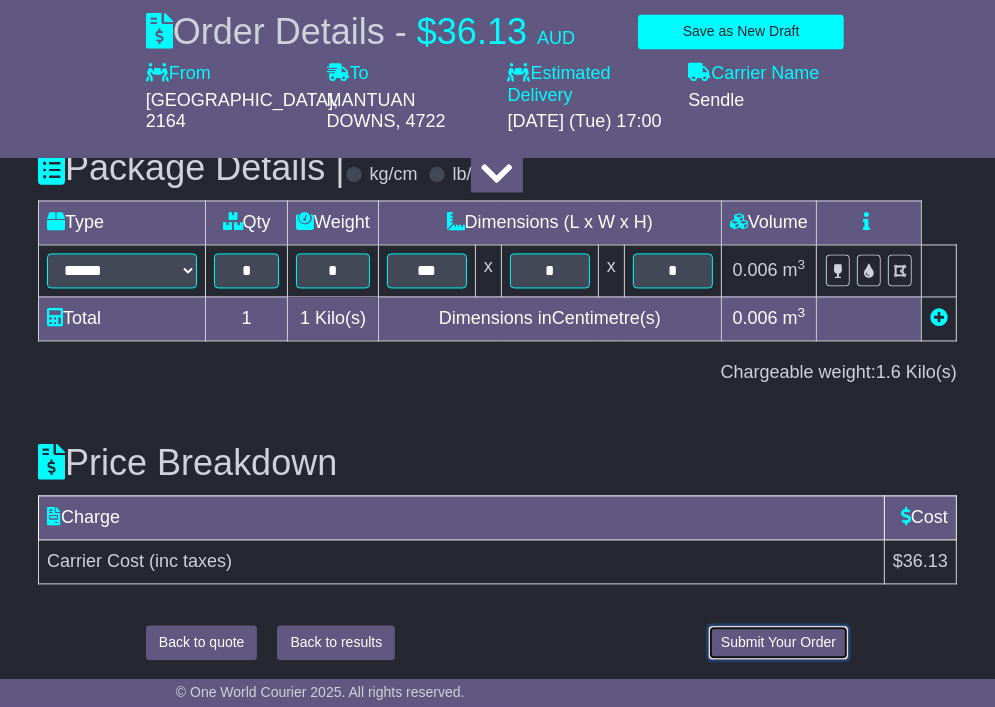 click on "Submit Your Order" at bounding box center (778, 642) 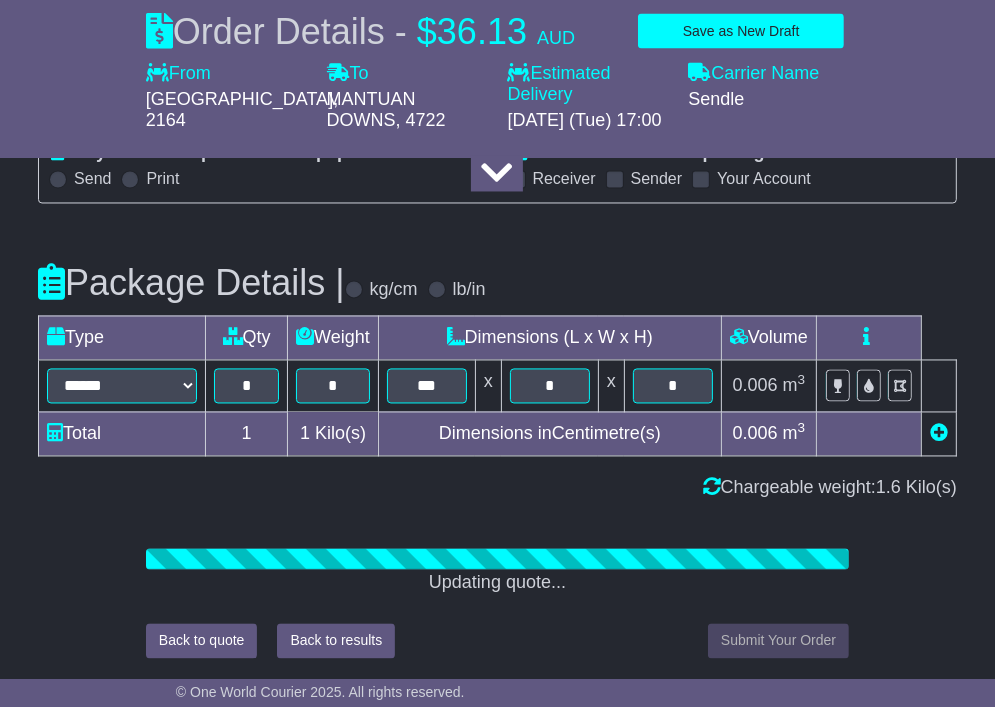 scroll, scrollTop: 2503, scrollLeft: 0, axis: vertical 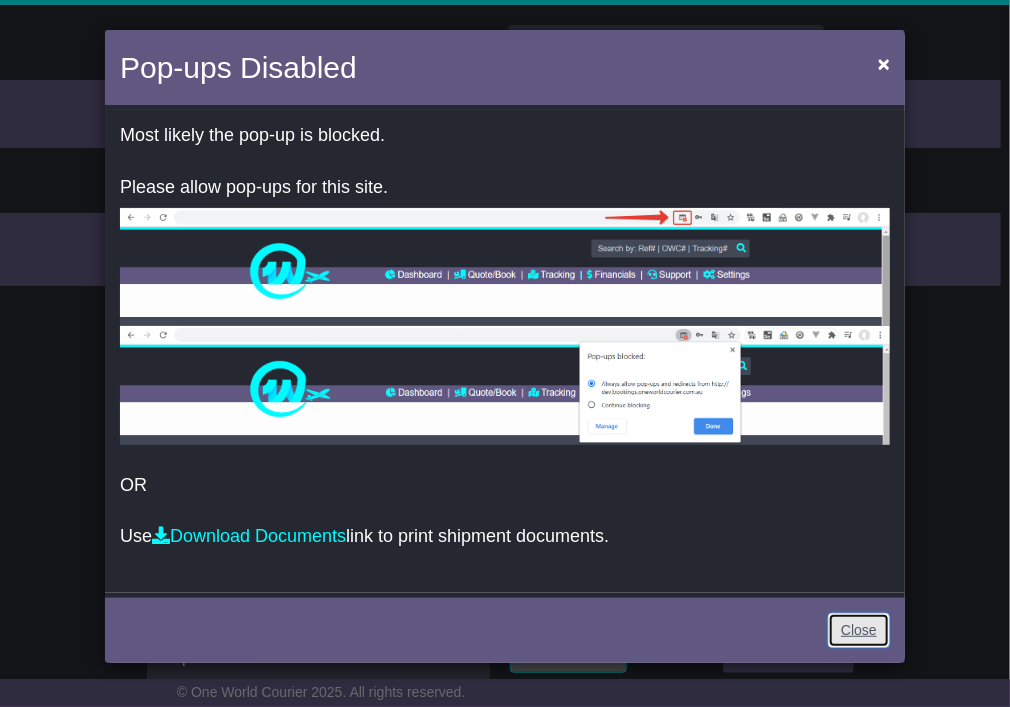 click on "Close" at bounding box center (859, 630) 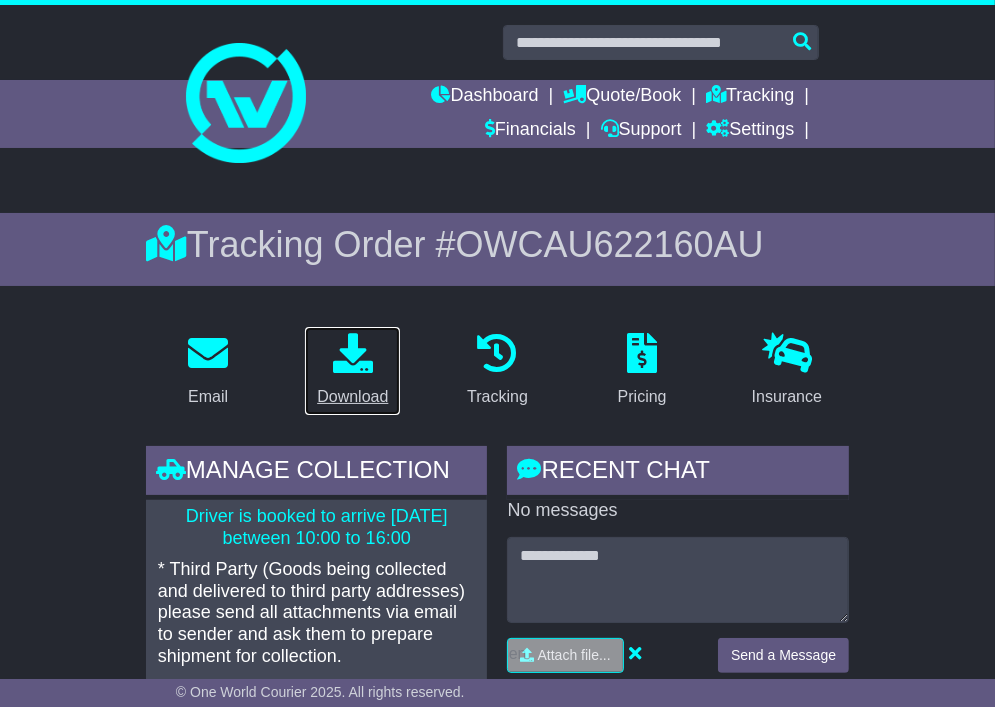 click at bounding box center (353, 353) 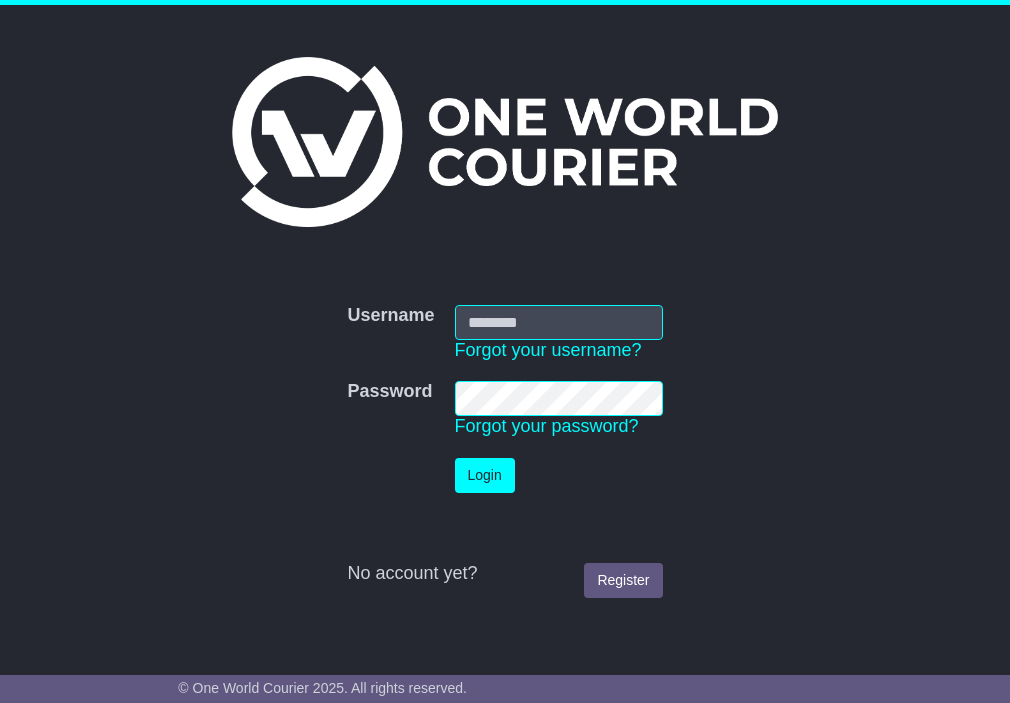scroll, scrollTop: 0, scrollLeft: 0, axis: both 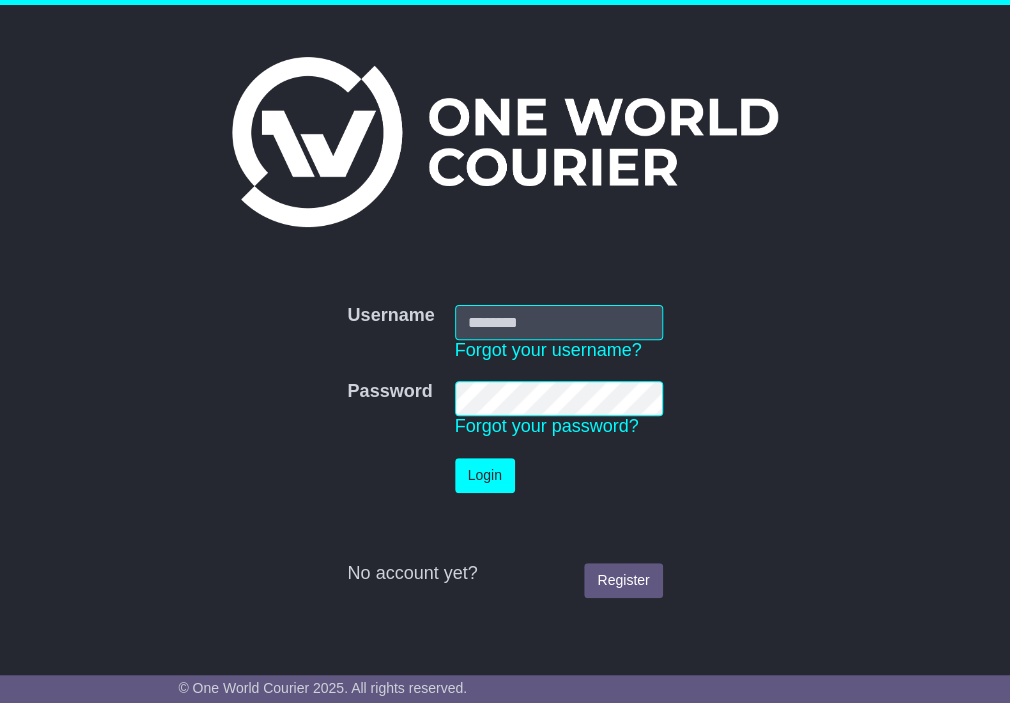 type on "**********" 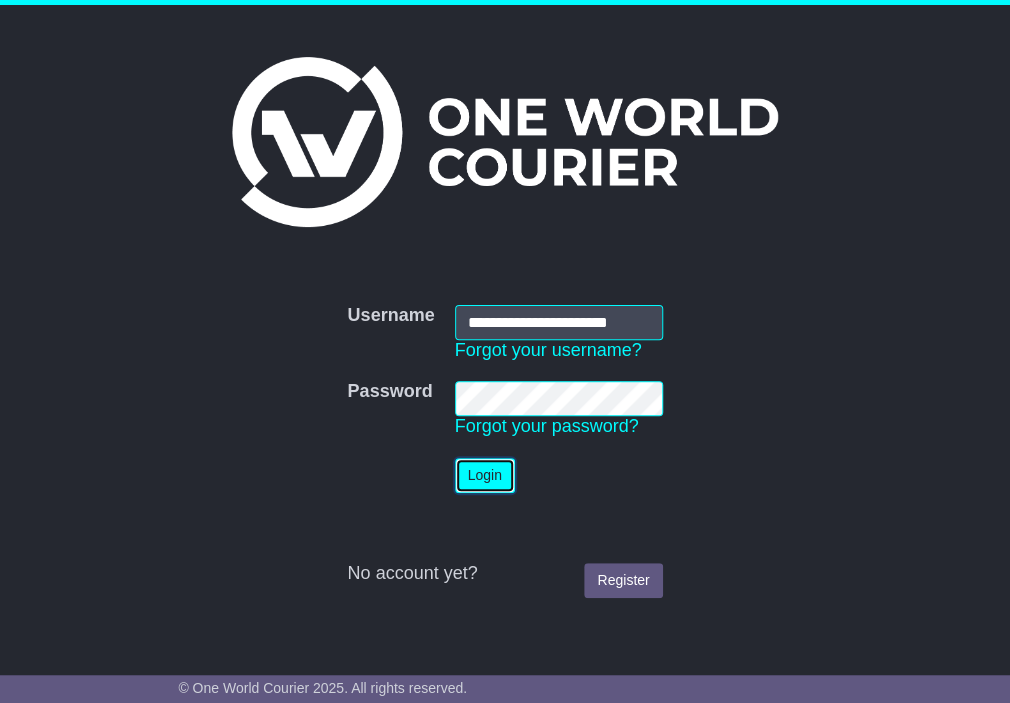 click on "Login" at bounding box center [485, 475] 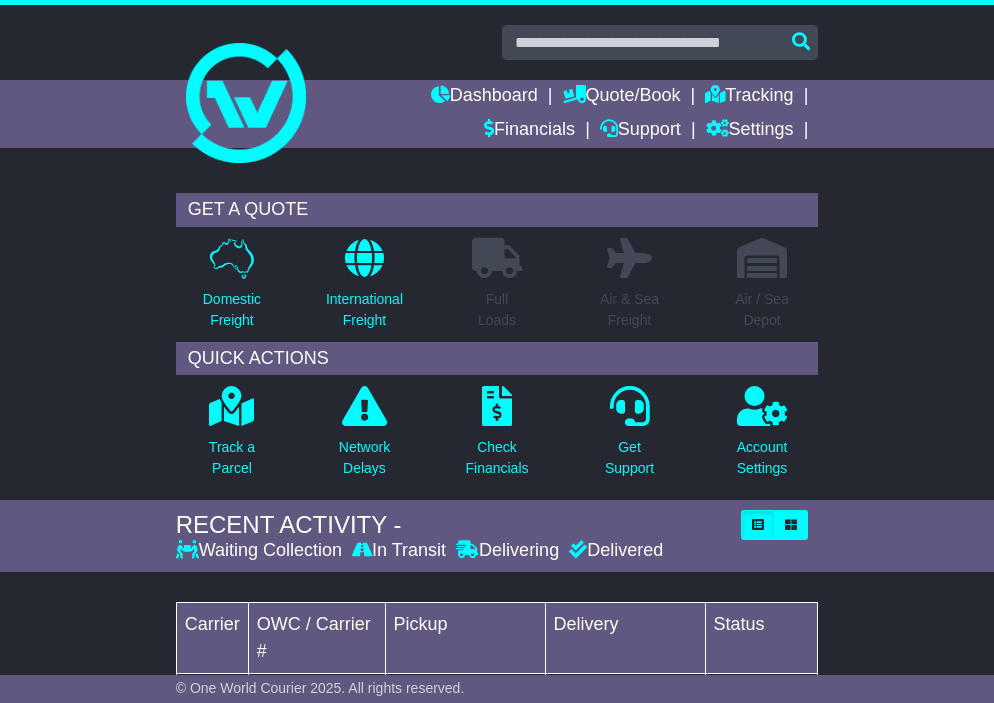scroll, scrollTop: 0, scrollLeft: 0, axis: both 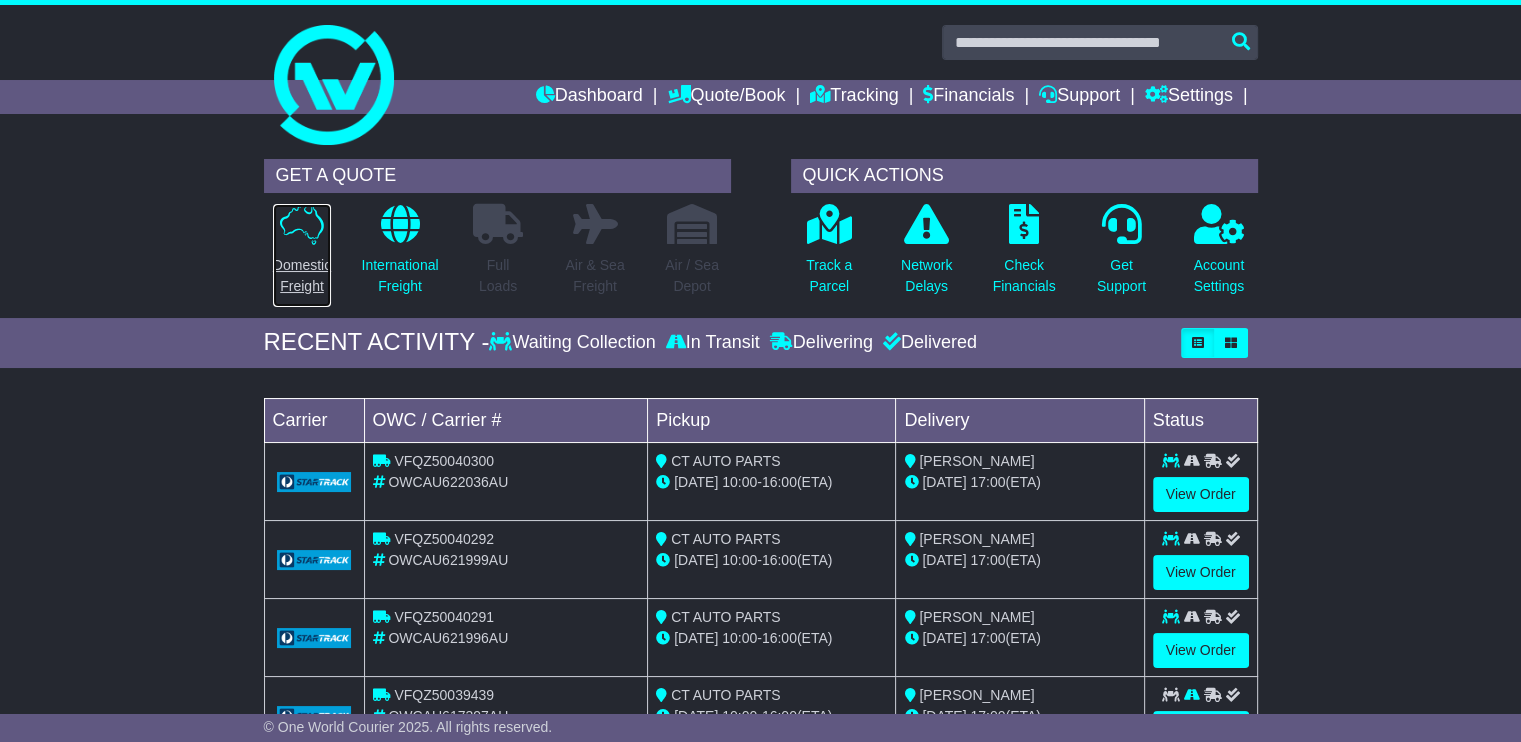 click on "Domestic Freight" at bounding box center [302, 276] 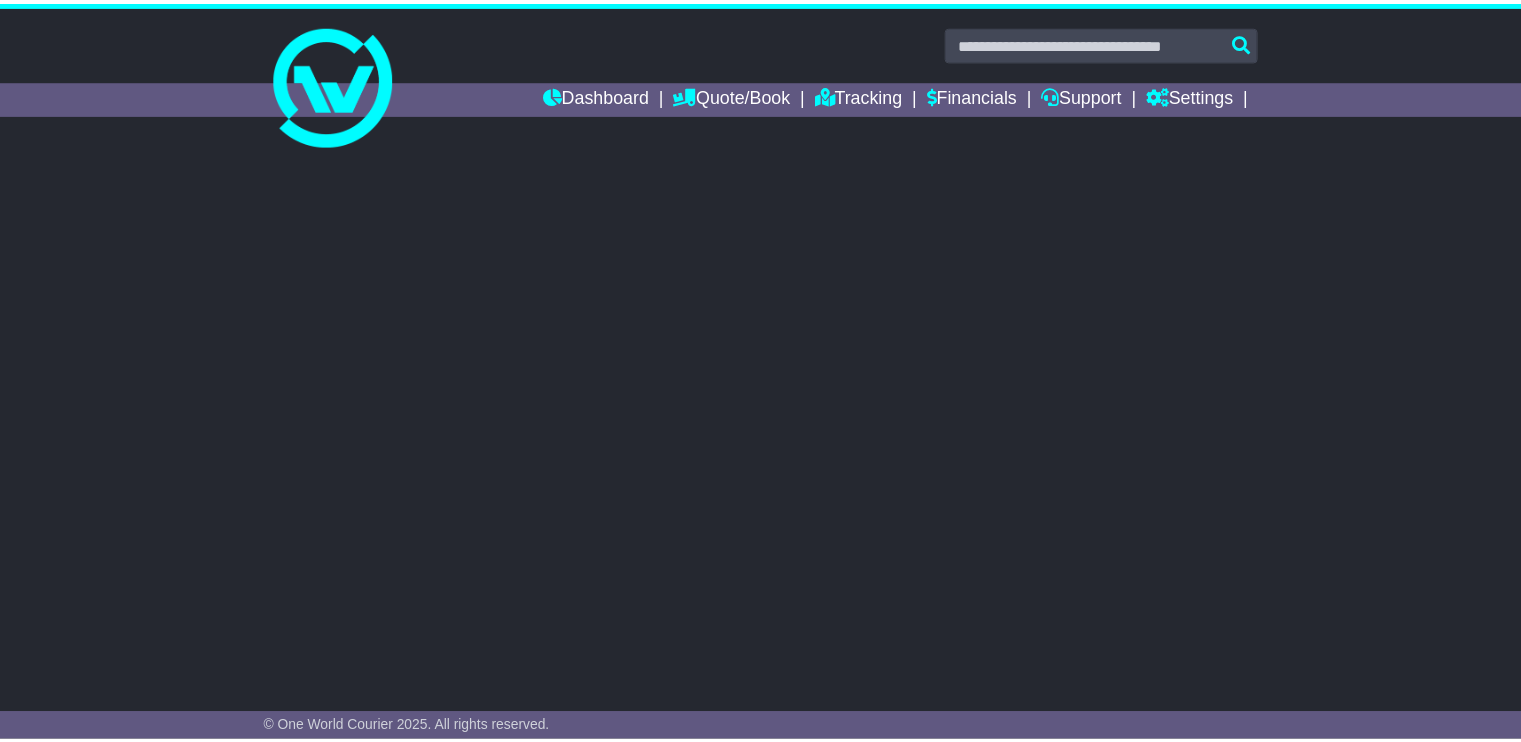 scroll, scrollTop: 0, scrollLeft: 0, axis: both 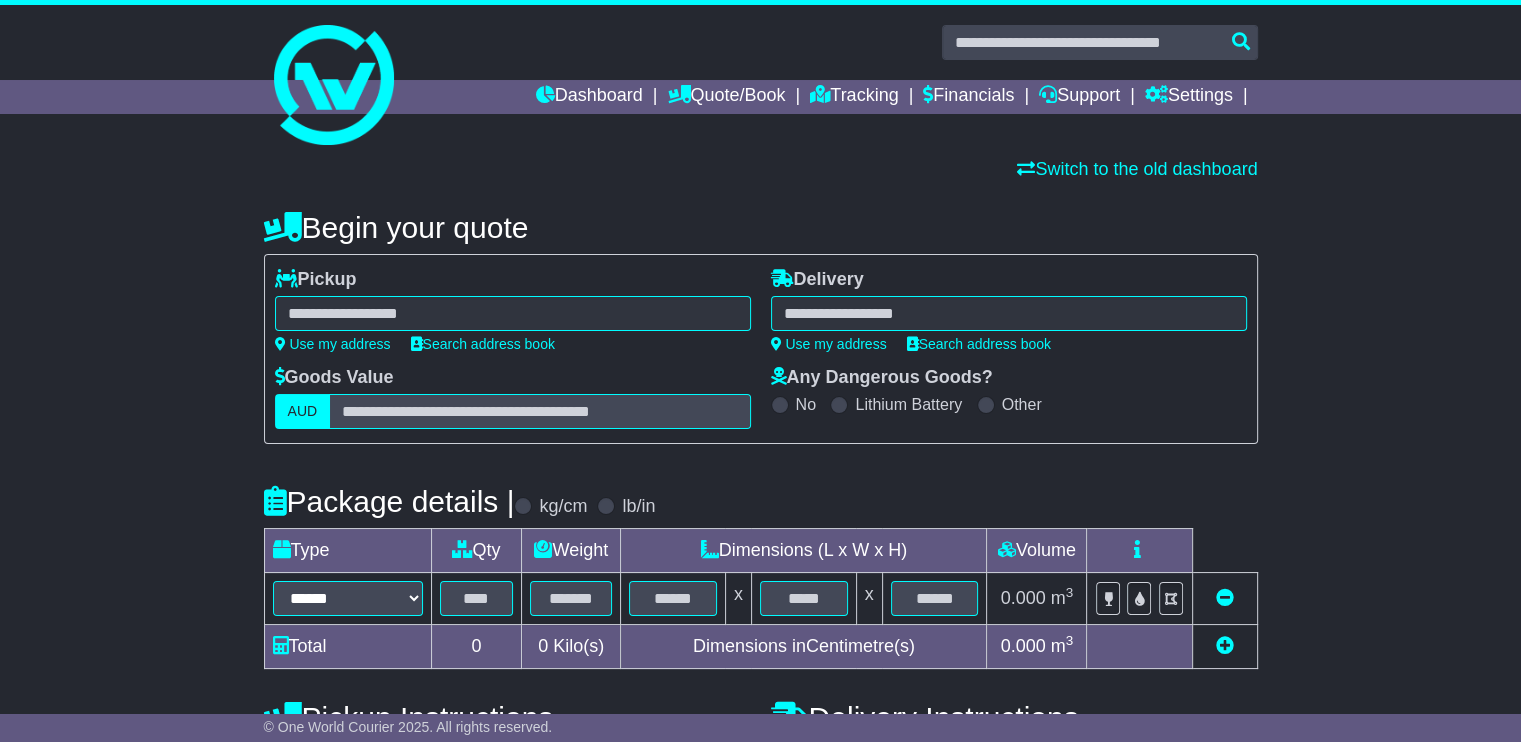 click at bounding box center [513, 313] 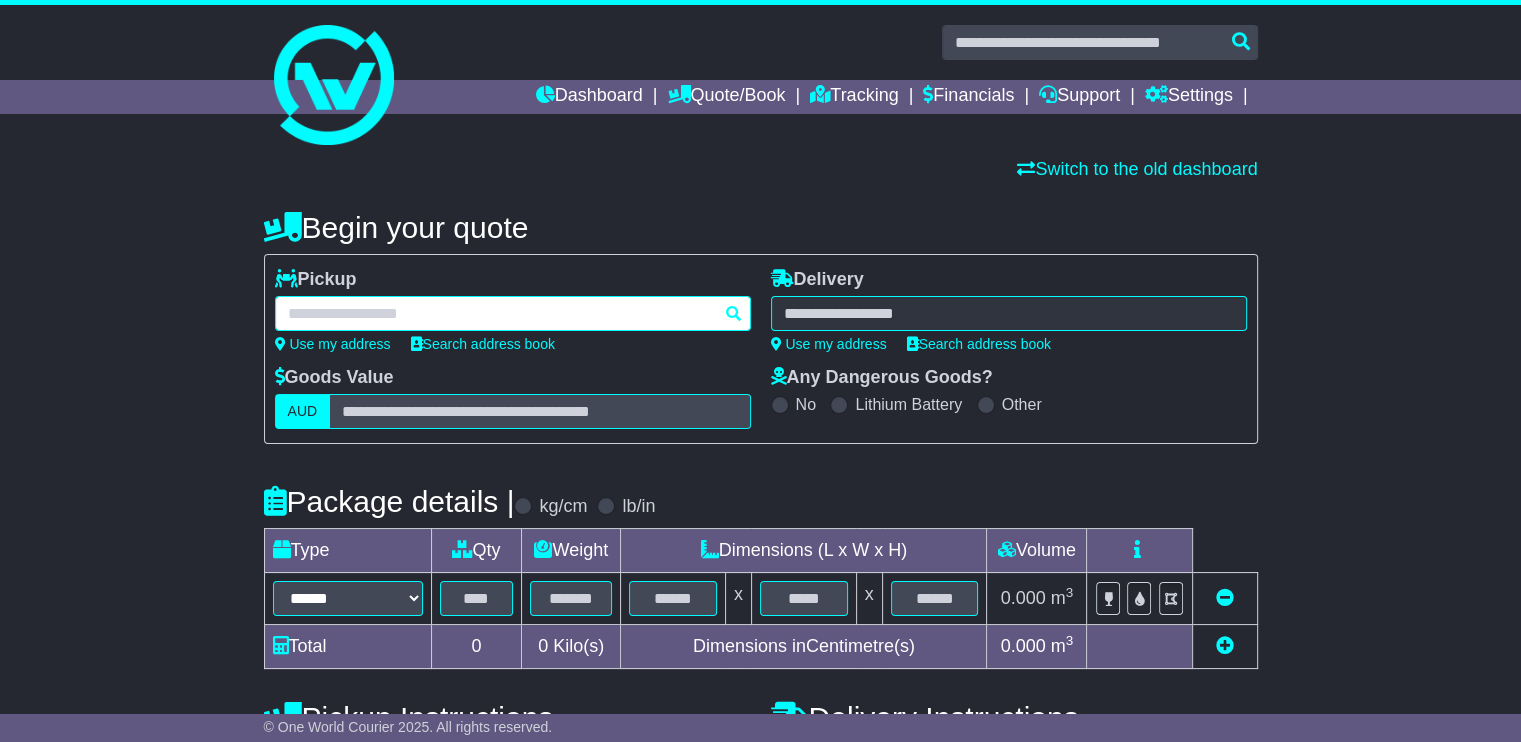 click at bounding box center [513, 313] 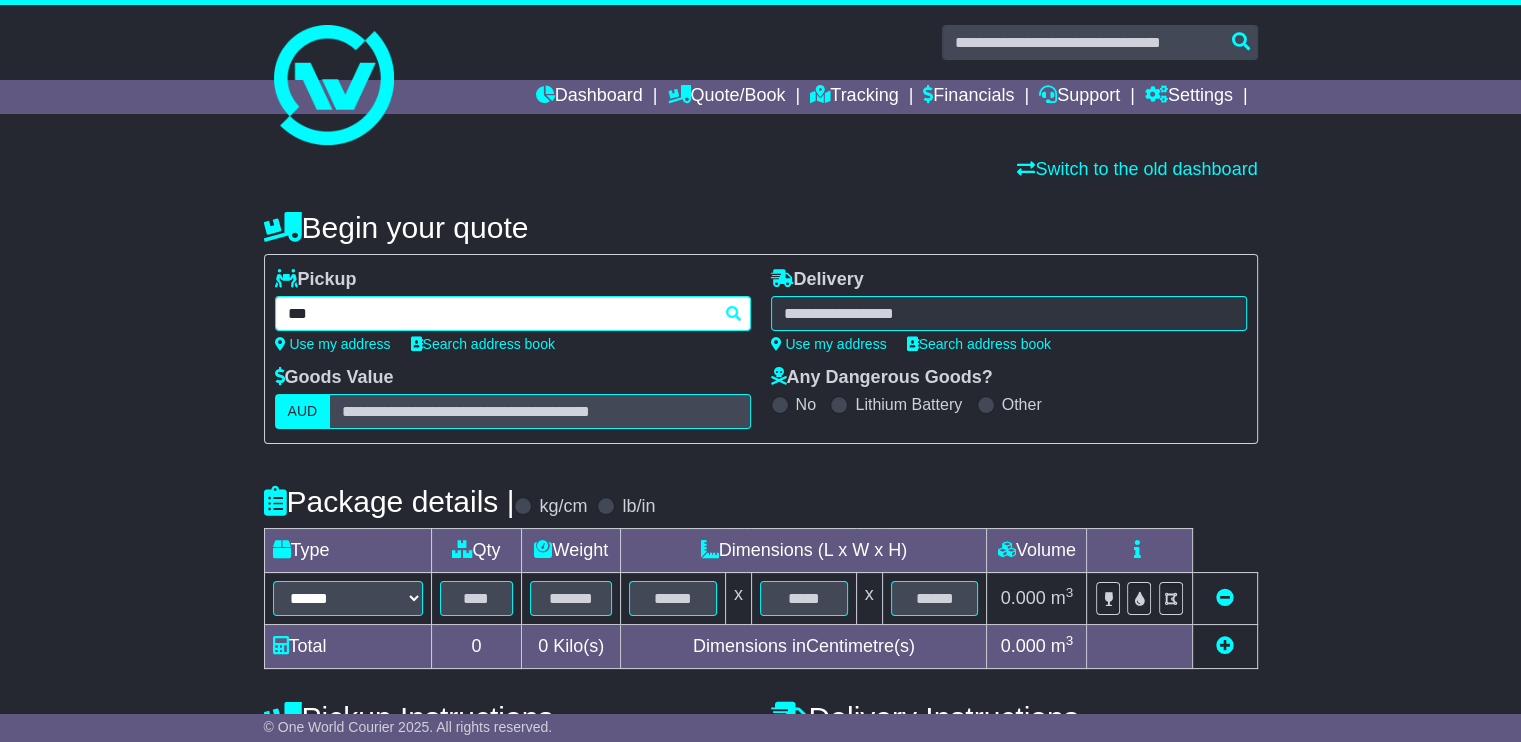 type on "****" 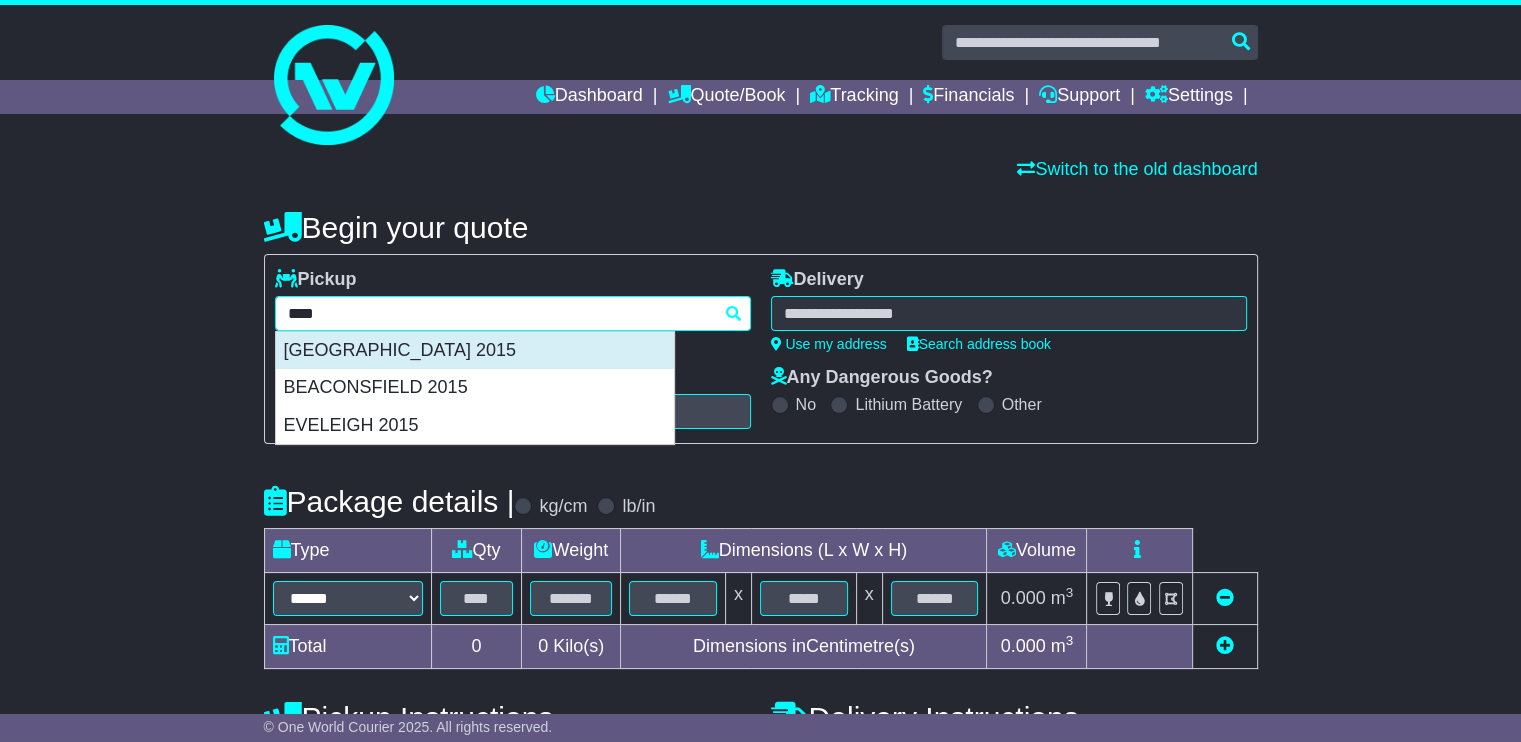 click on "ALEXANDRIA 2015" at bounding box center (475, 351) 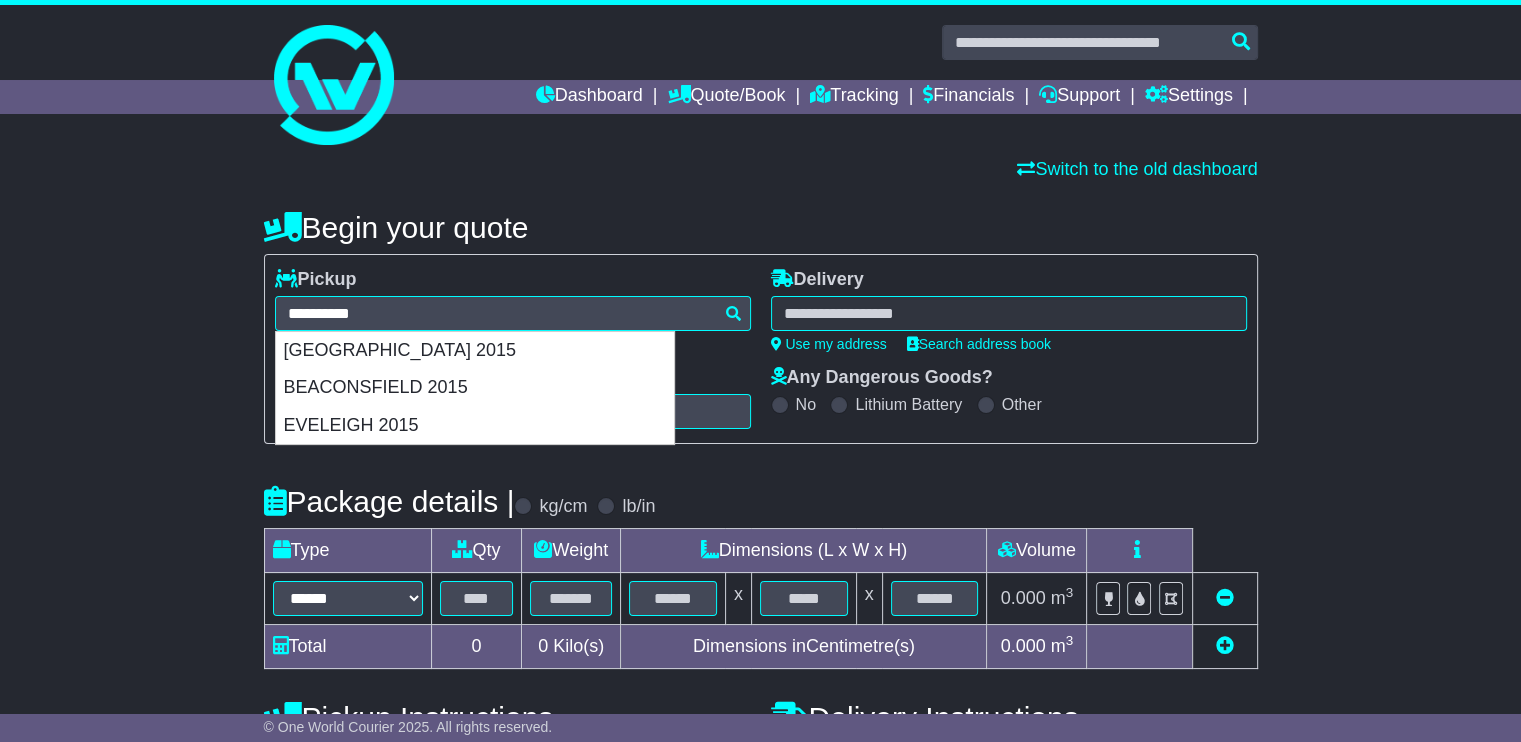 type on "**********" 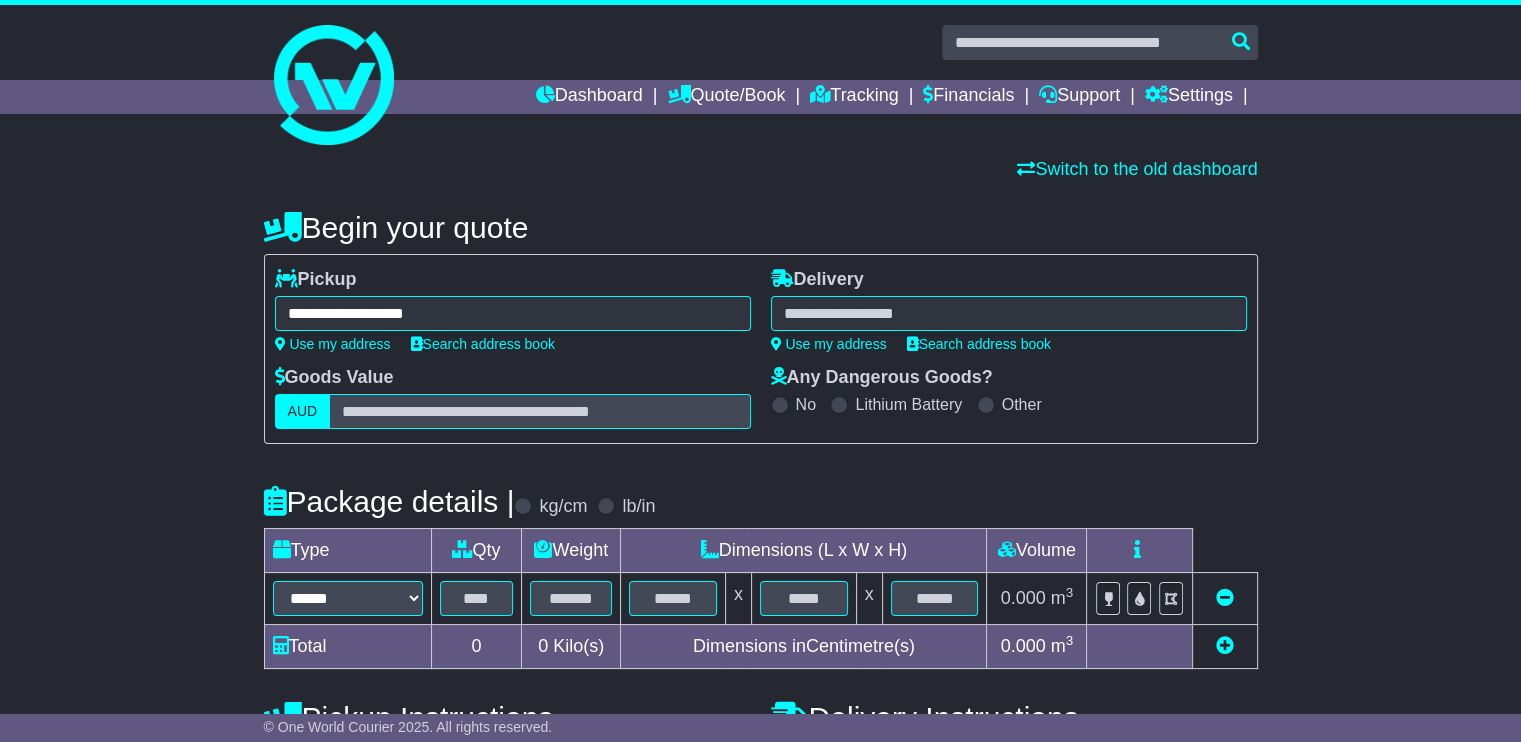 click at bounding box center [1009, 313] 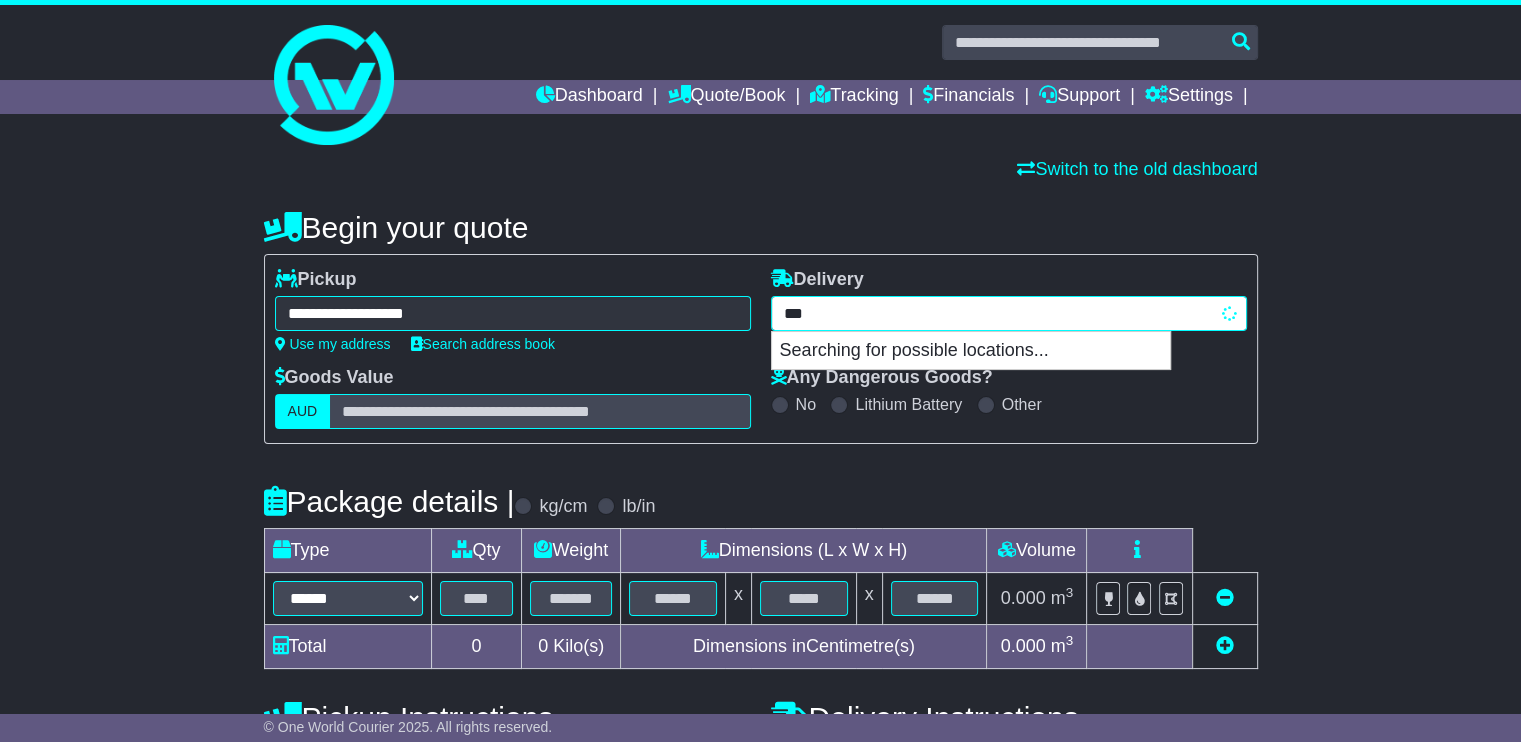 type on "****" 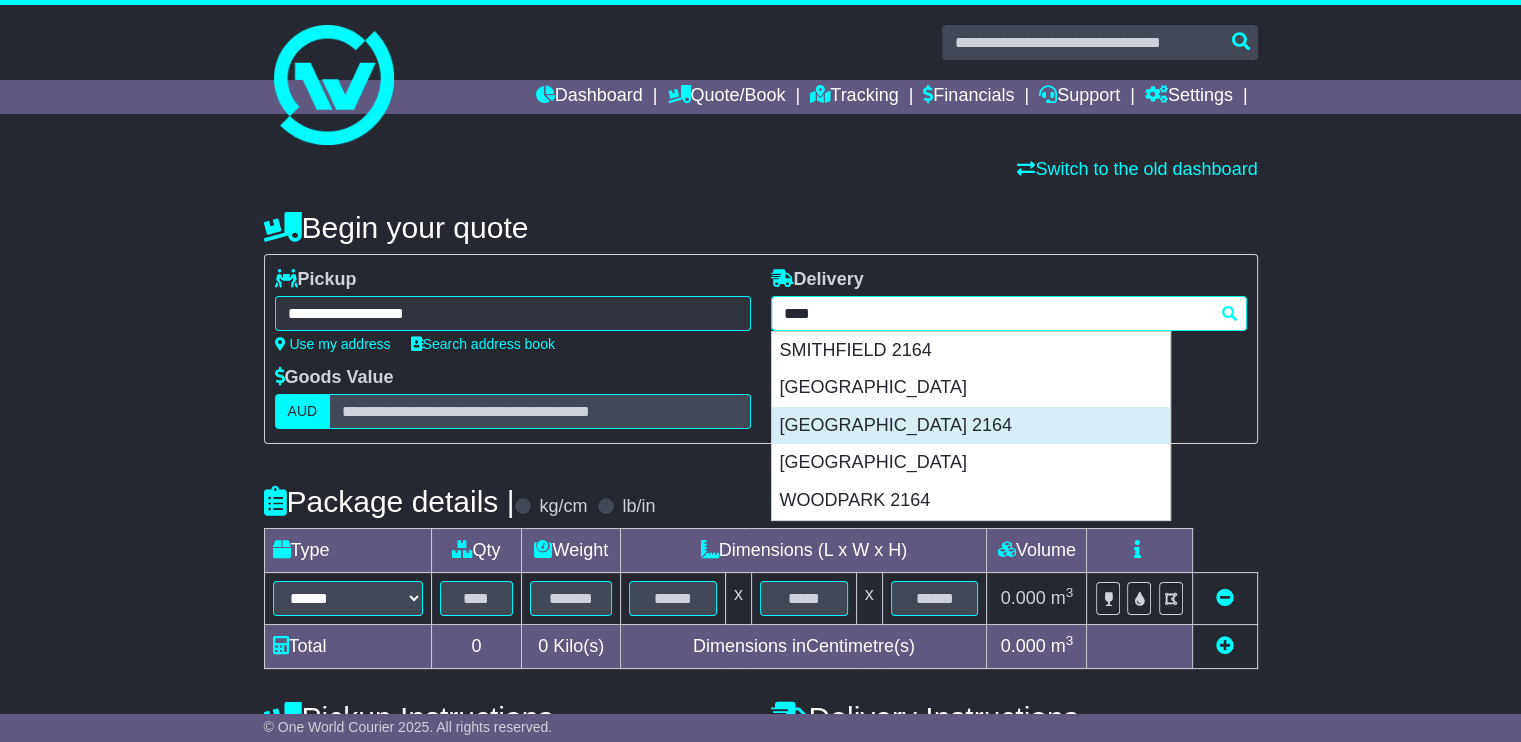 click on "WETHERILL PARK 2164" at bounding box center [971, 426] 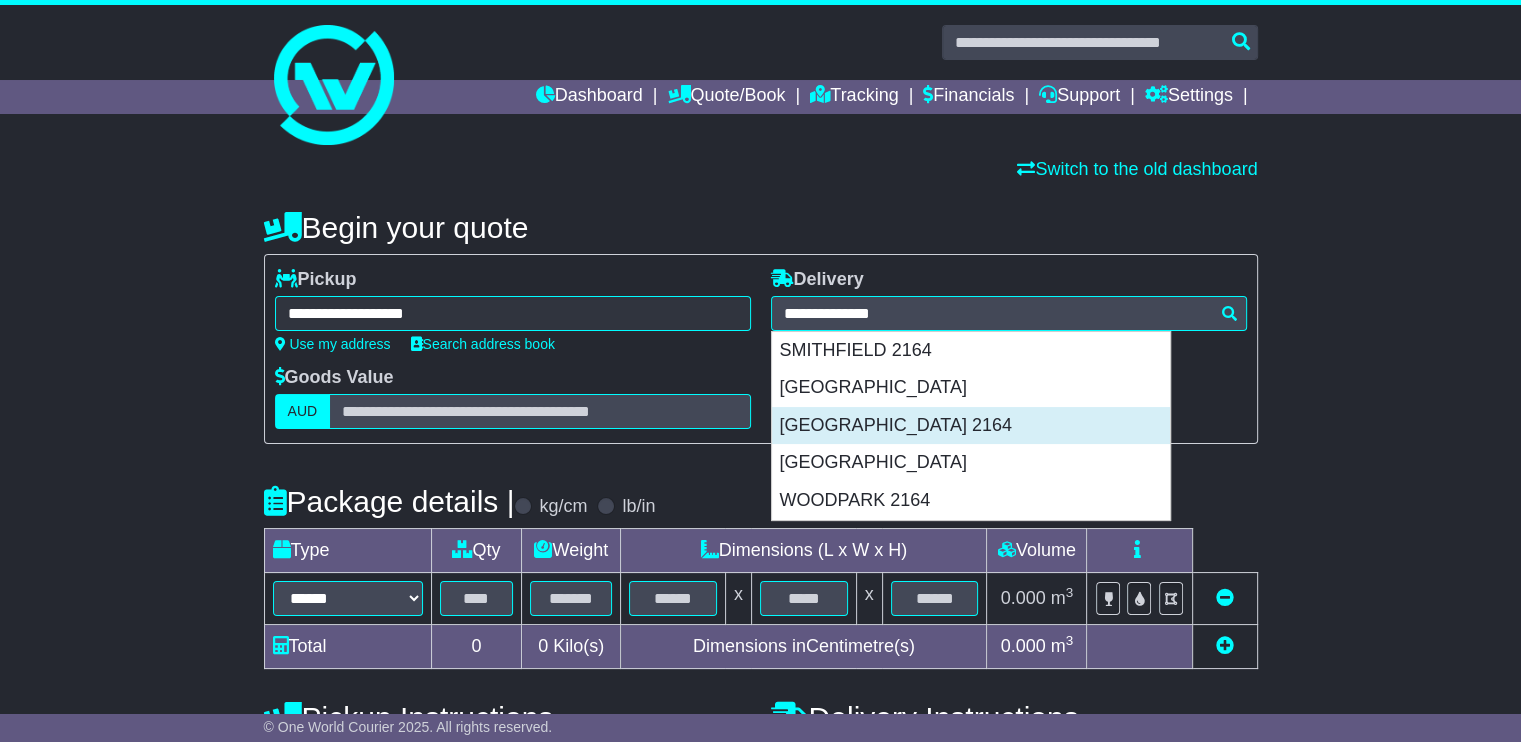 type on "**********" 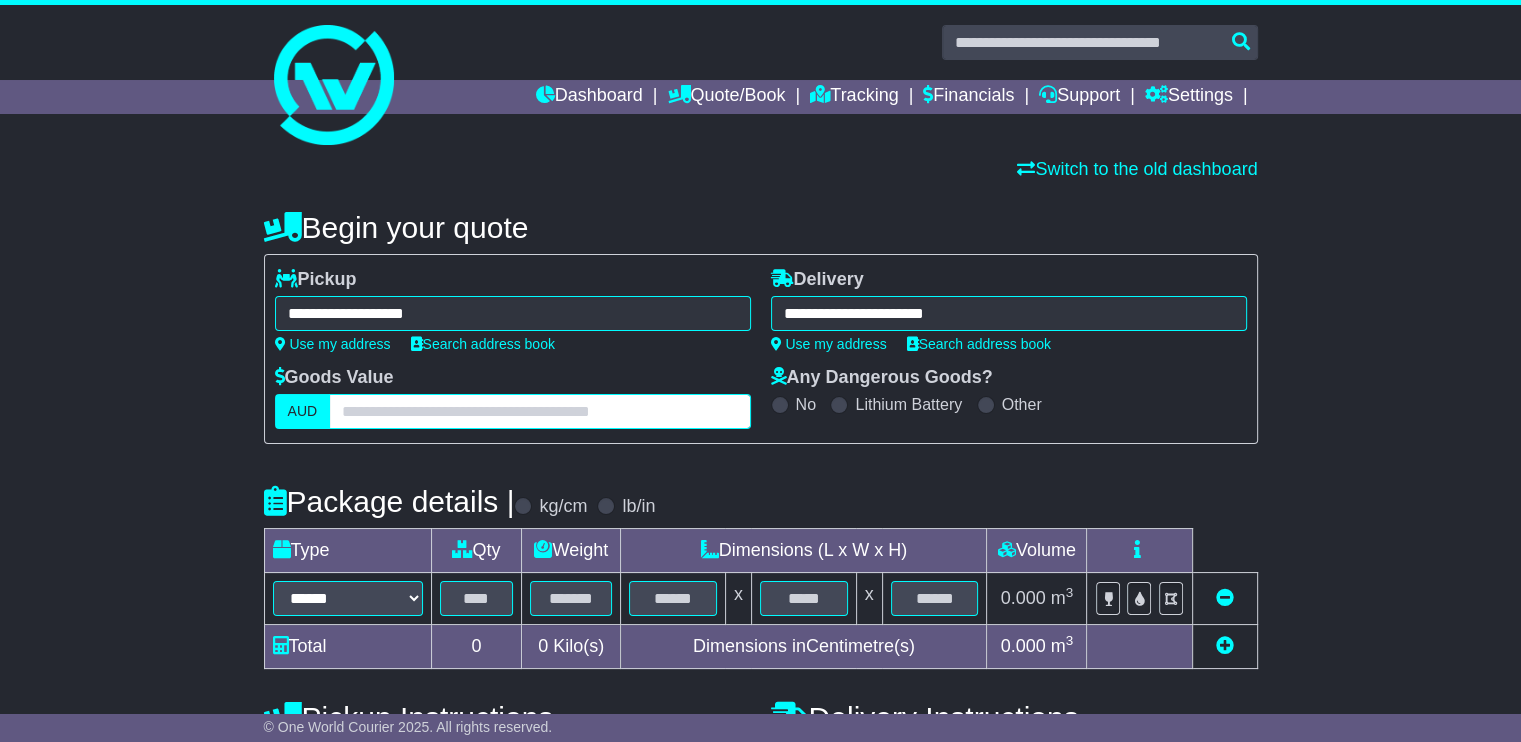 click at bounding box center (539, 411) 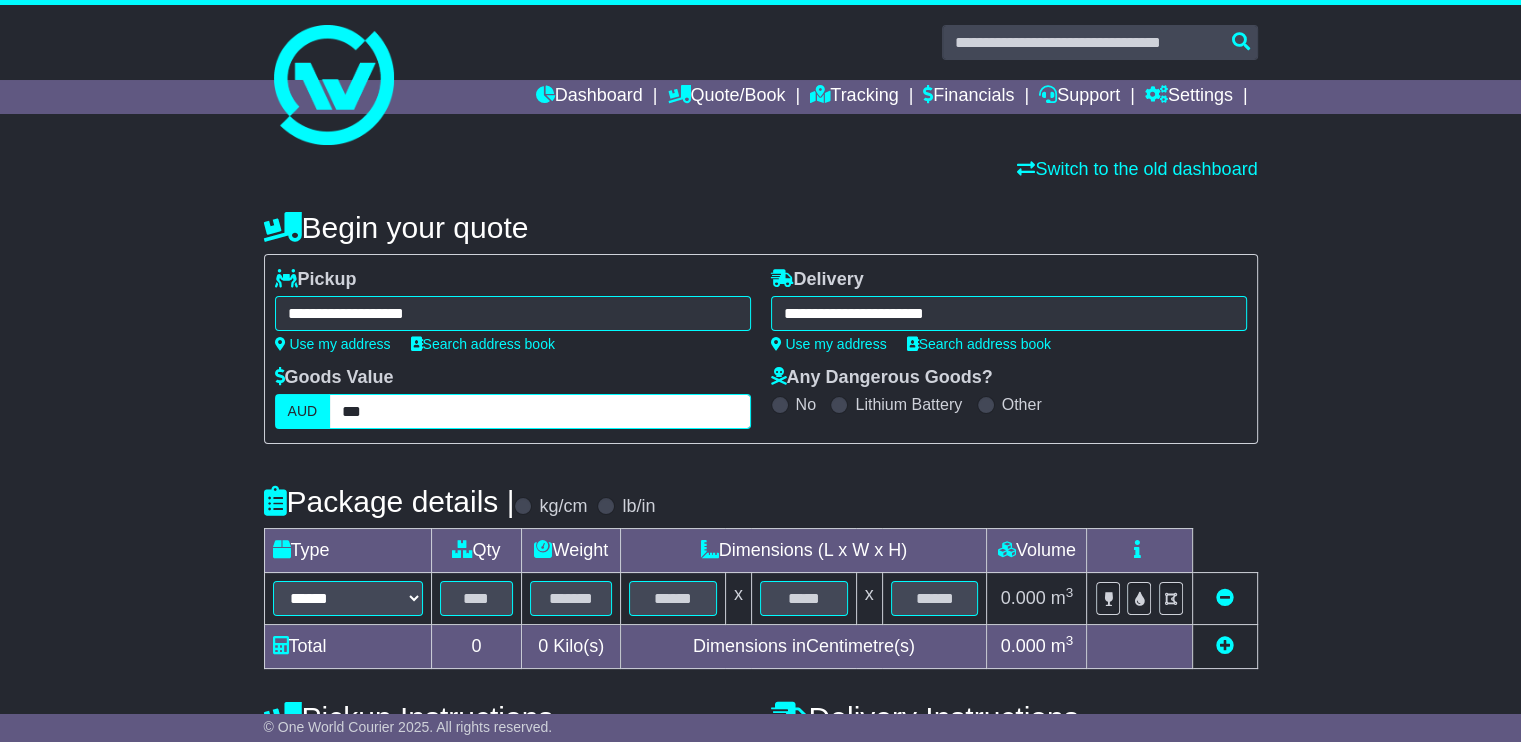 type on "***" 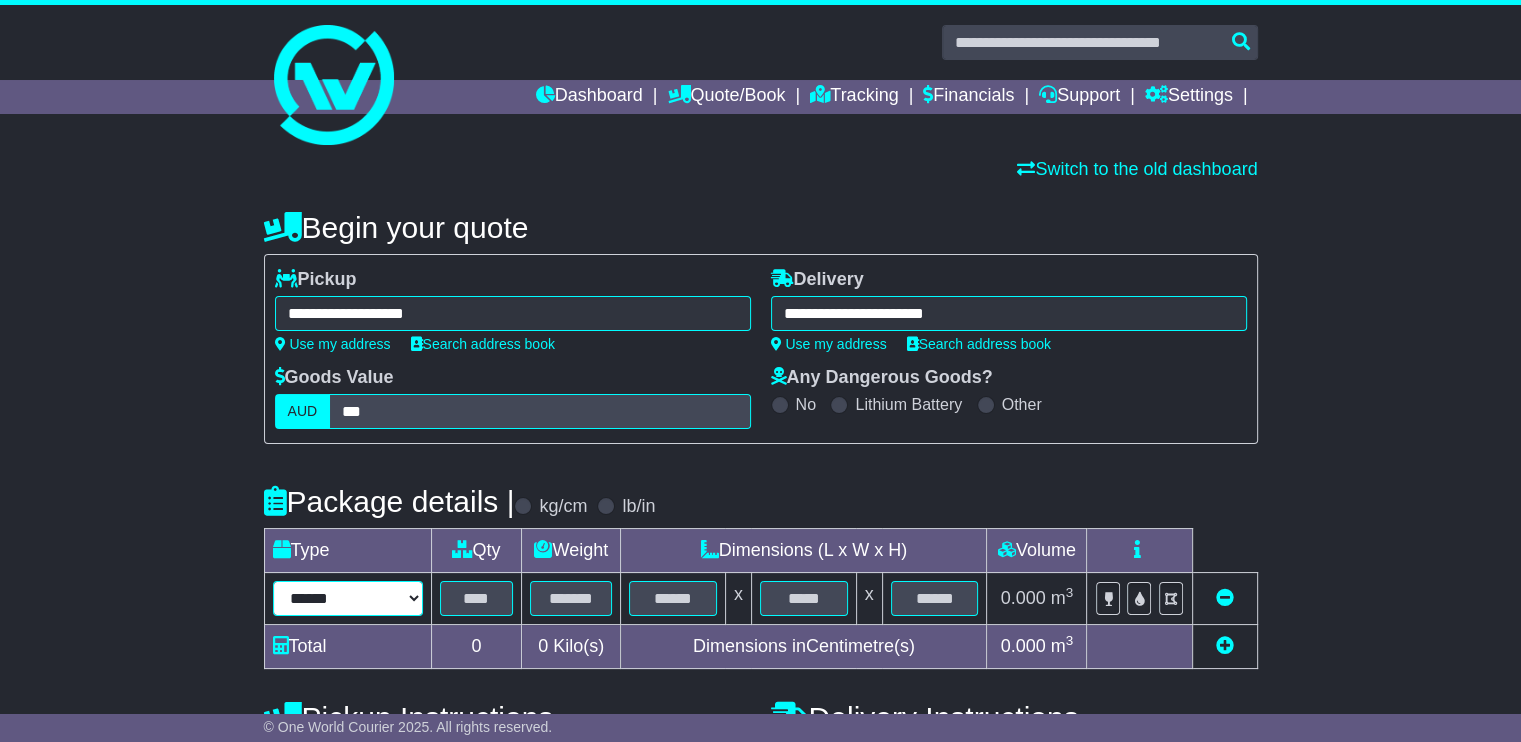 click on "****** ****** *** ******** ***** **** **** ****** *** *******" at bounding box center [348, 598] 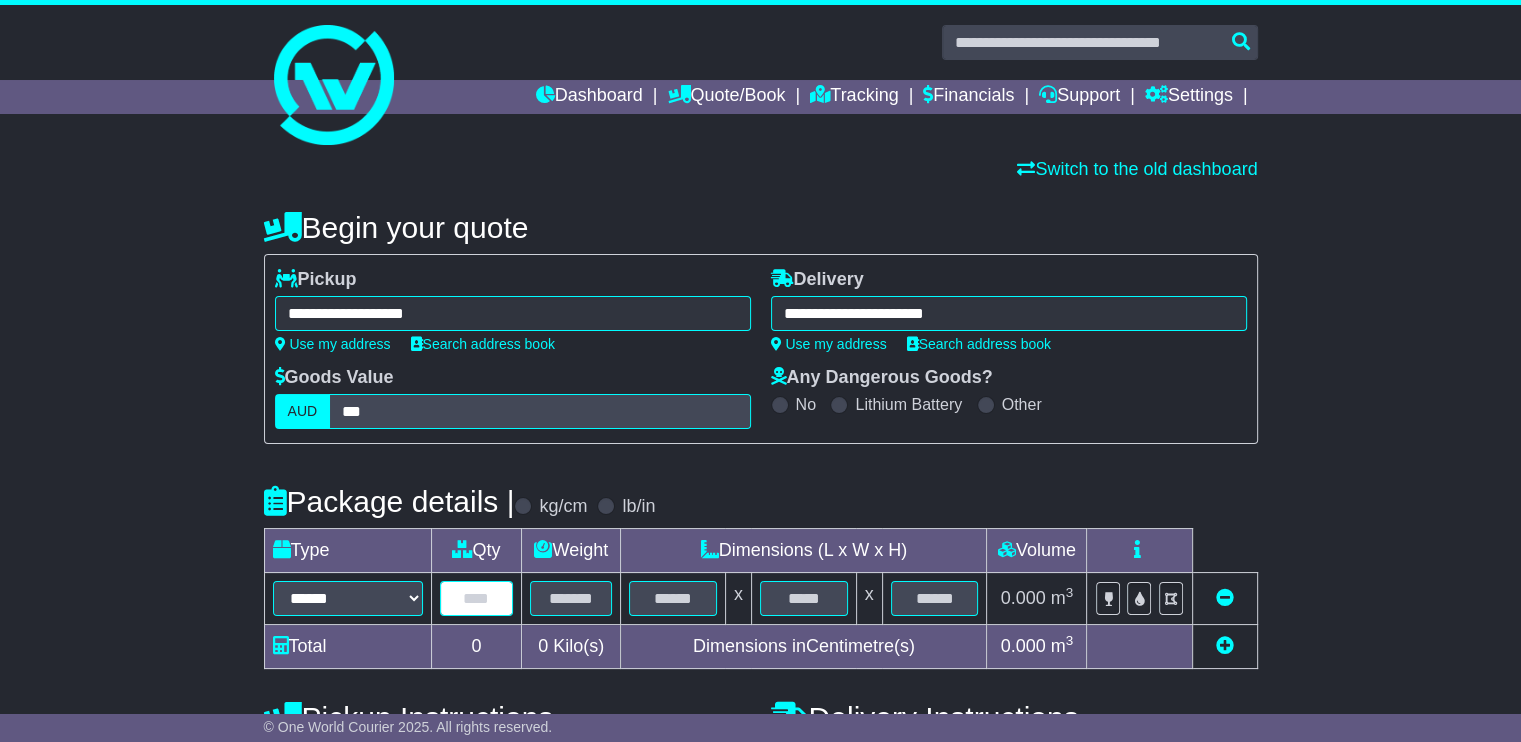 click at bounding box center [477, 598] 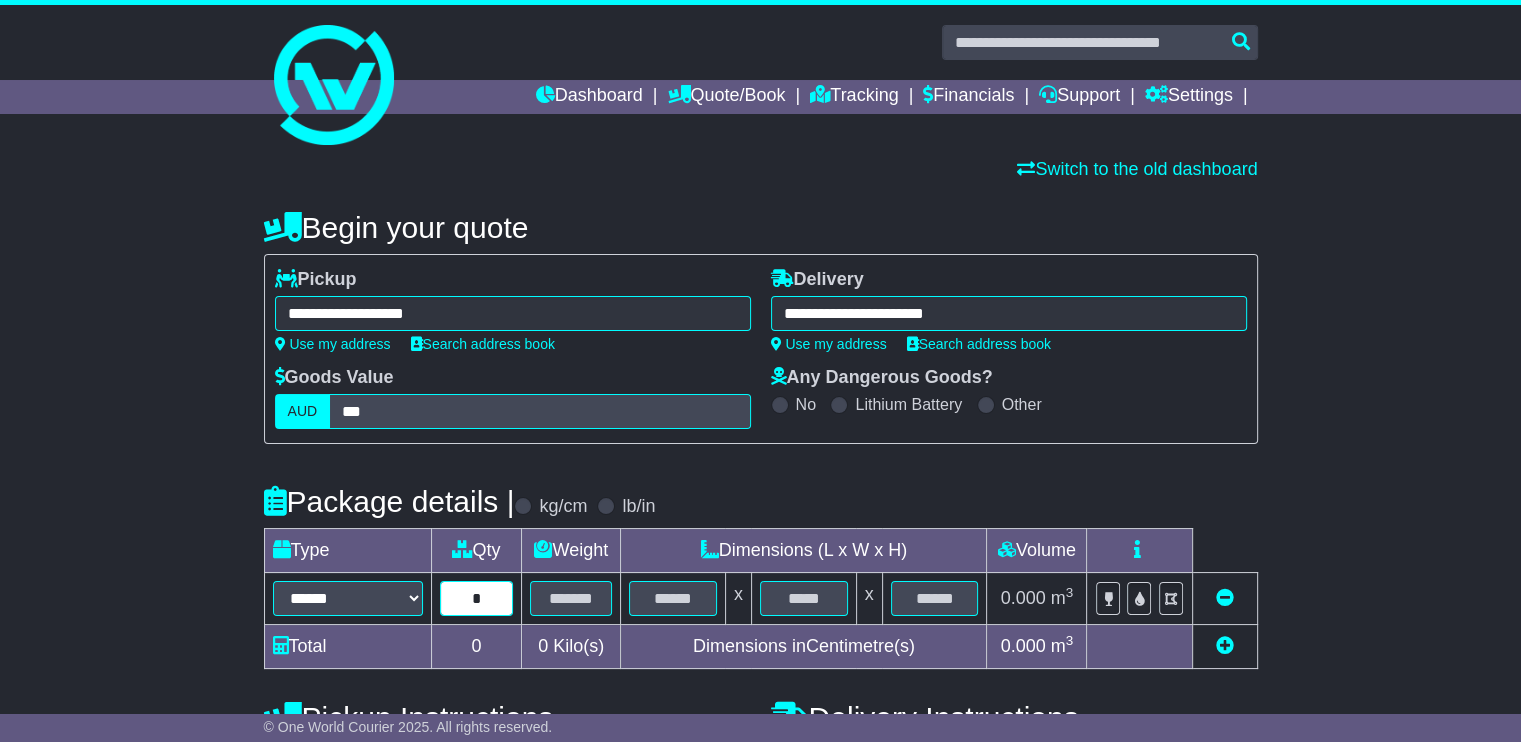 type on "*" 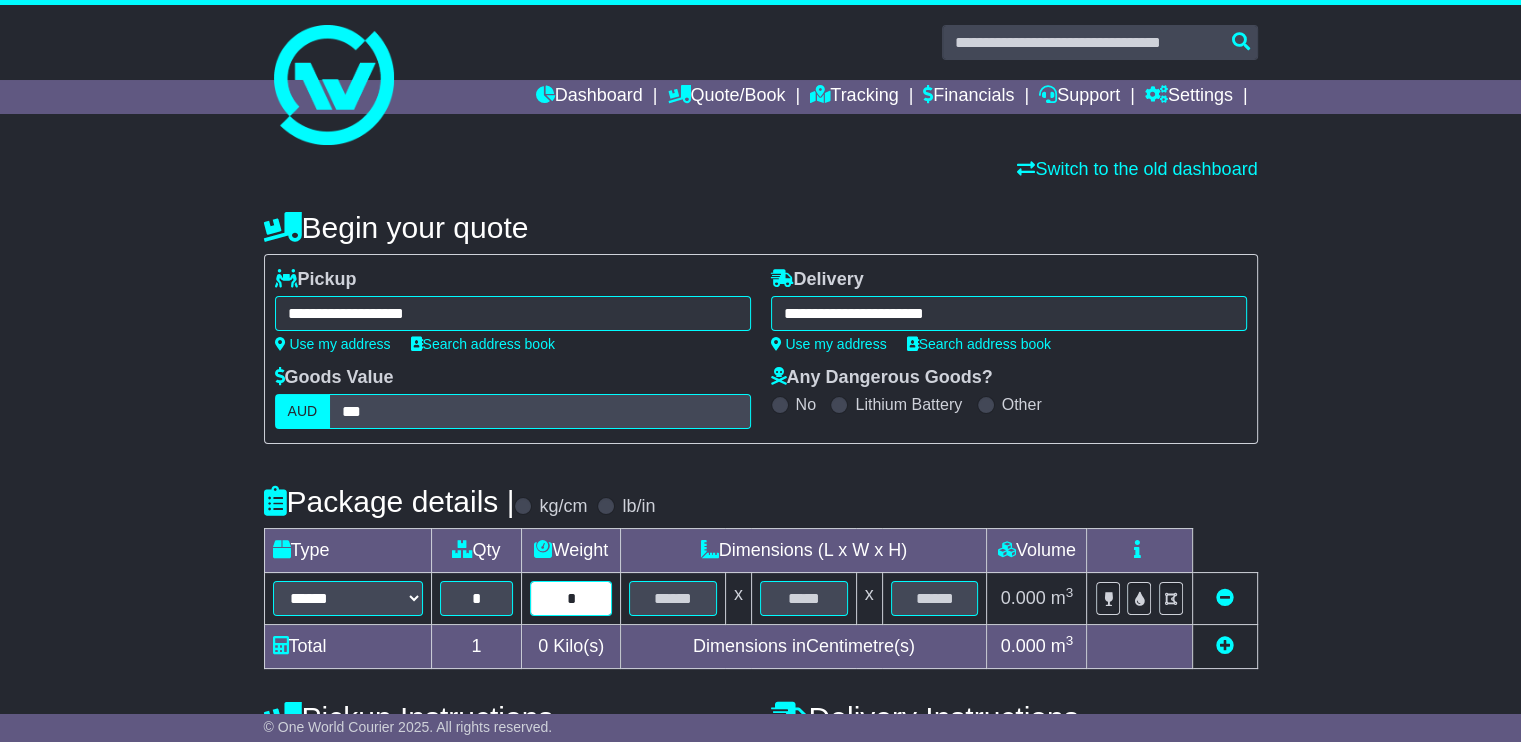 type on "*" 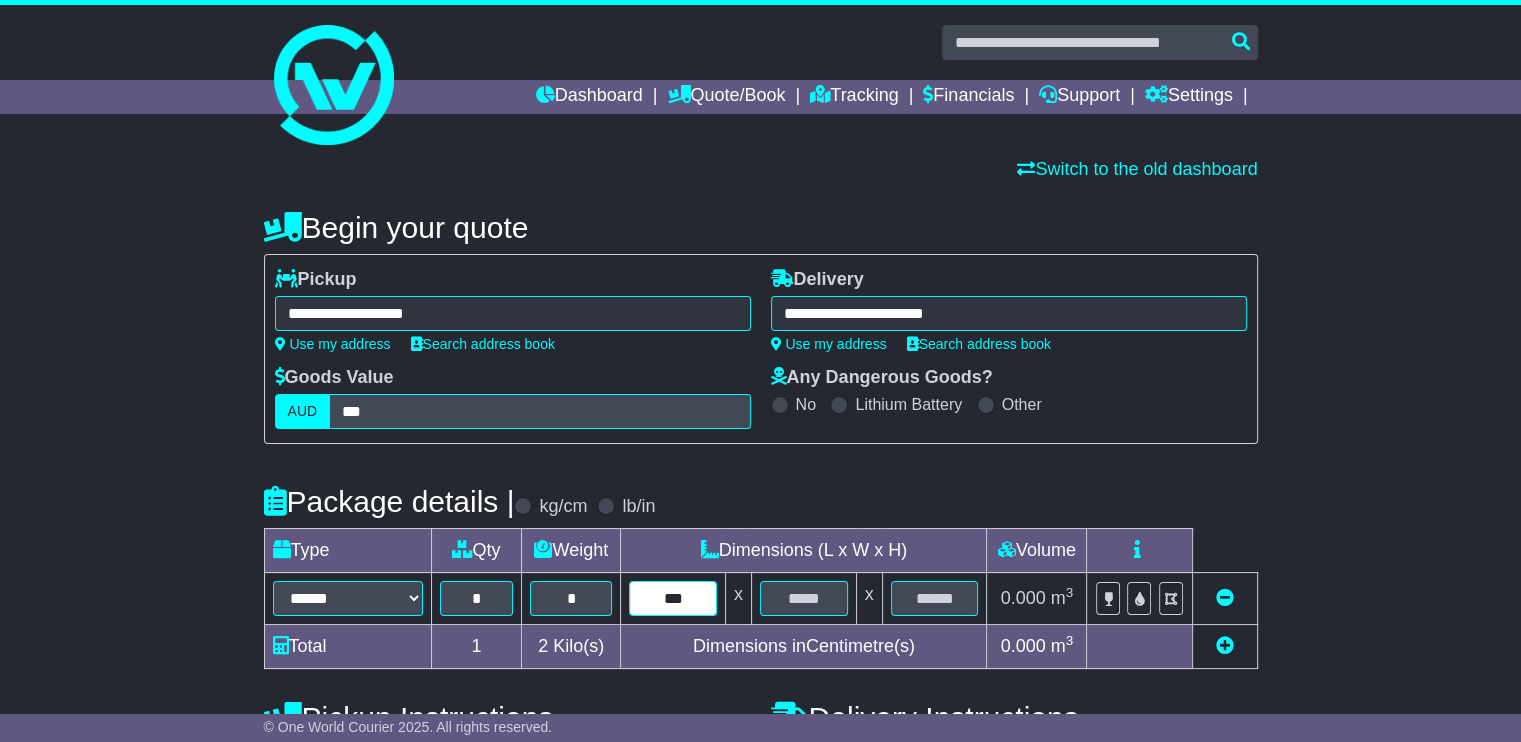 type on "***" 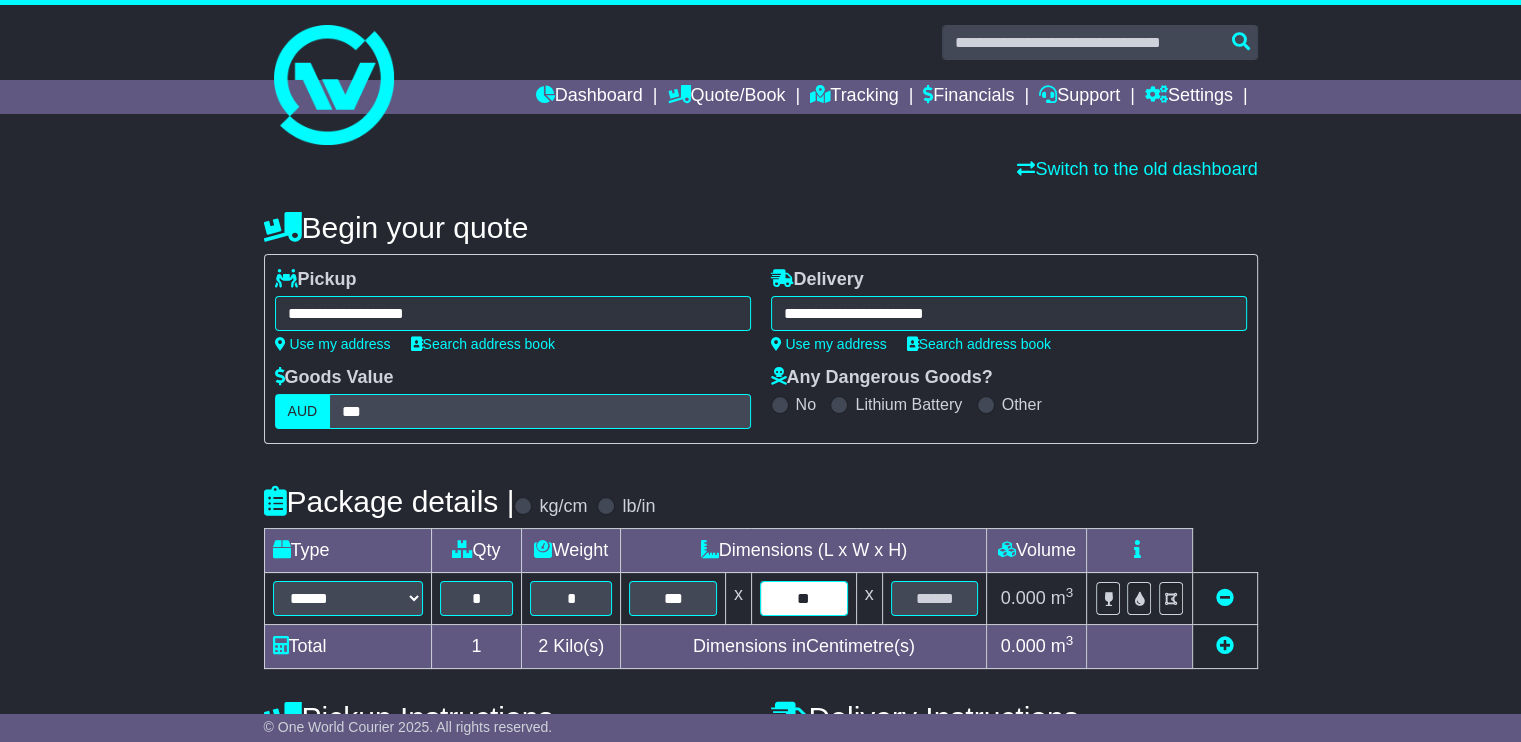 type on "**" 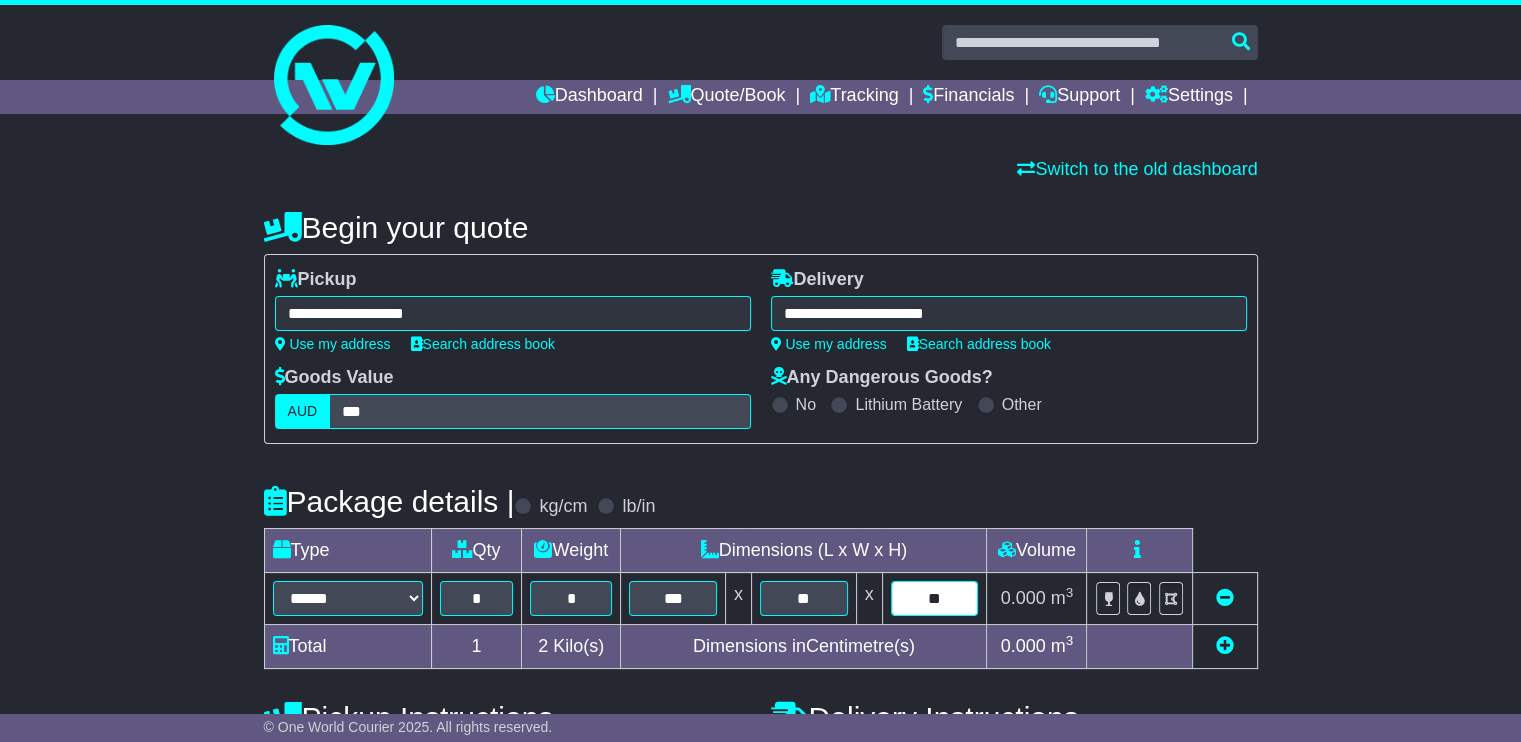 type on "**" 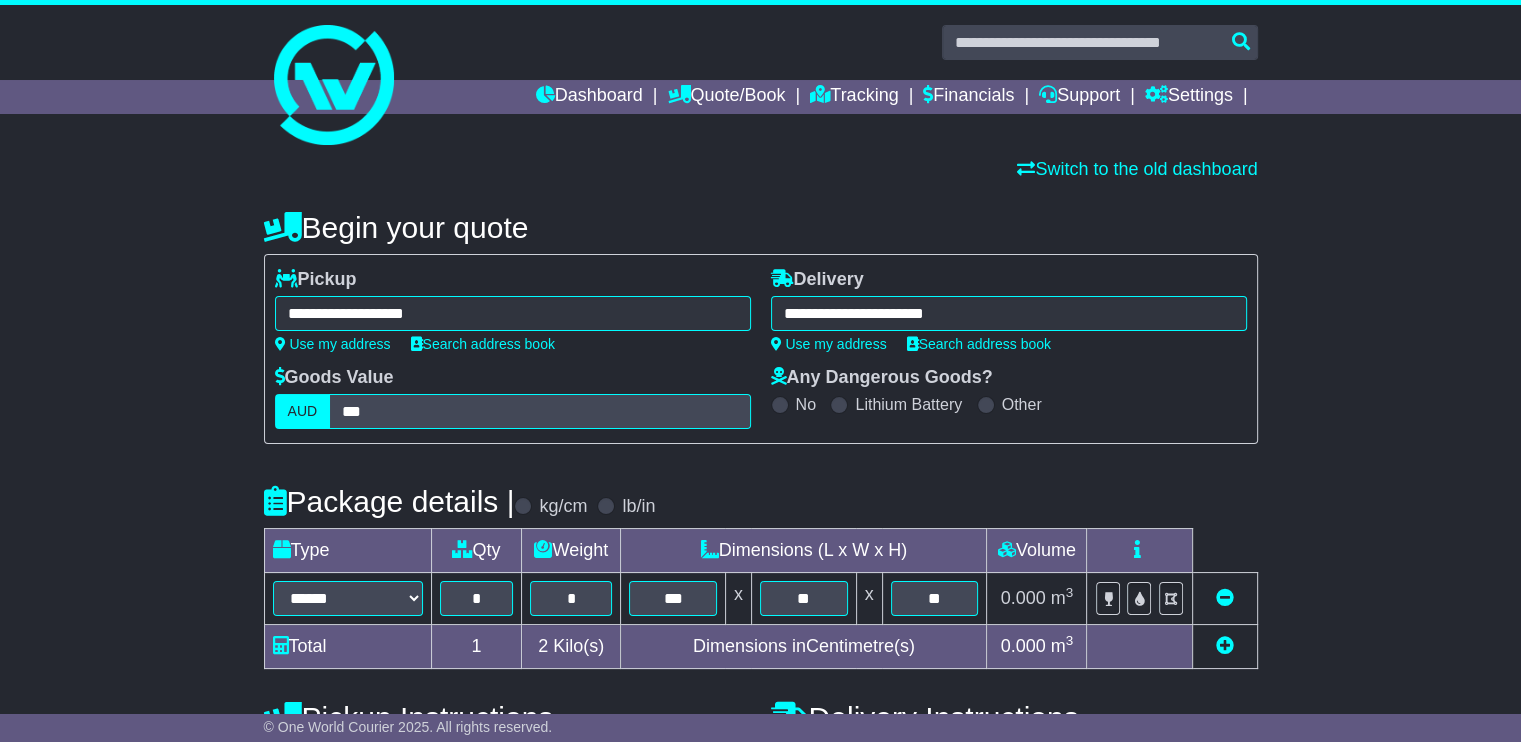 scroll, scrollTop: 530, scrollLeft: 0, axis: vertical 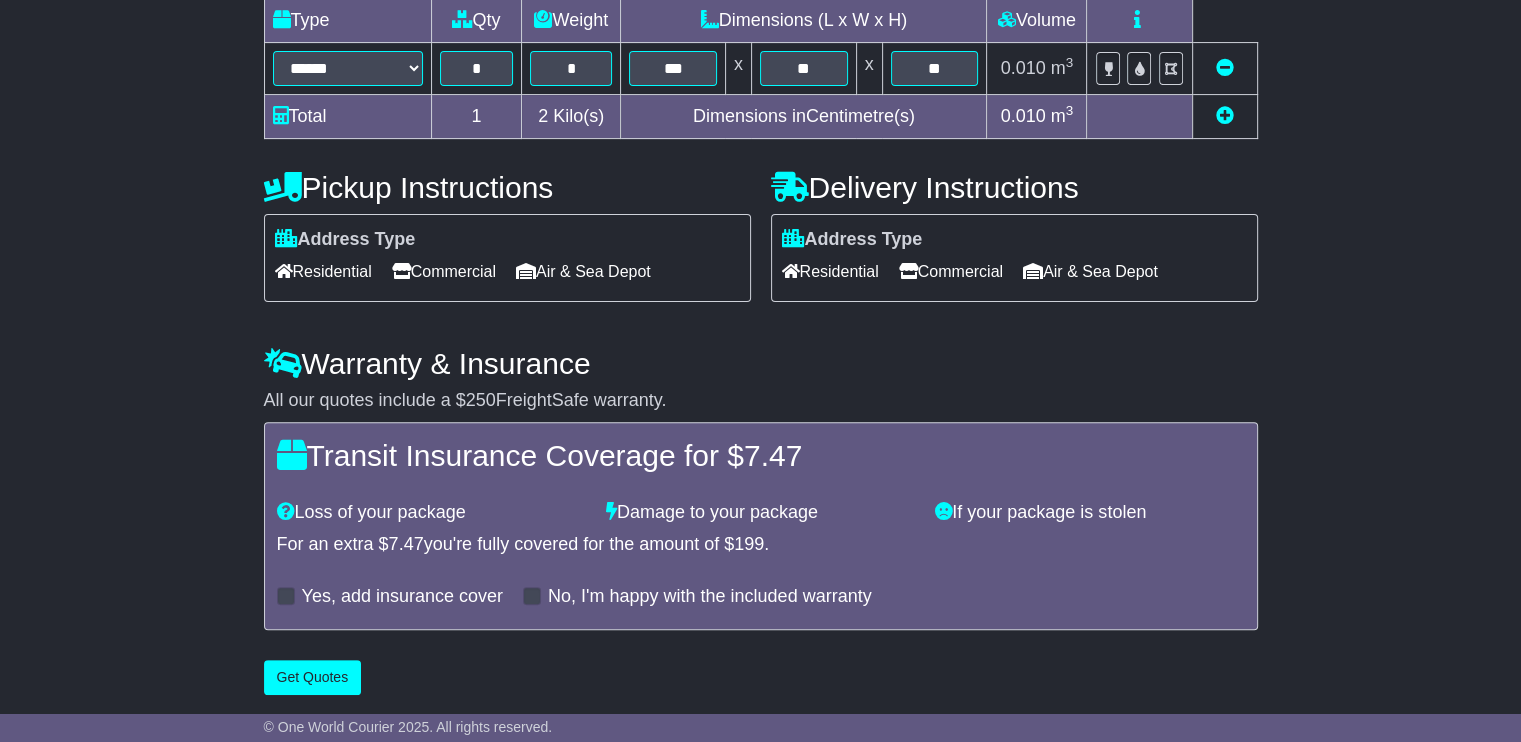 click on "Commercial" at bounding box center [444, 271] 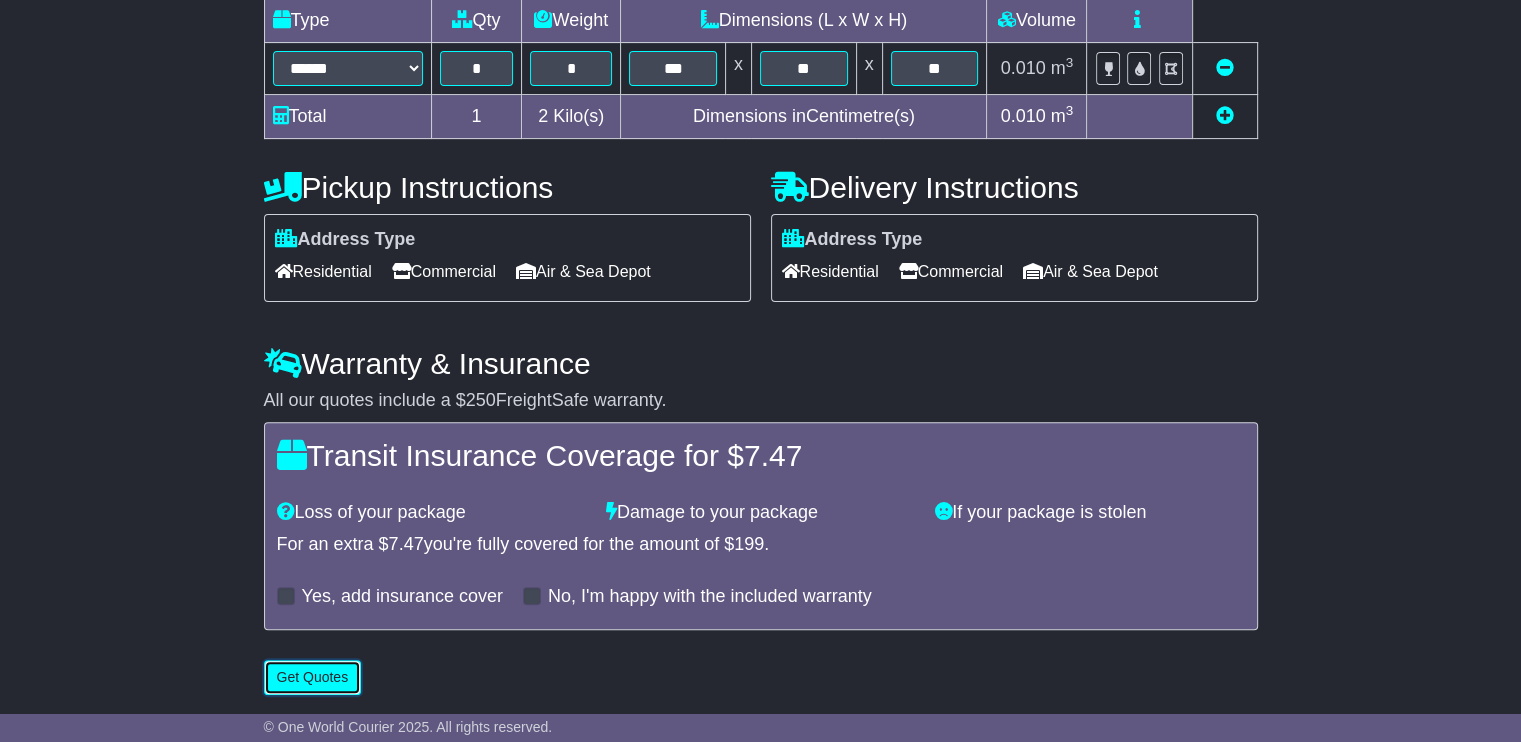 click on "Get Quotes" at bounding box center (313, 677) 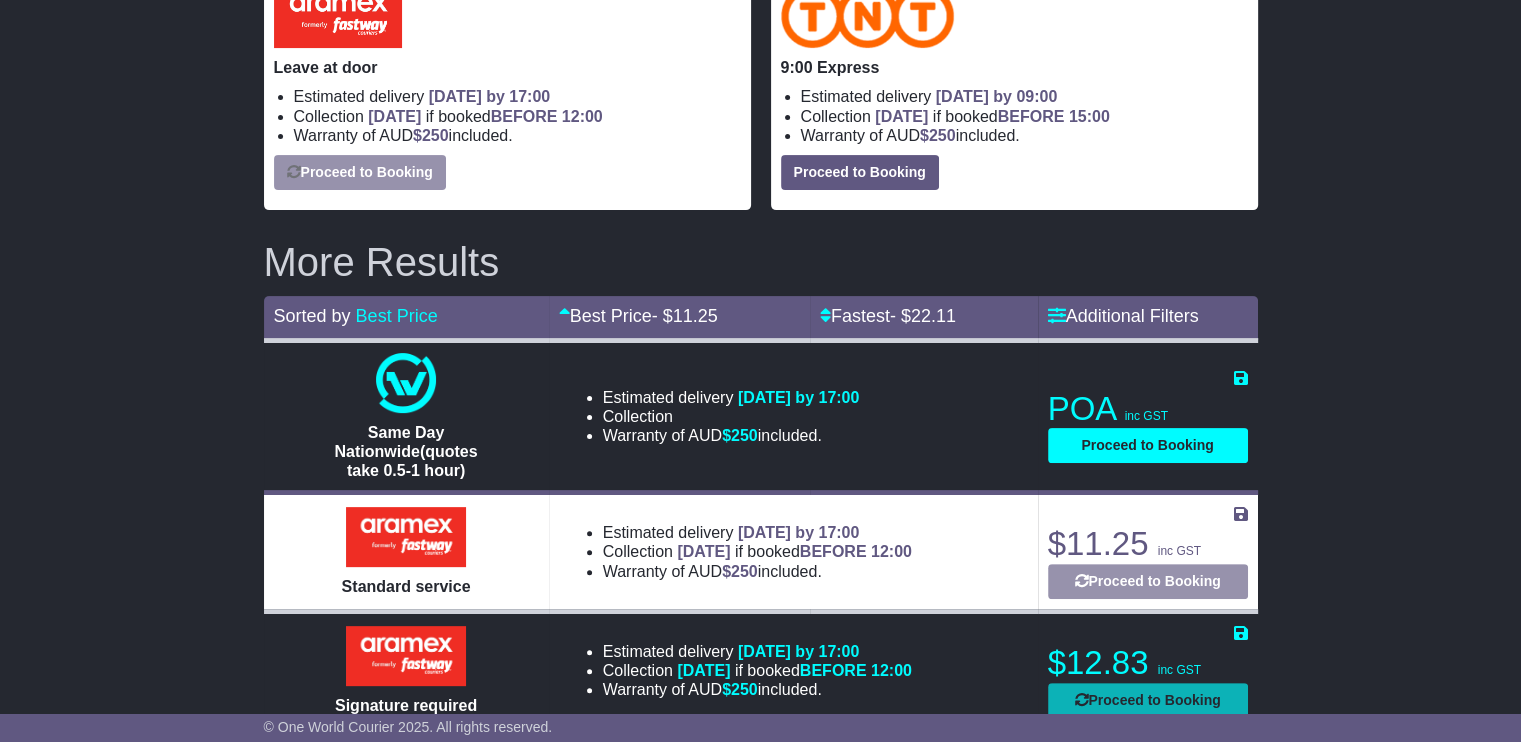 scroll, scrollTop: 200, scrollLeft: 0, axis: vertical 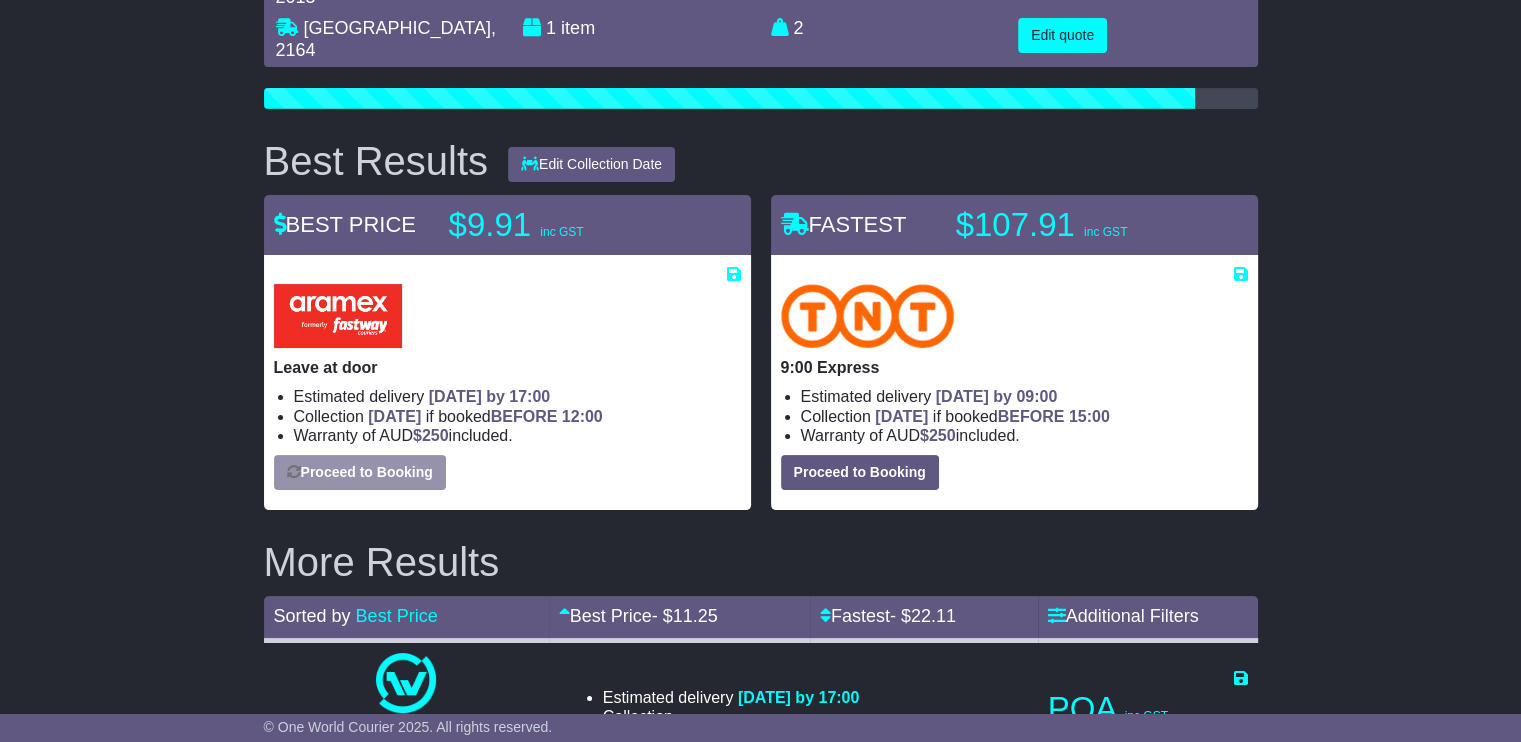 click on "Best Results
Edit Collection Date
15 Jul 2025
16 Jul 2025
17 Jul 2025
18 Jul 2025
21 Jul 2025" at bounding box center [761, 161] 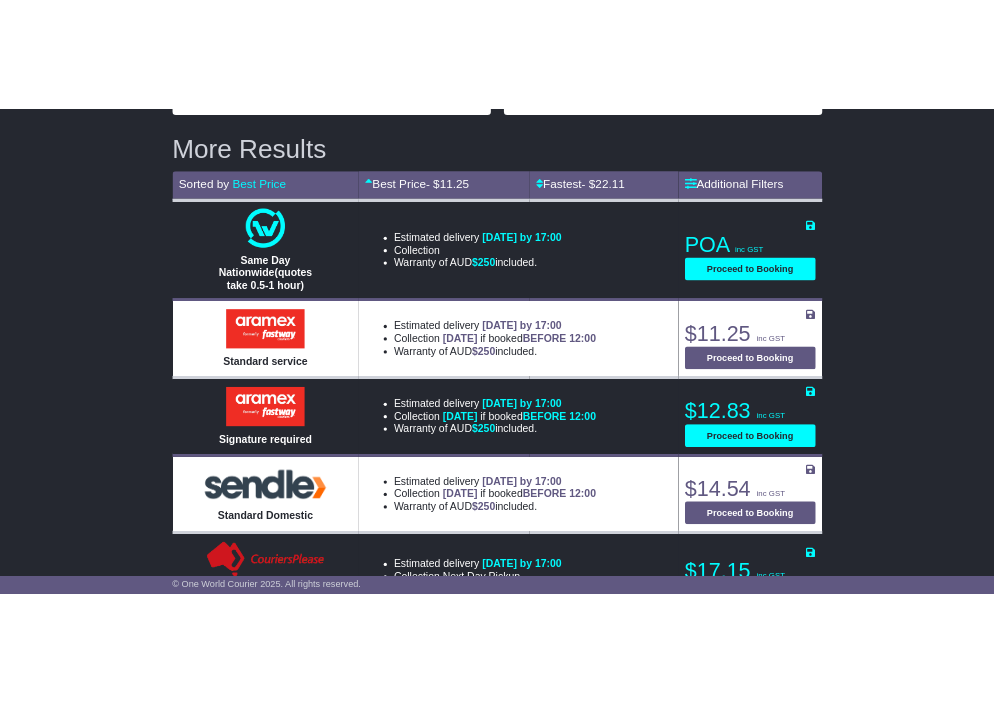scroll, scrollTop: 300, scrollLeft: 0, axis: vertical 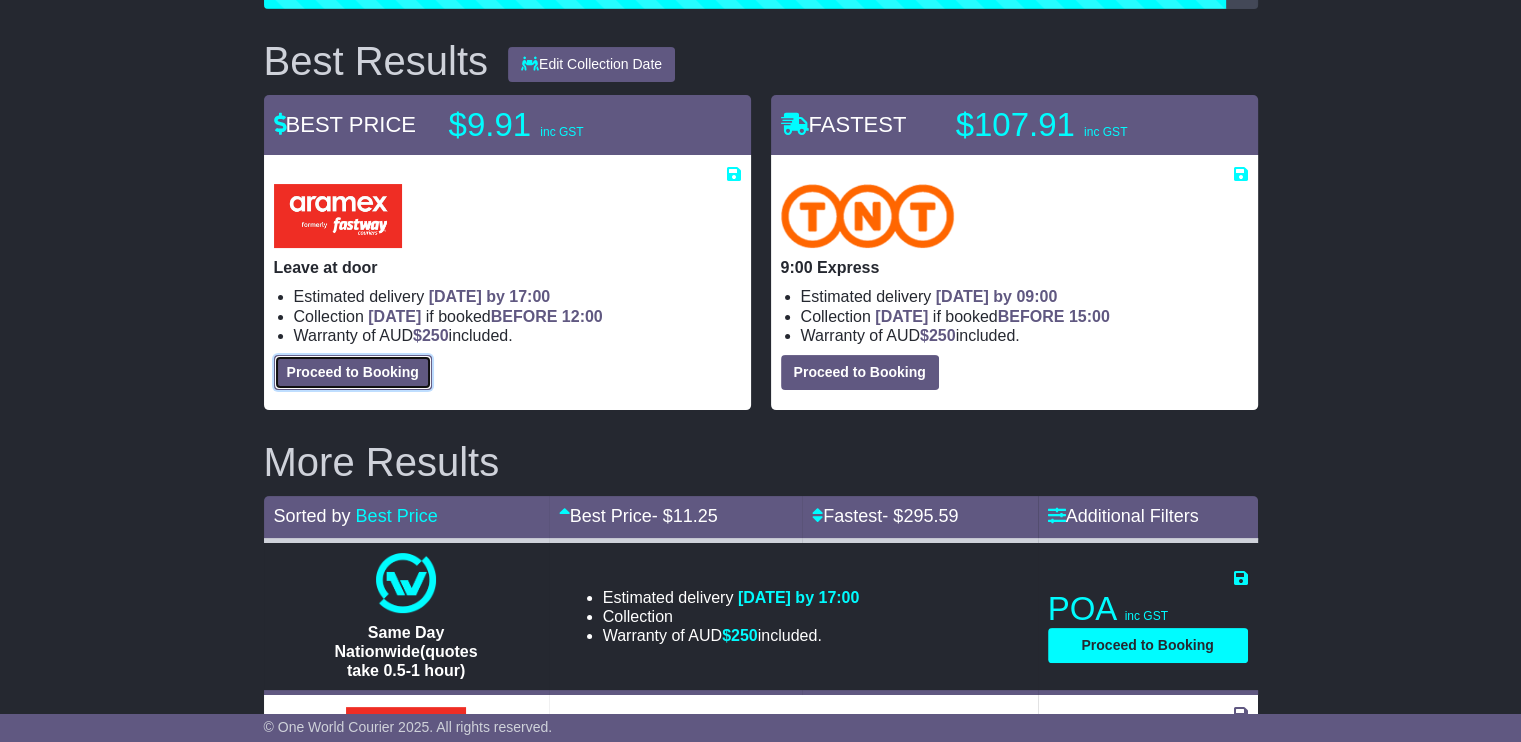 click on "Proceed to Booking" at bounding box center [353, 372] 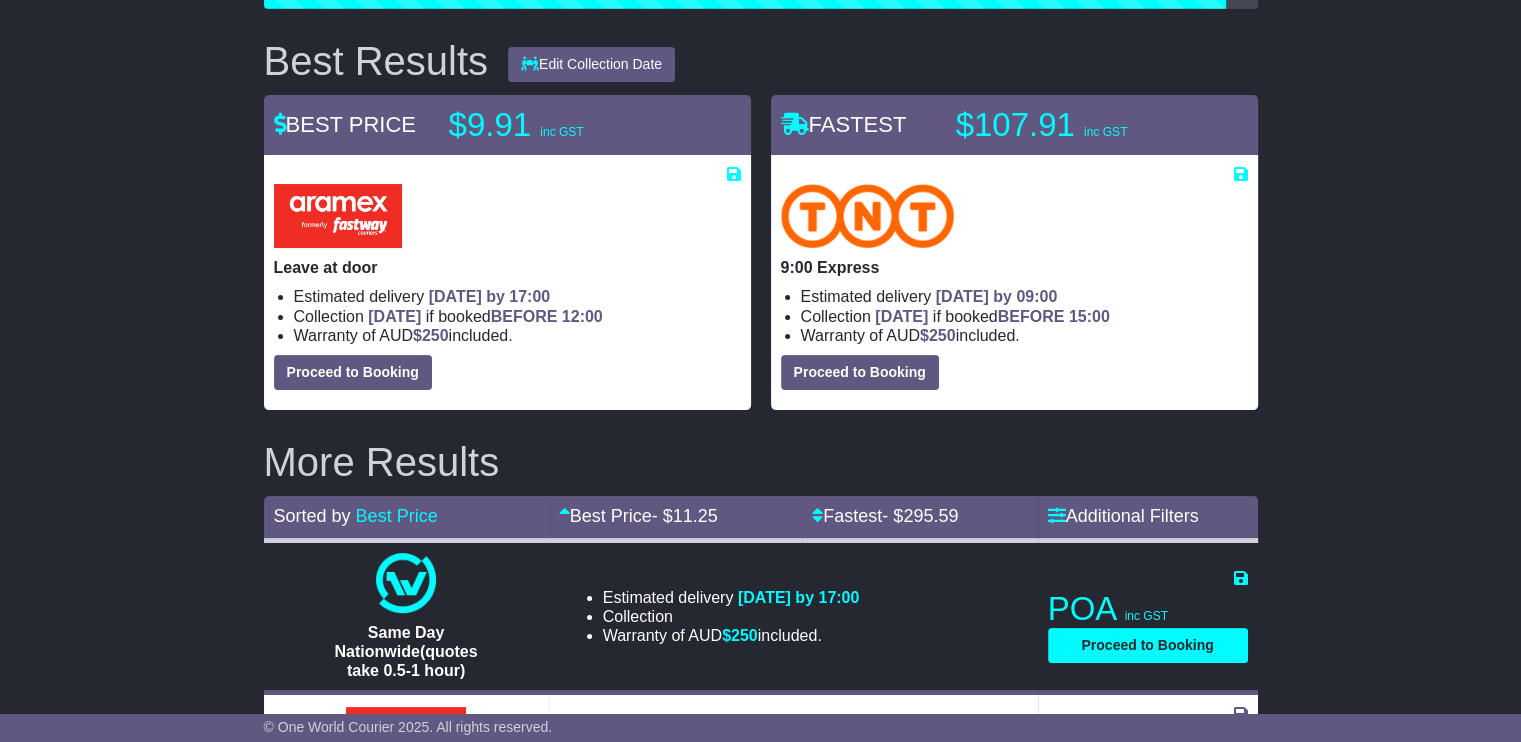 select on "***" 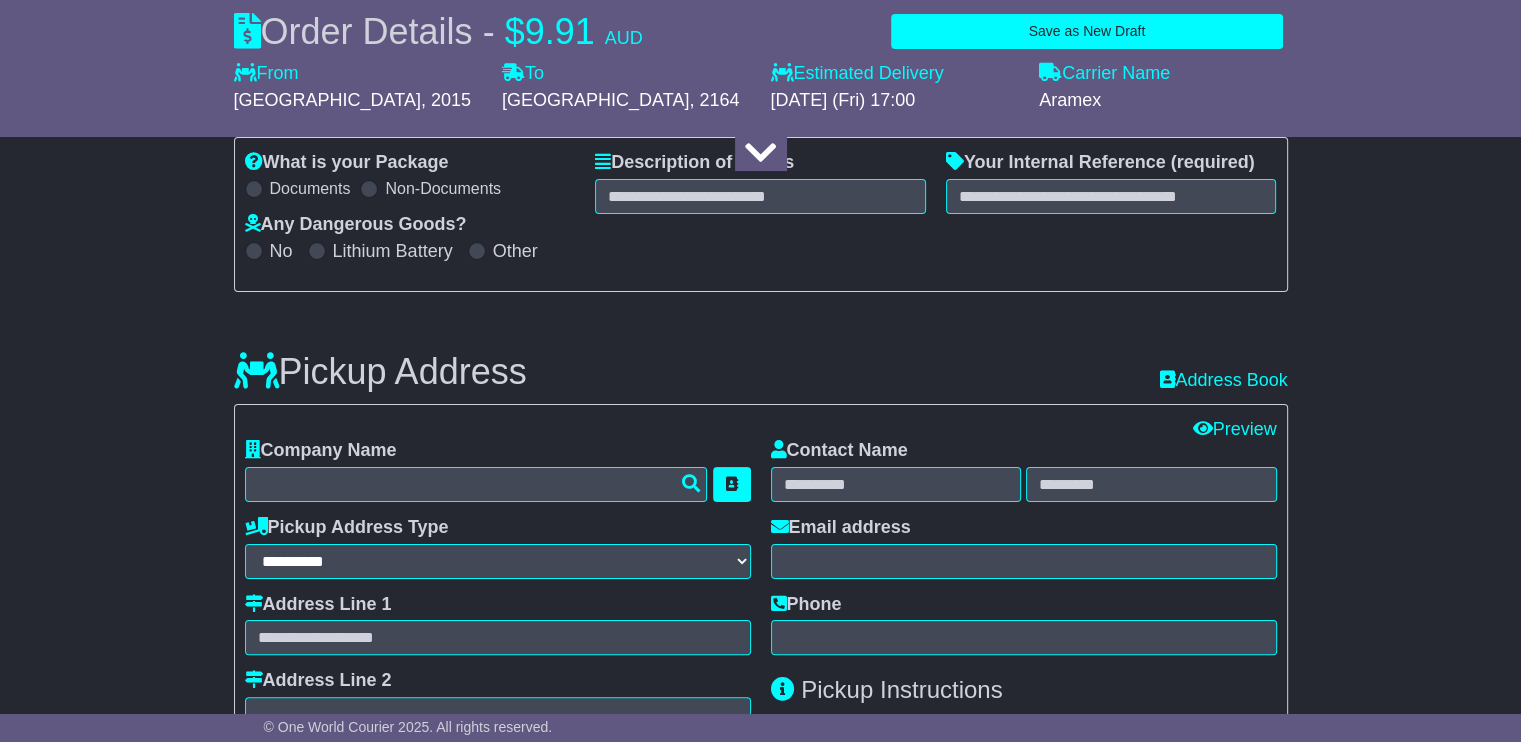 select 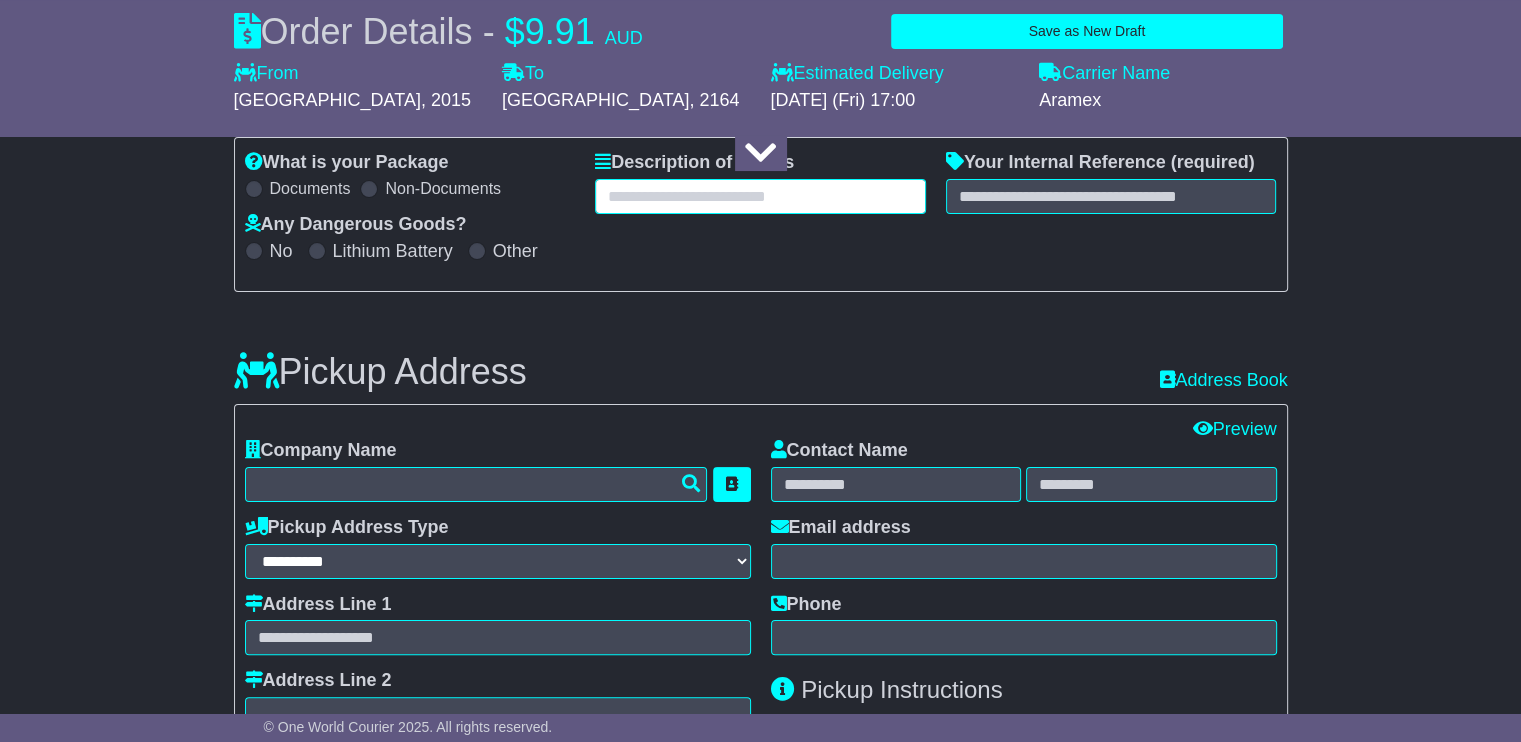 click at bounding box center [760, 196] 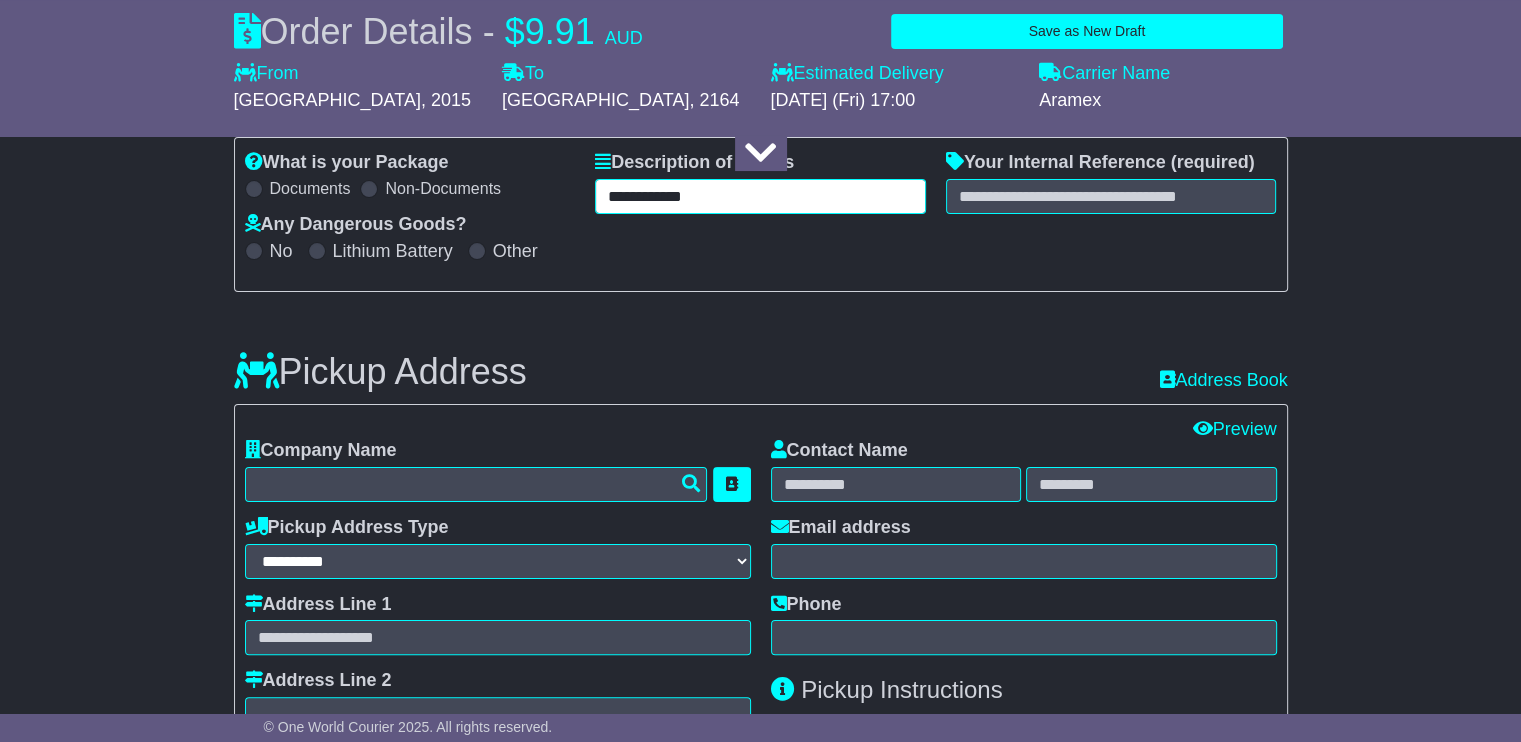 type on "**********" 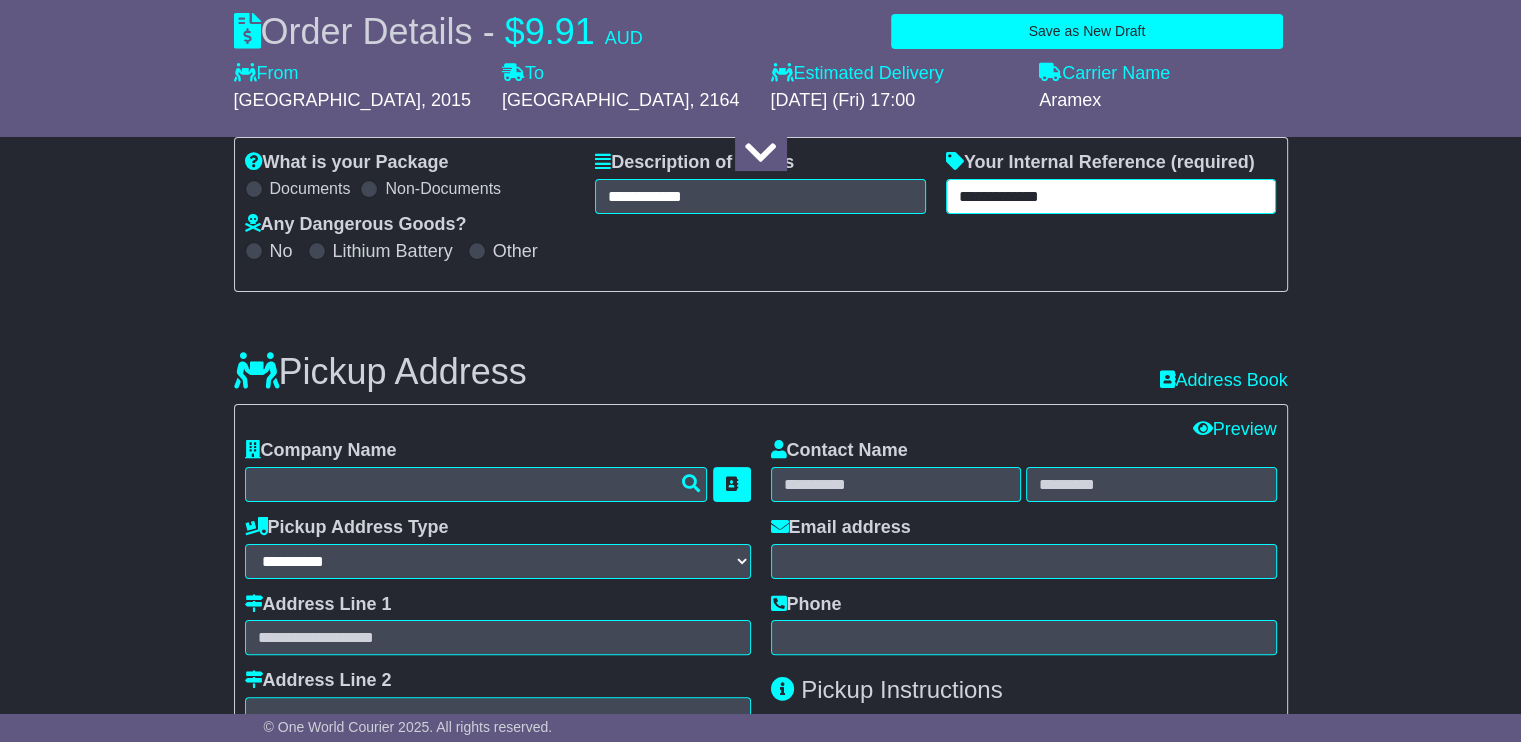 type on "**********" 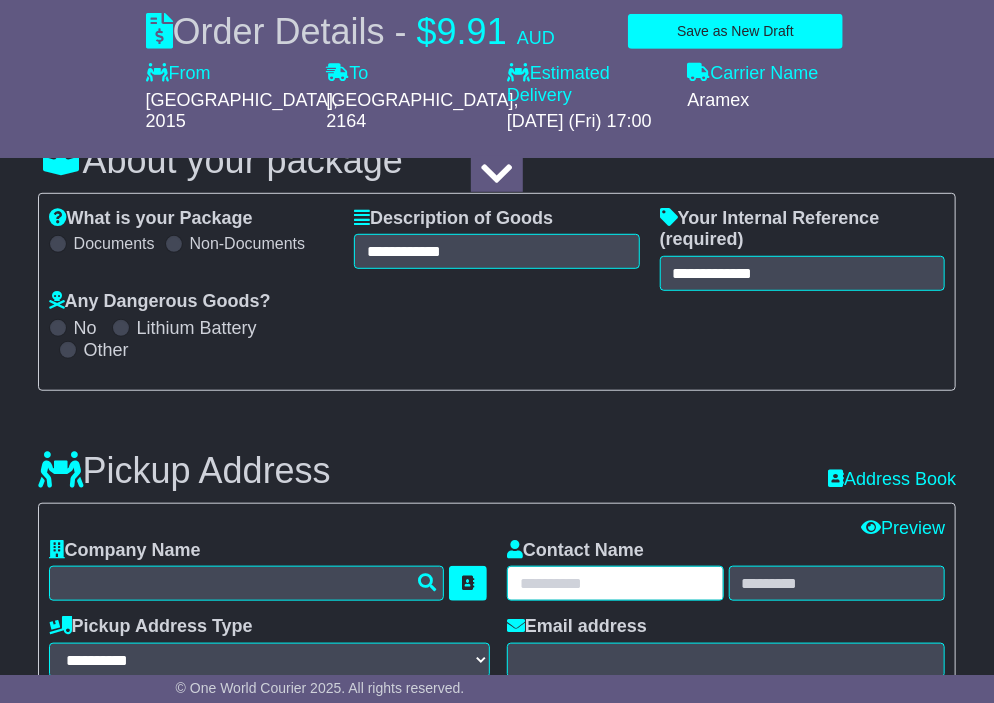 click at bounding box center (615, 583) 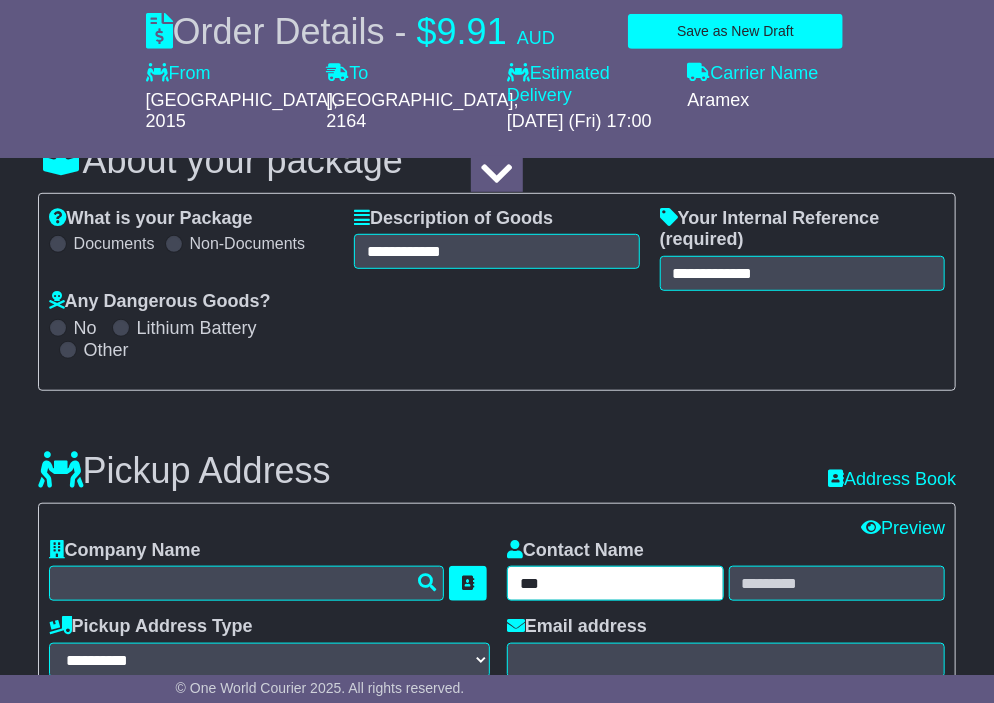 type on "***" 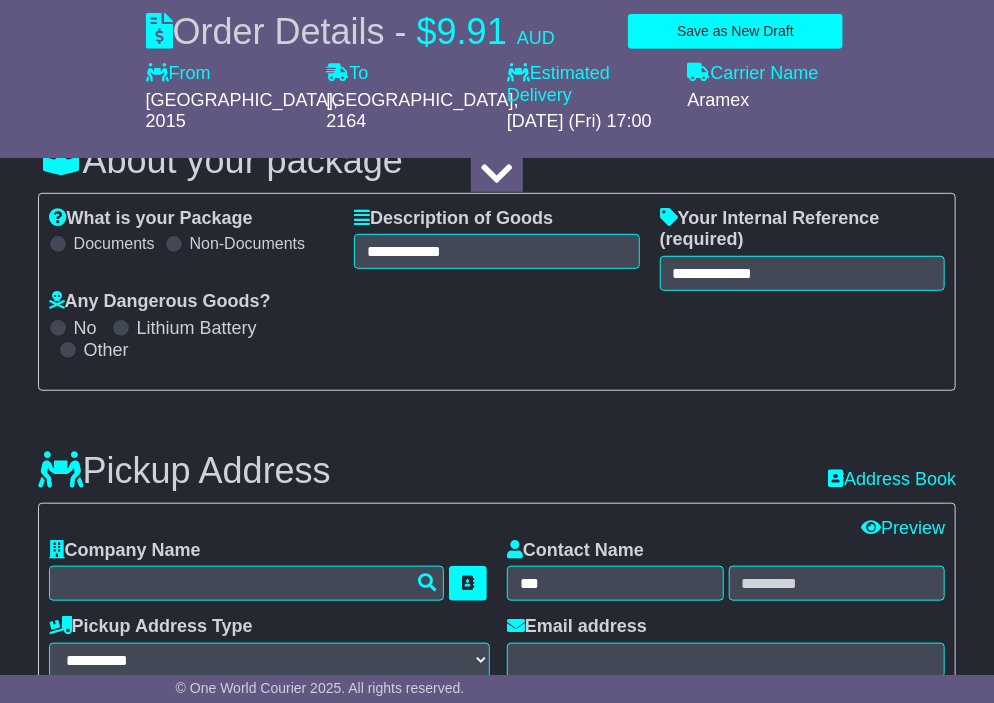 click on "**********" at bounding box center [497, 292] 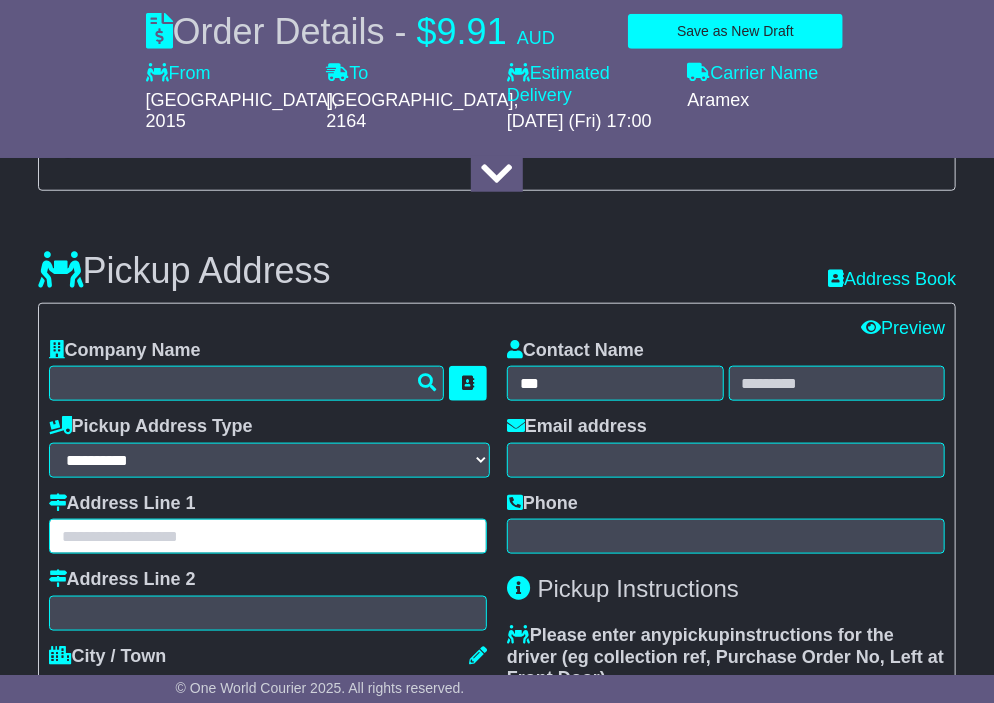click at bounding box center [268, 536] 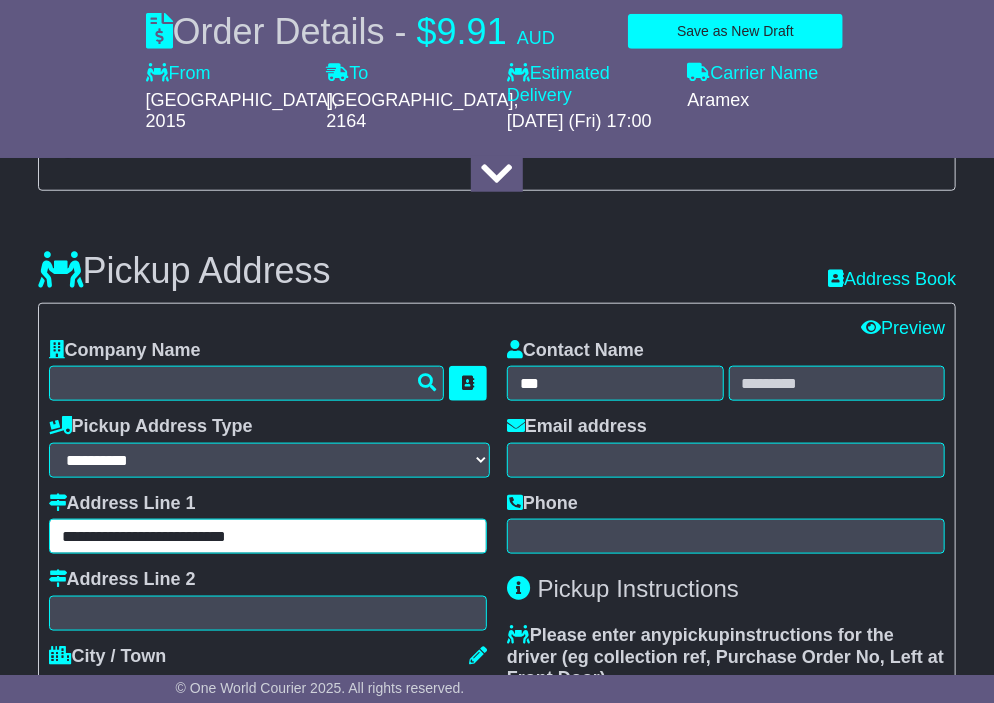 drag, startPoint x: 100, startPoint y: 535, endPoint x: -45, endPoint y: 544, distance: 145.27904 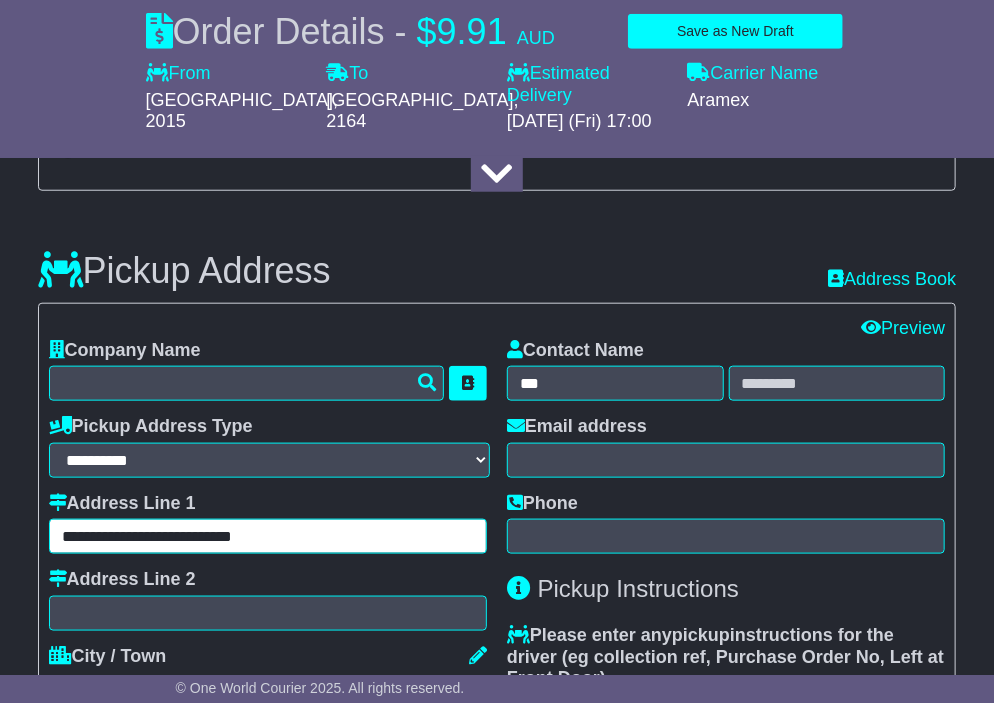 click on "**********" at bounding box center (268, 536) 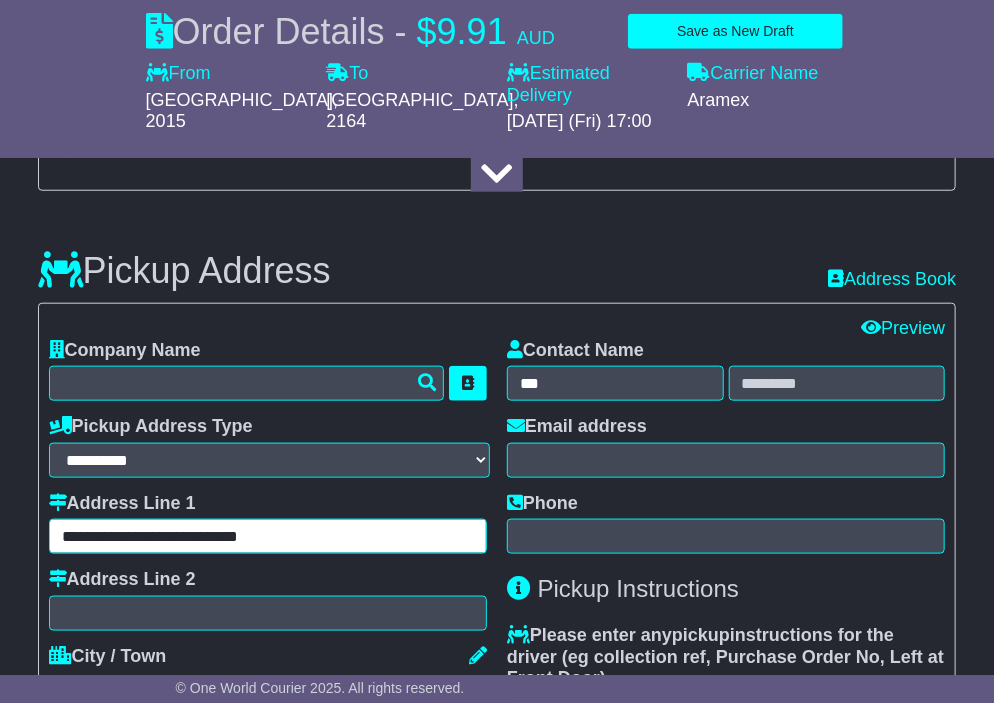 type on "**********" 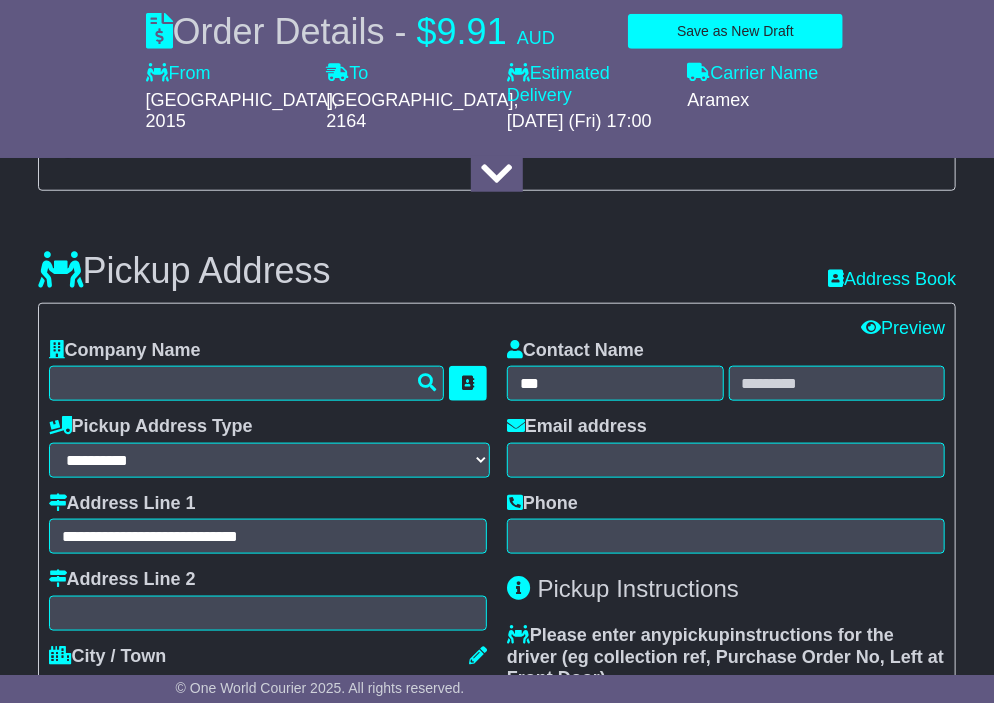 click on "Edit All
Edit Contact
Preview" at bounding box center (497, 329) 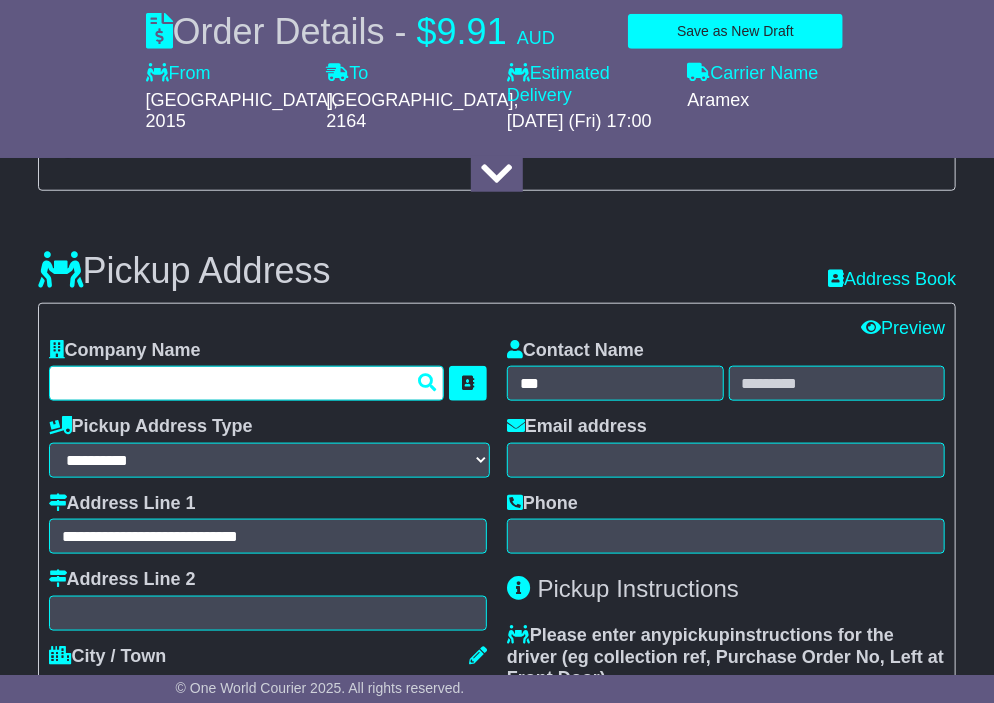 click at bounding box center [246, 383] 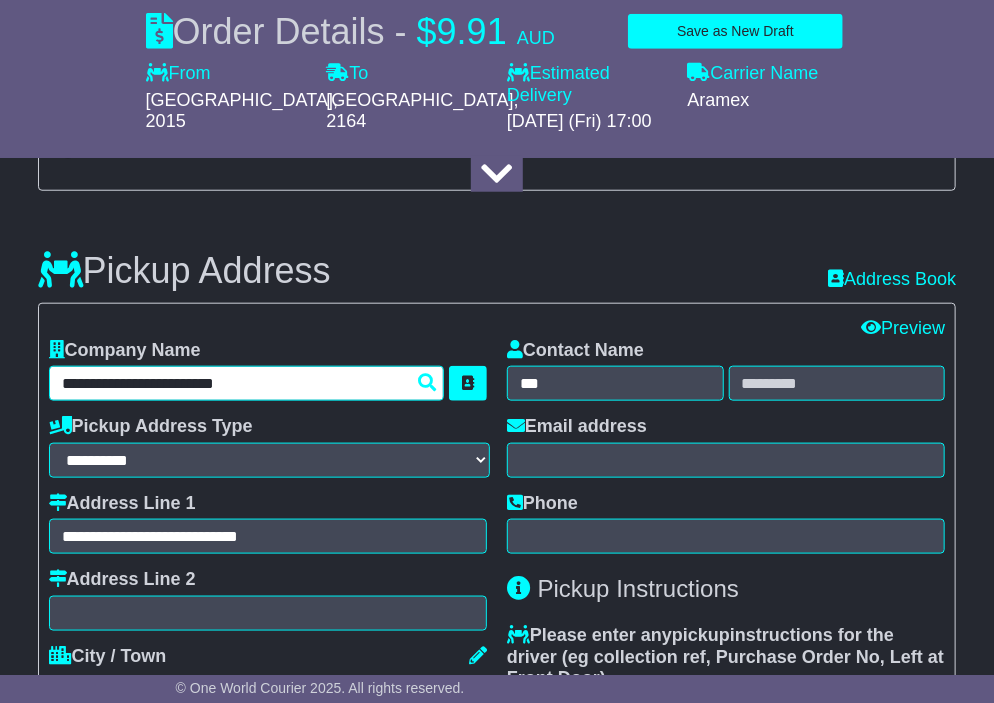 type on "**********" 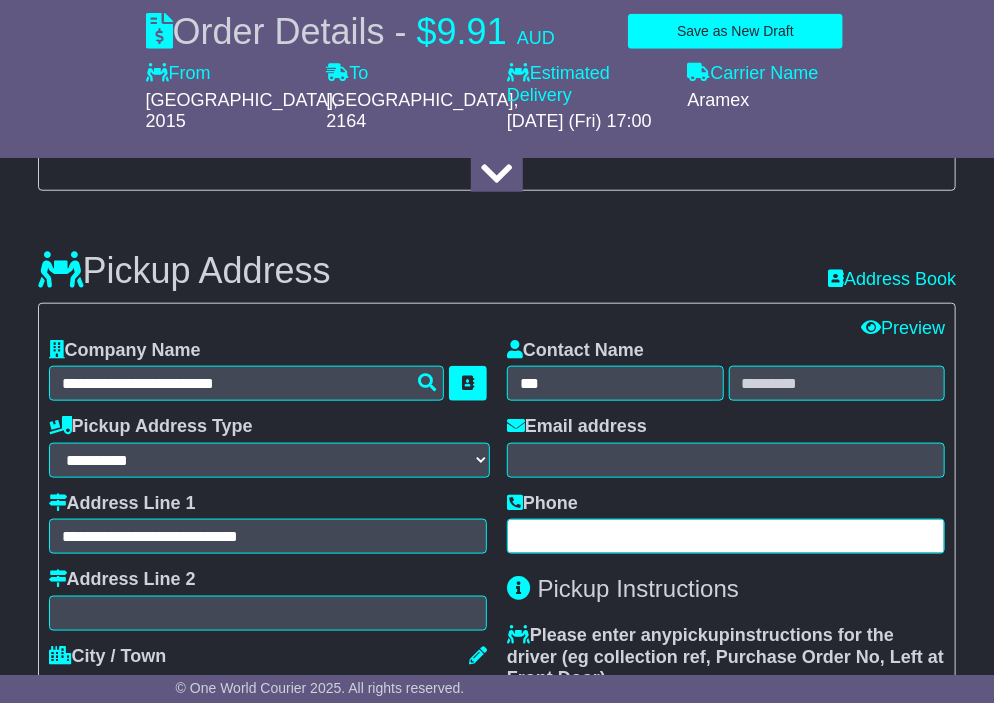 click at bounding box center [726, 536] 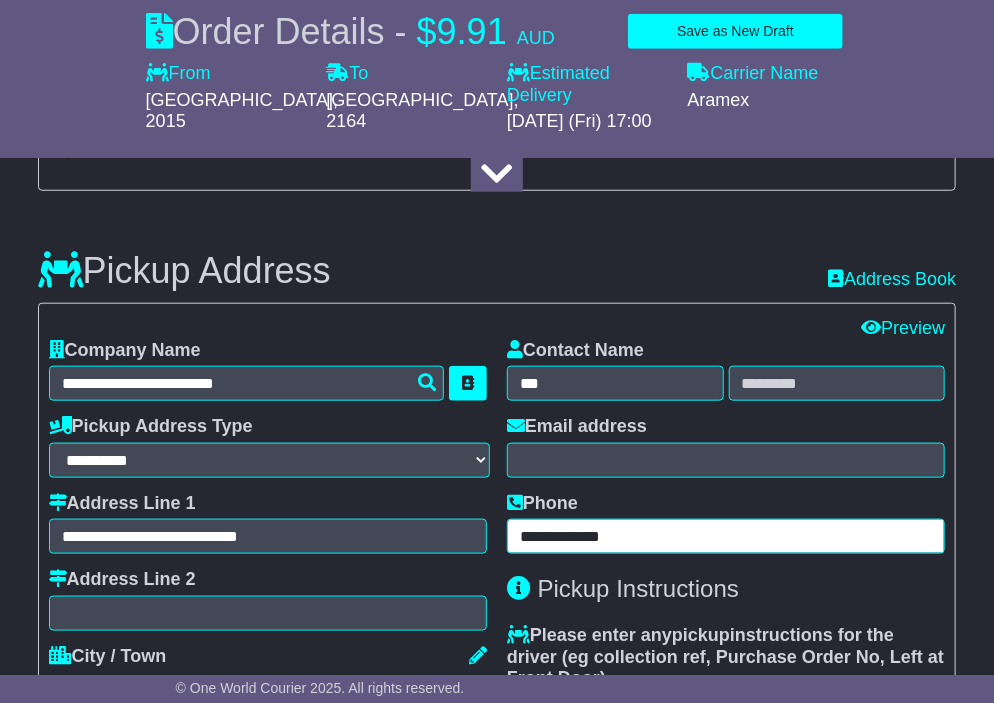 type on "**********" 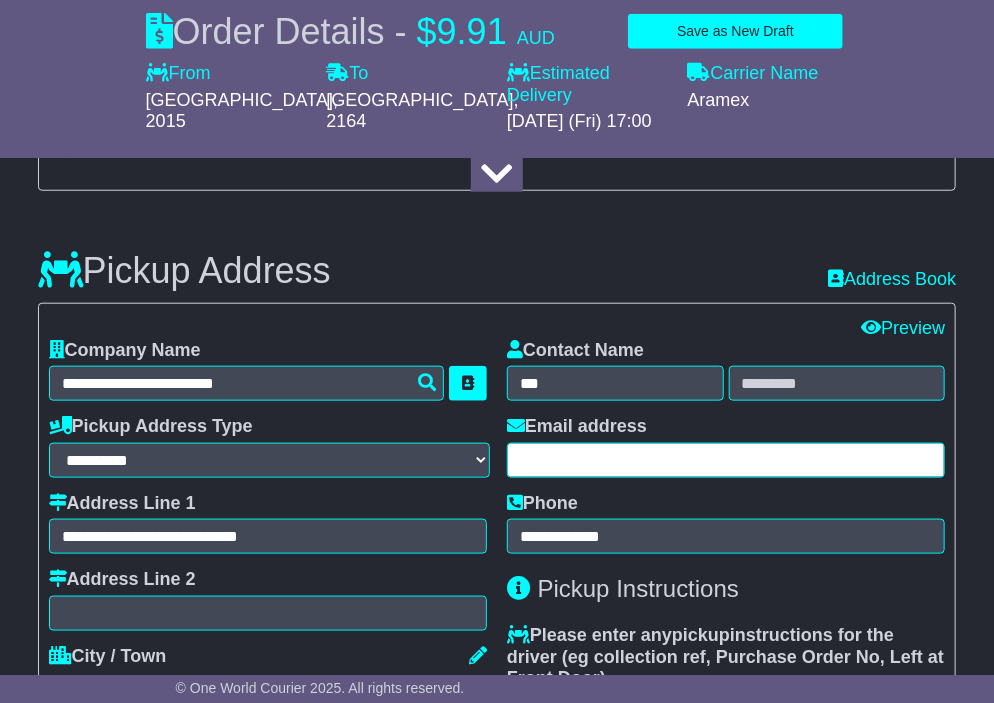 click at bounding box center (726, 460) 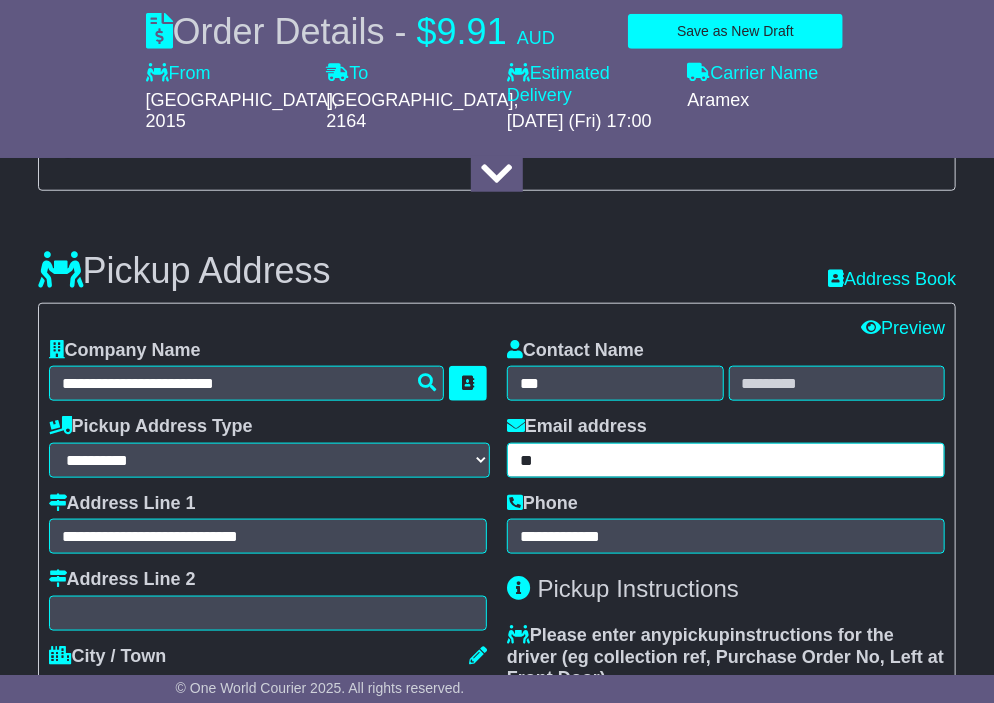 type on "*" 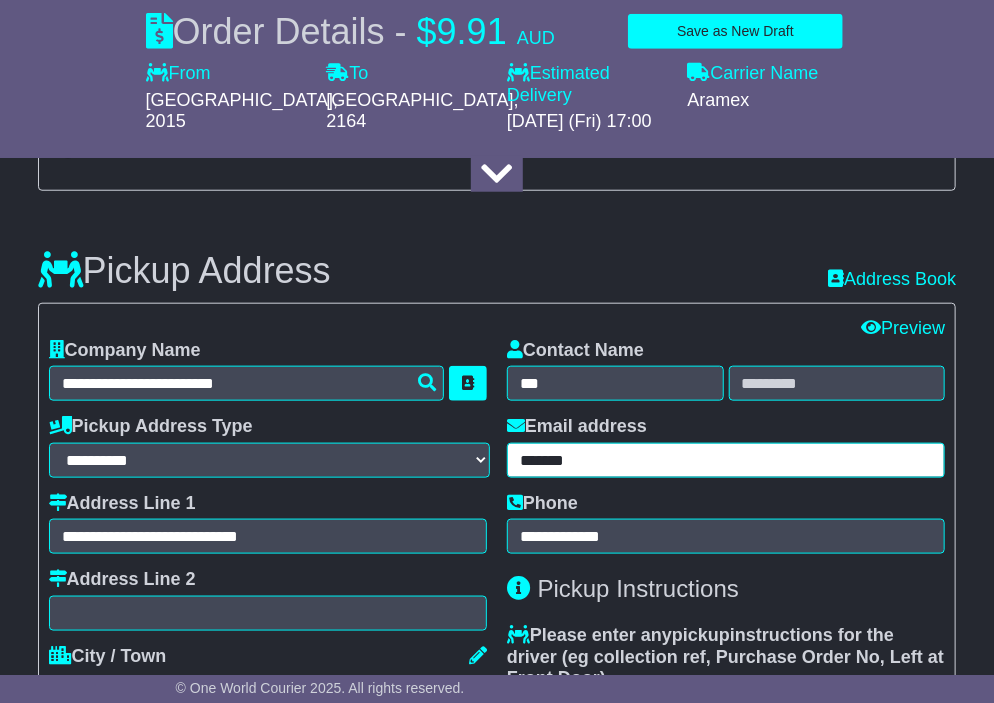 drag, startPoint x: 644, startPoint y: 458, endPoint x: -81, endPoint y: 535, distance: 729.0775 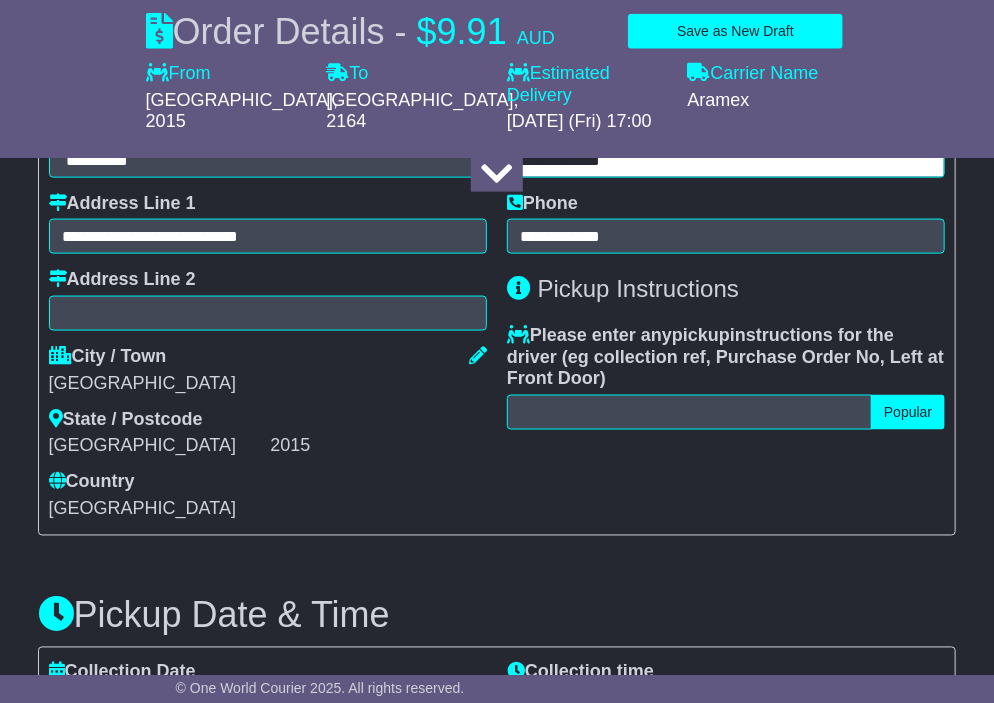 scroll, scrollTop: 1200, scrollLeft: 0, axis: vertical 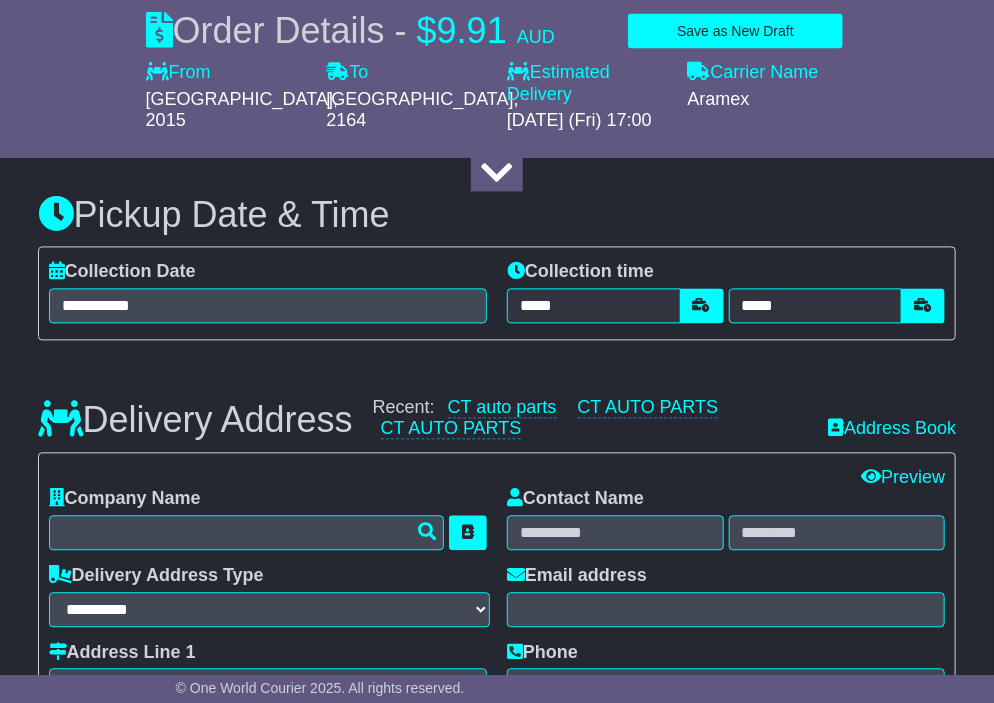 type on "**********" 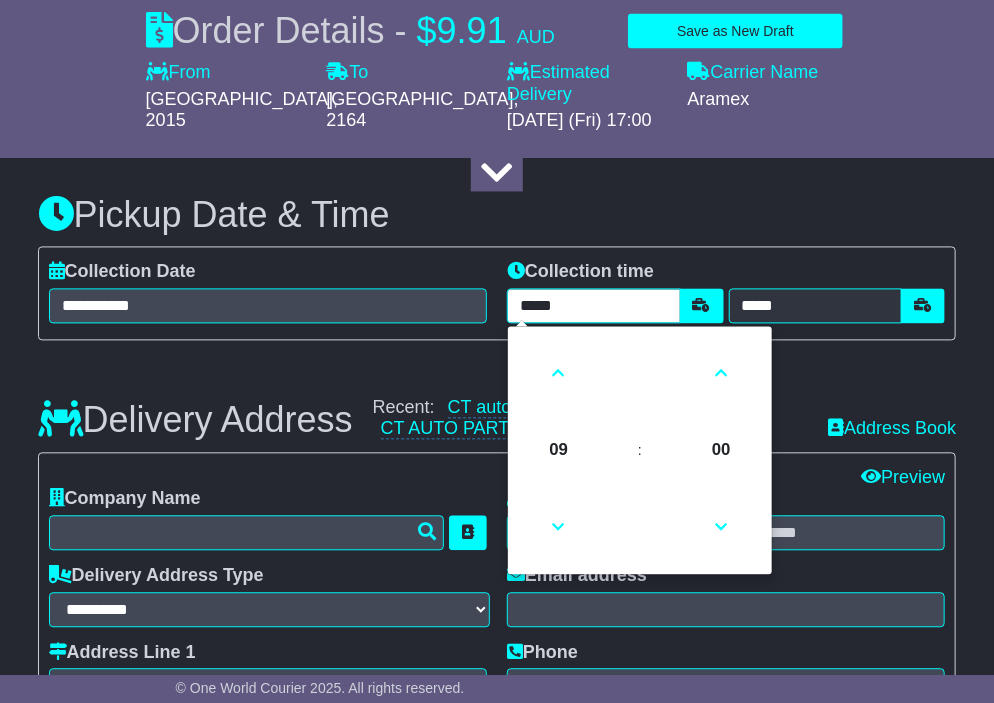 click on "*****" at bounding box center [594, 306] 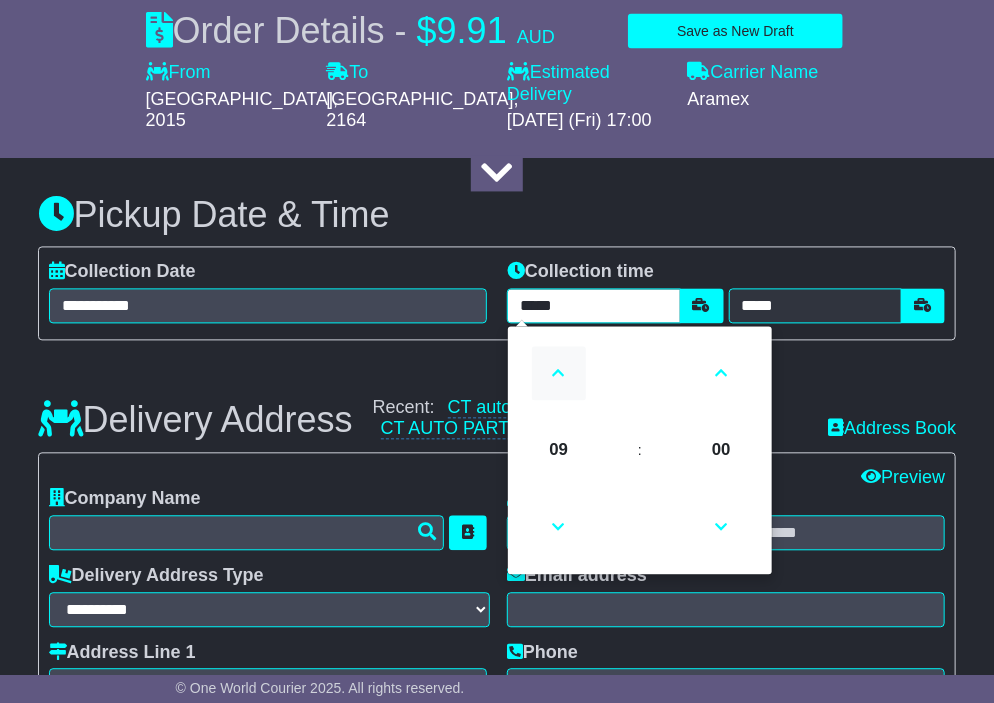 click at bounding box center [559, 374] 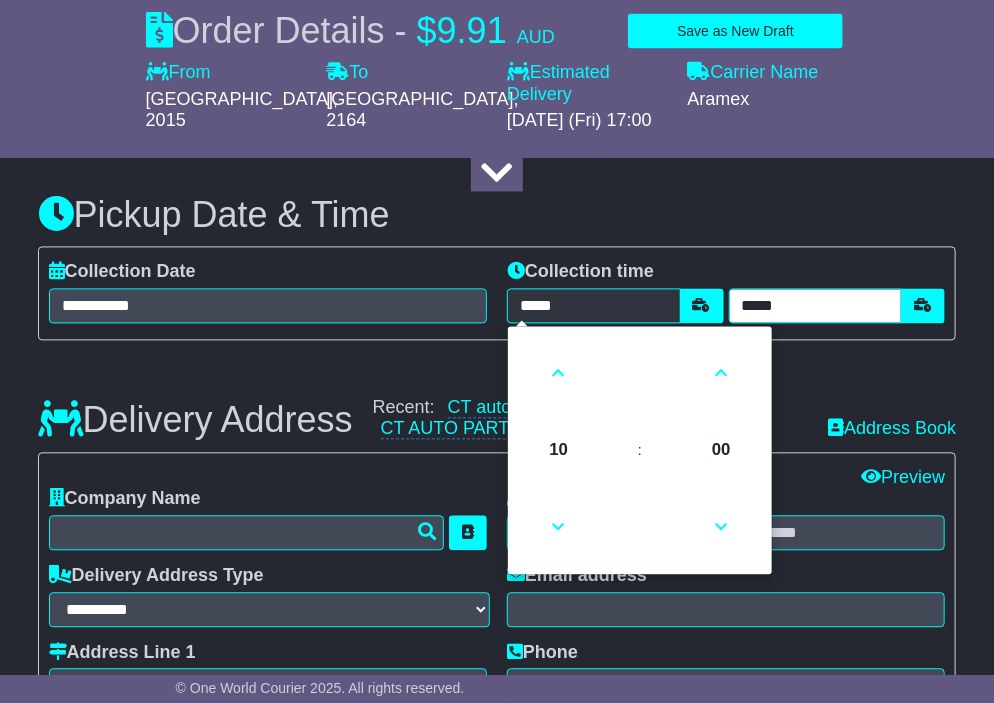 click on "*****" at bounding box center (816, 306) 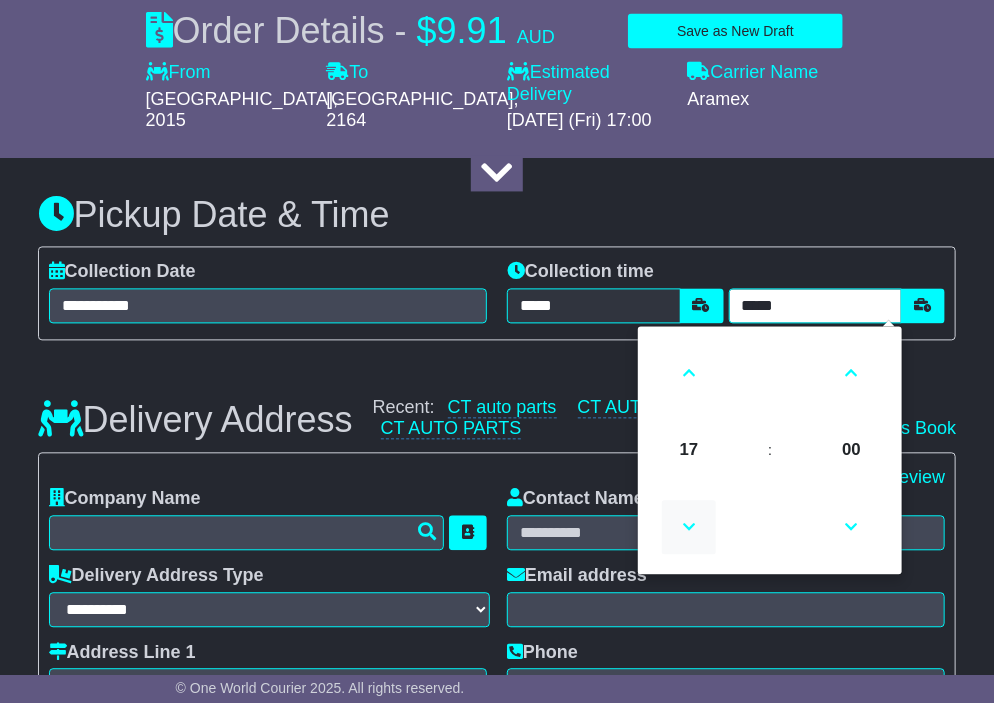 drag, startPoint x: 703, startPoint y: 527, endPoint x: 541, endPoint y: 415, distance: 196.94669 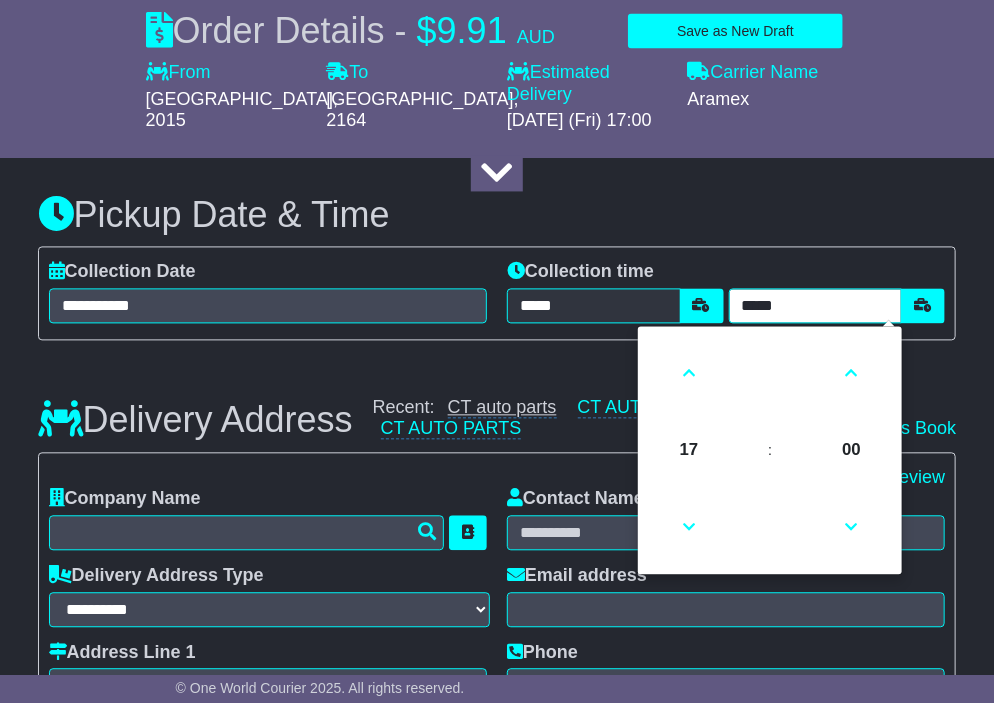 type on "*****" 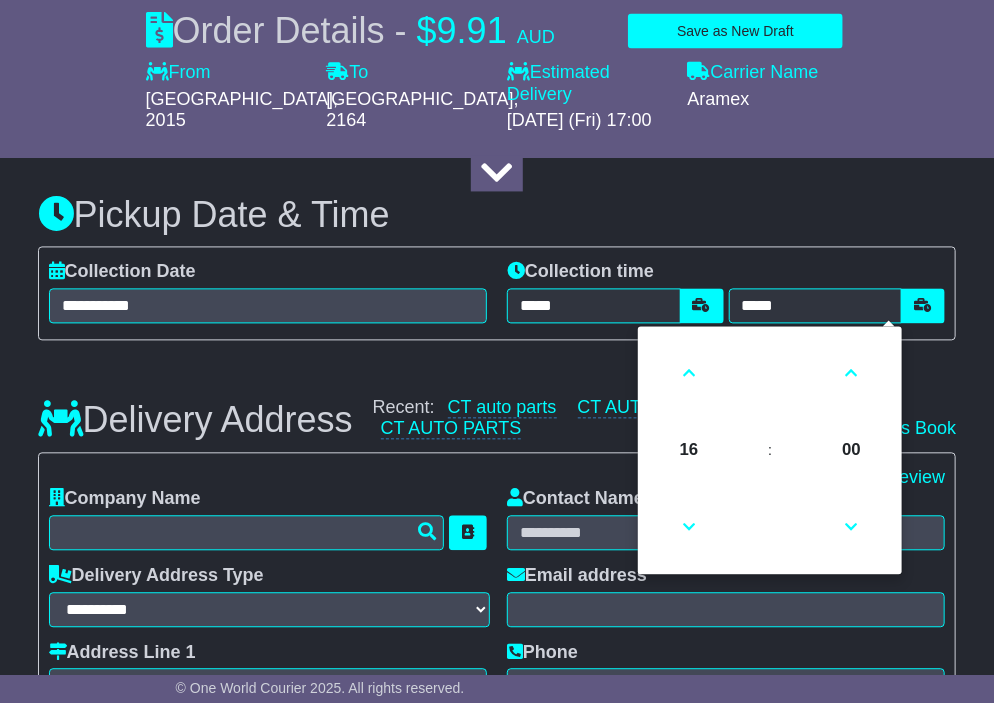 click on "**********" at bounding box center (497, 463) 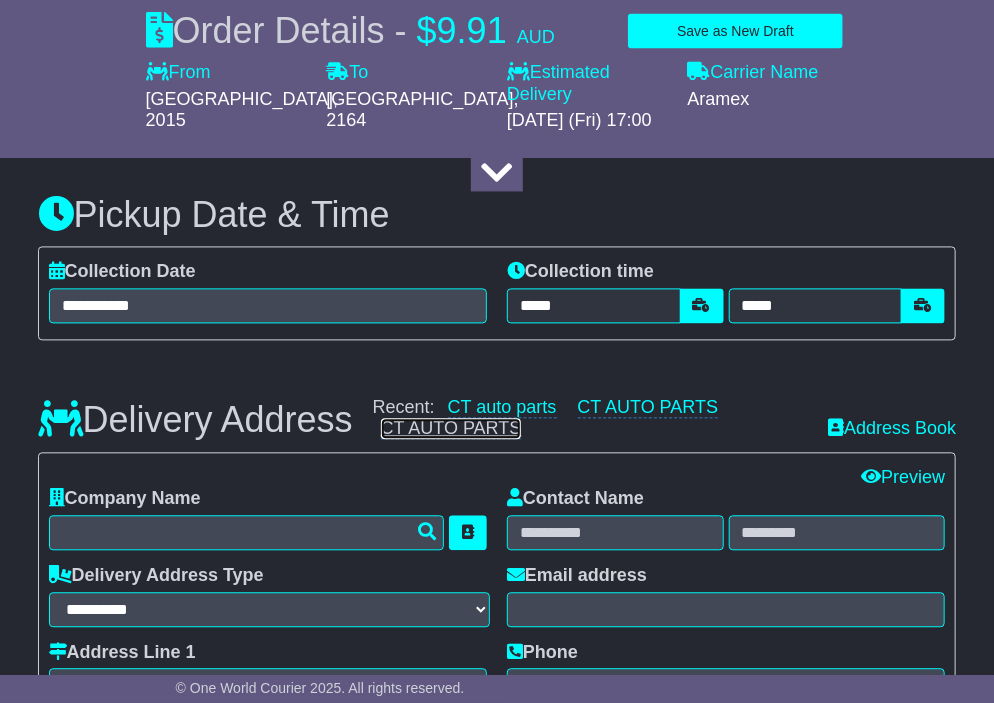 click on "CT AUTO PARTS" at bounding box center (451, 429) 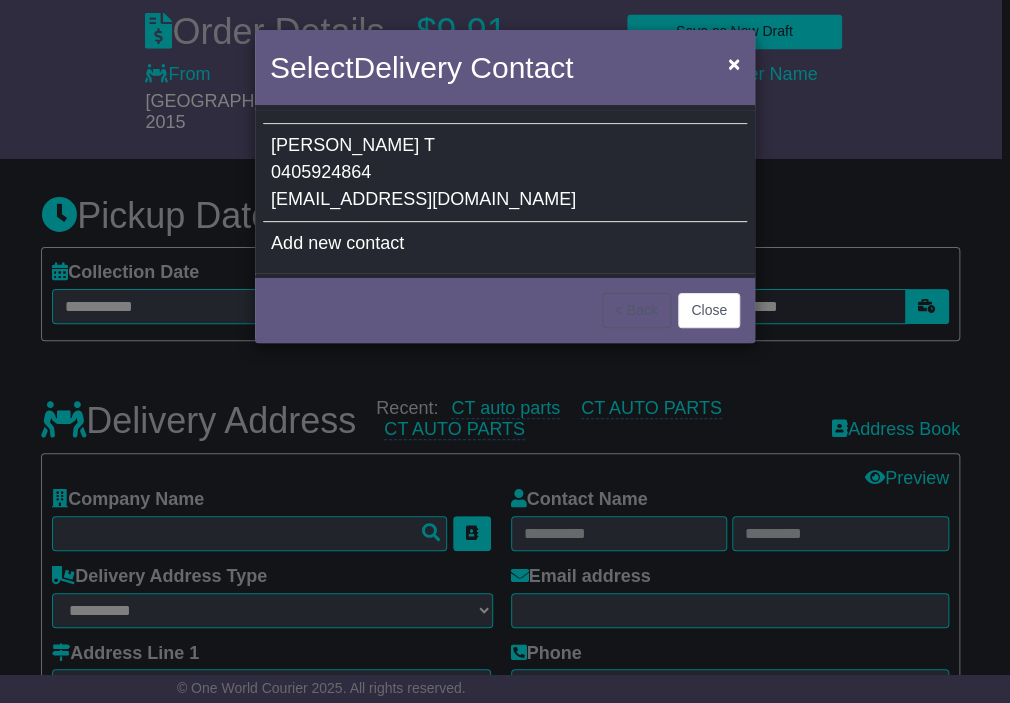 click on "Matt   T
0405924864
info@ctautoparts.com.au" at bounding box center (505, 173) 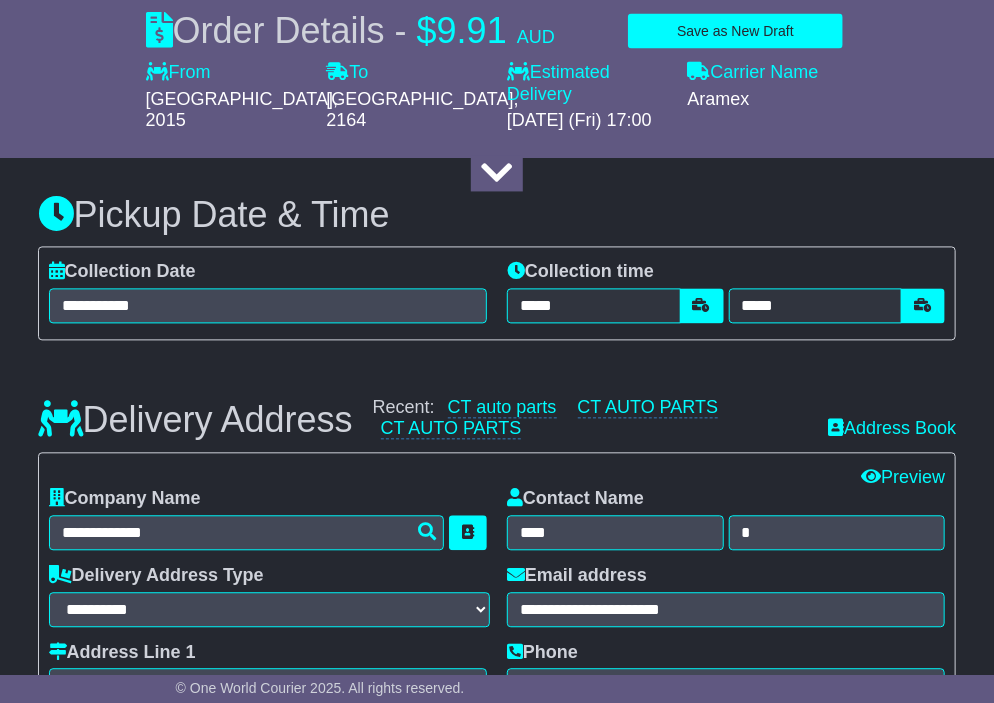 scroll, scrollTop: 1500, scrollLeft: 0, axis: vertical 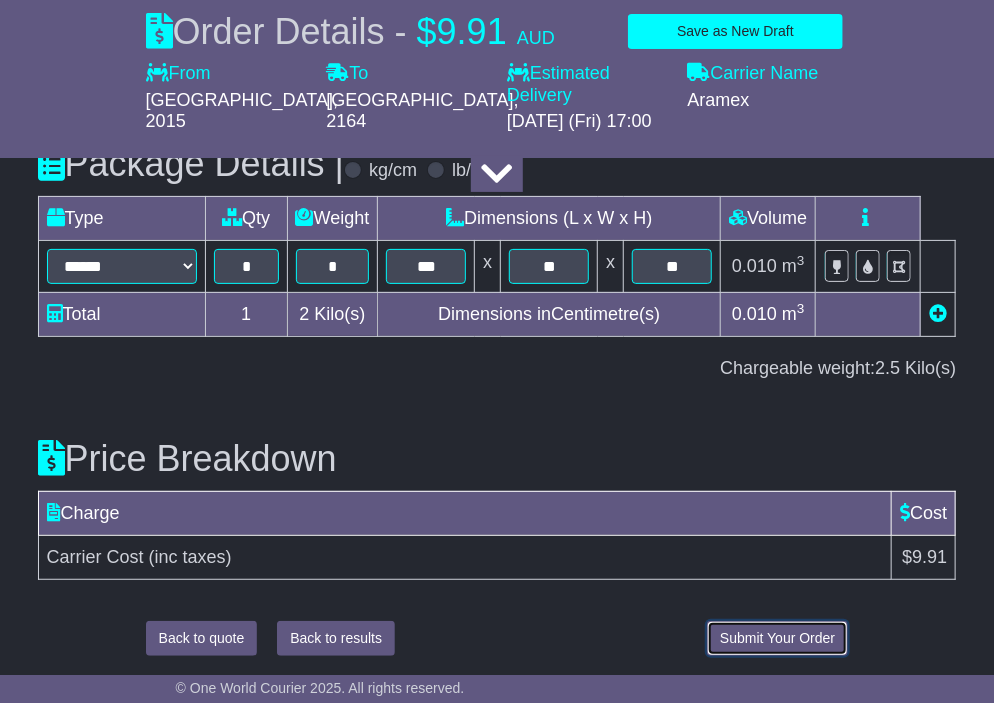 click on "Submit Your Order" at bounding box center (777, 638) 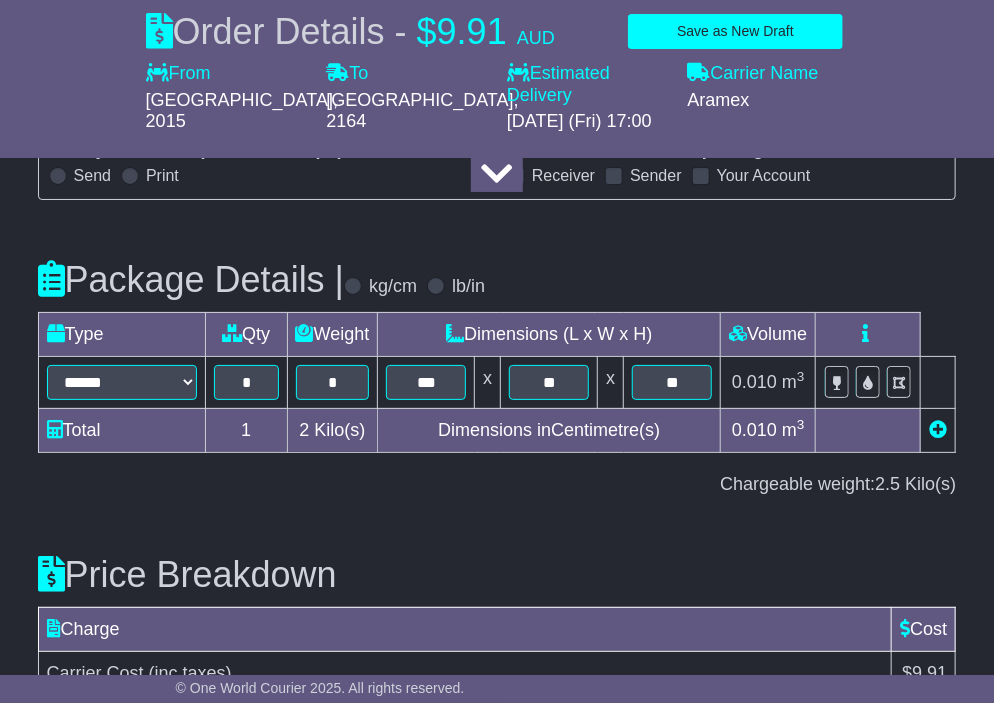 scroll, scrollTop: 2507, scrollLeft: 0, axis: vertical 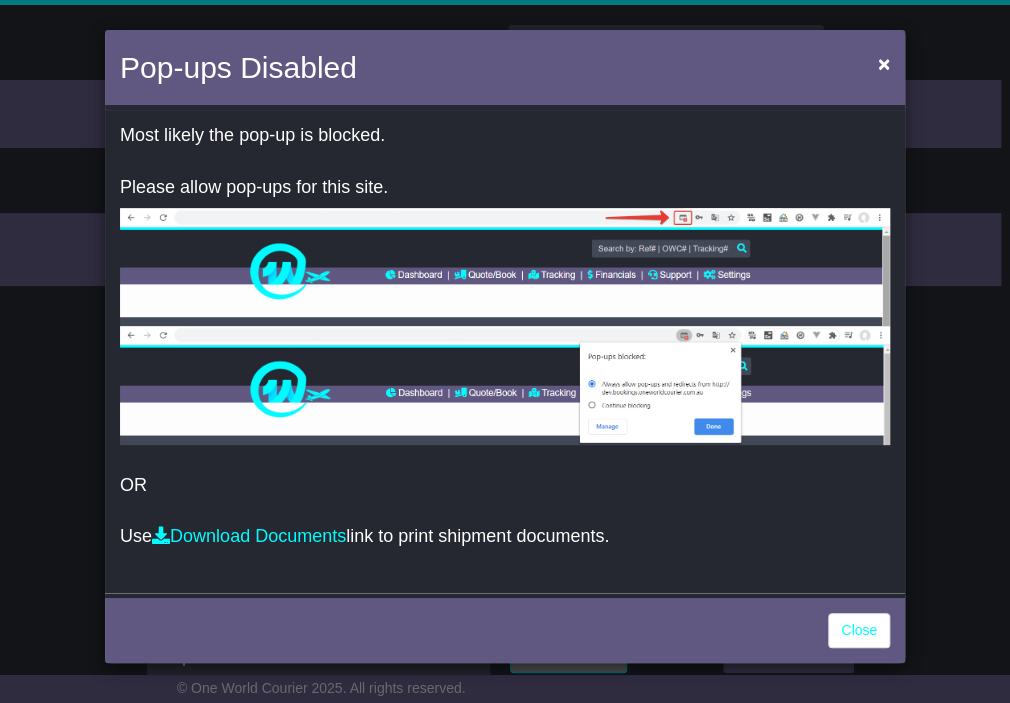 drag, startPoint x: 99, startPoint y: 367, endPoint x: 309, endPoint y: 495, distance: 245.93495 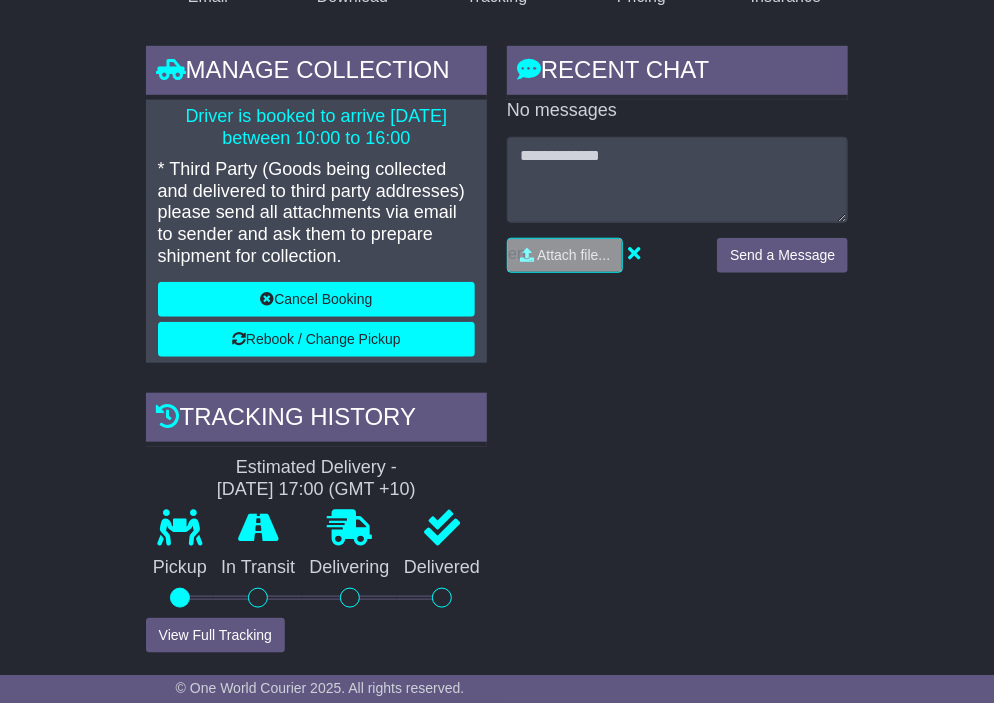 scroll, scrollTop: 200, scrollLeft: 0, axis: vertical 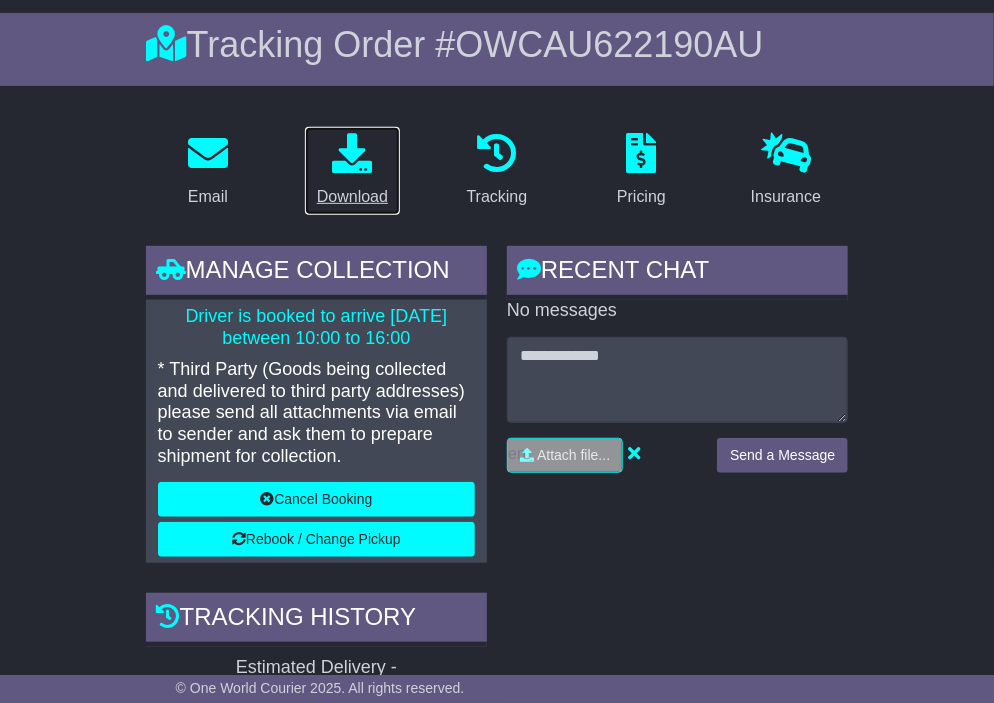 click on "Download" at bounding box center (352, 197) 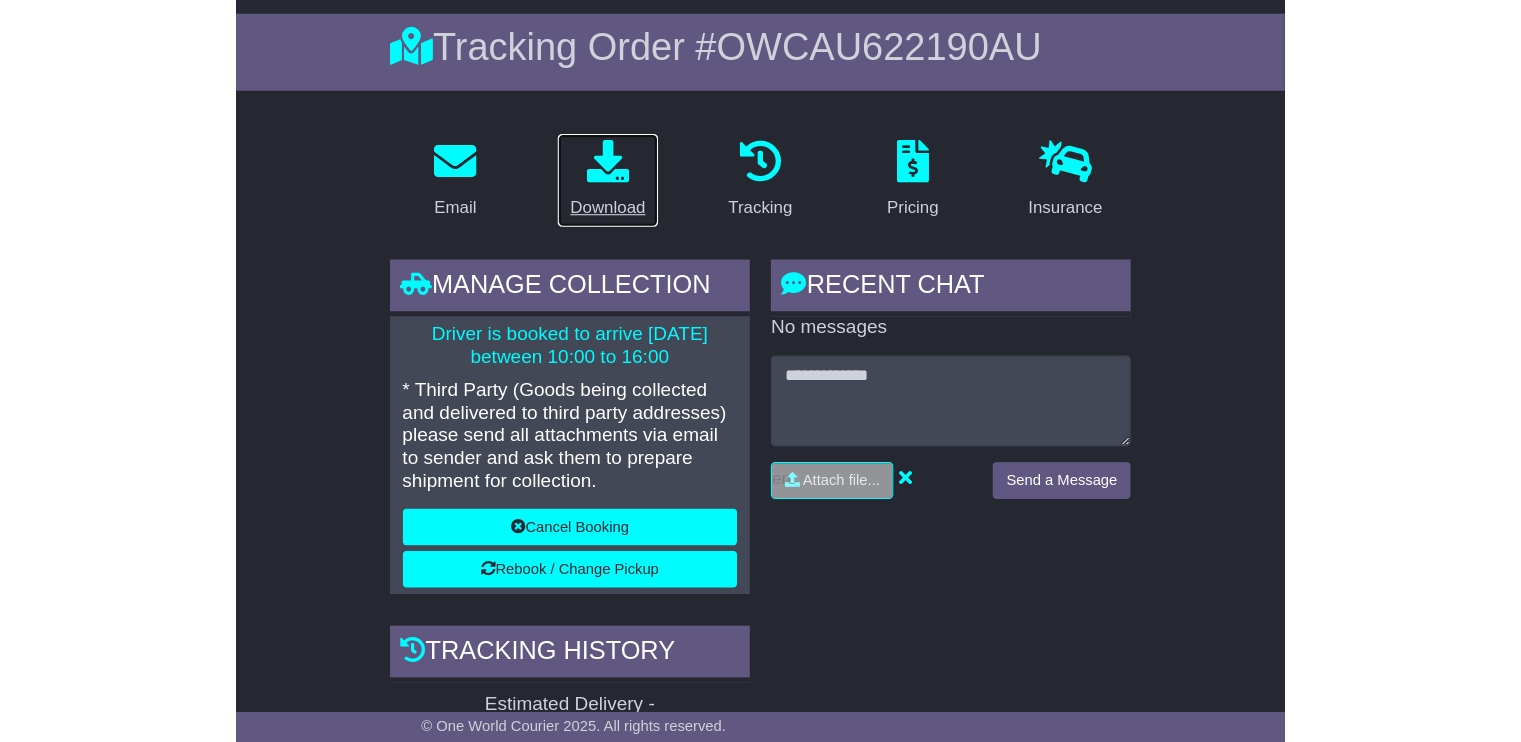 scroll, scrollTop: 166, scrollLeft: 0, axis: vertical 